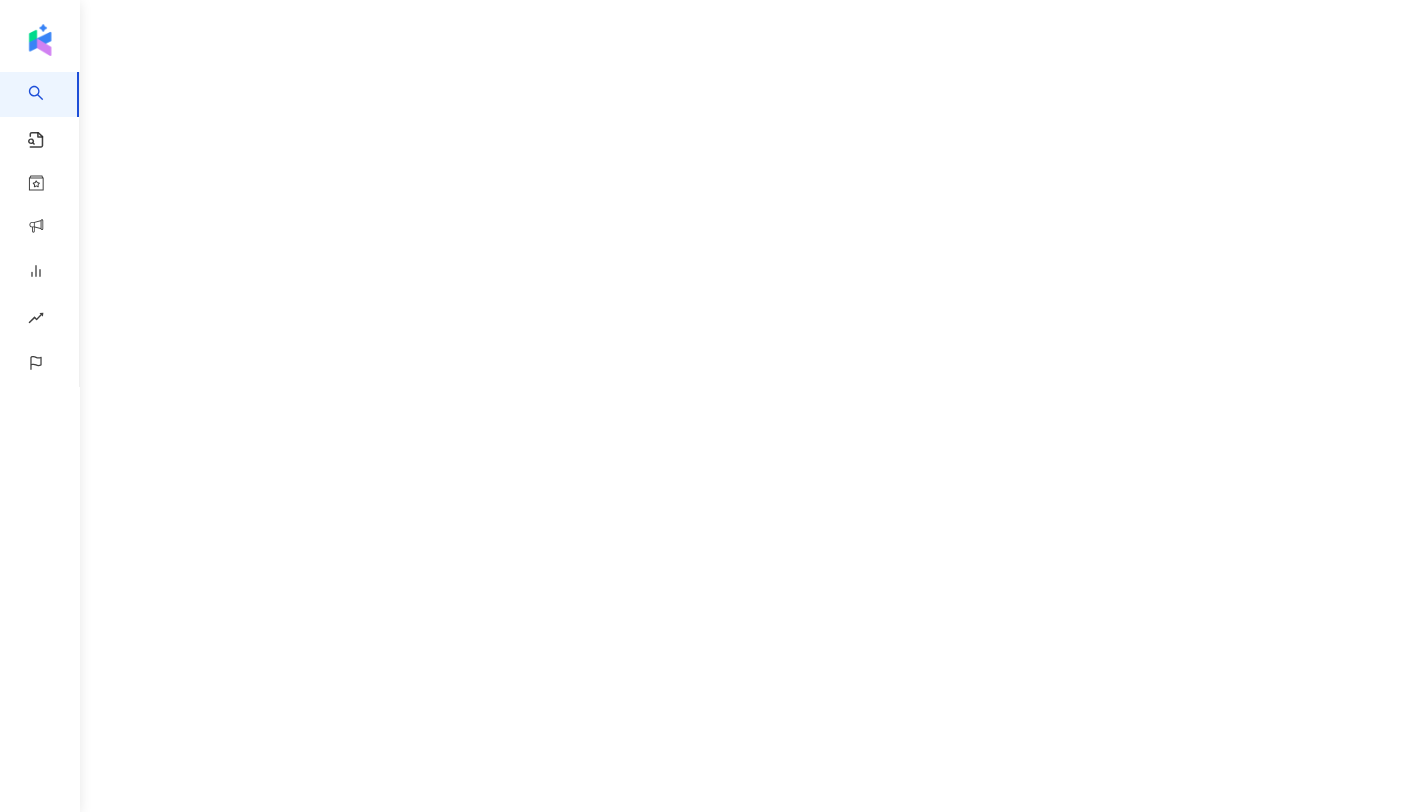 scroll, scrollTop: 0, scrollLeft: 0, axis: both 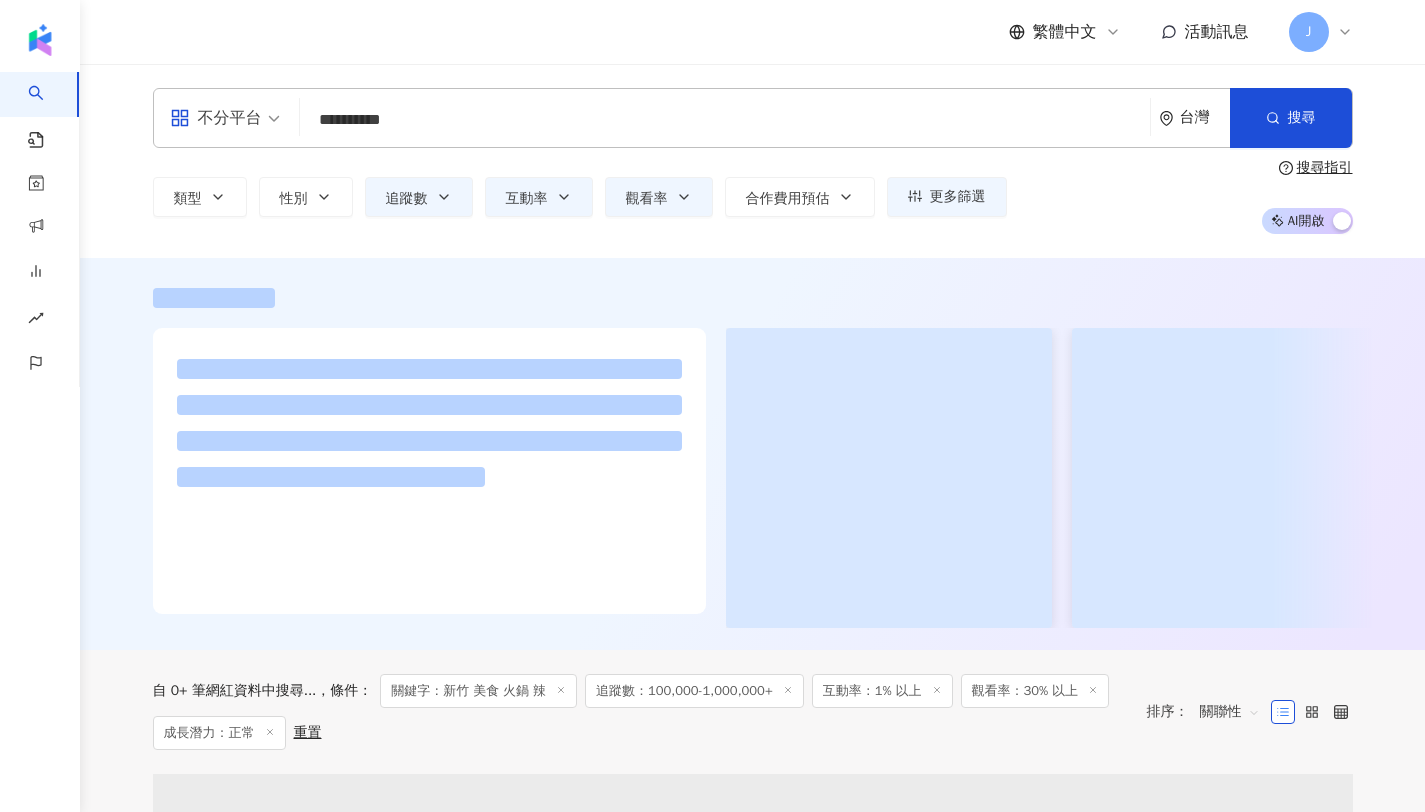 click on "**********" at bounding box center [725, 120] 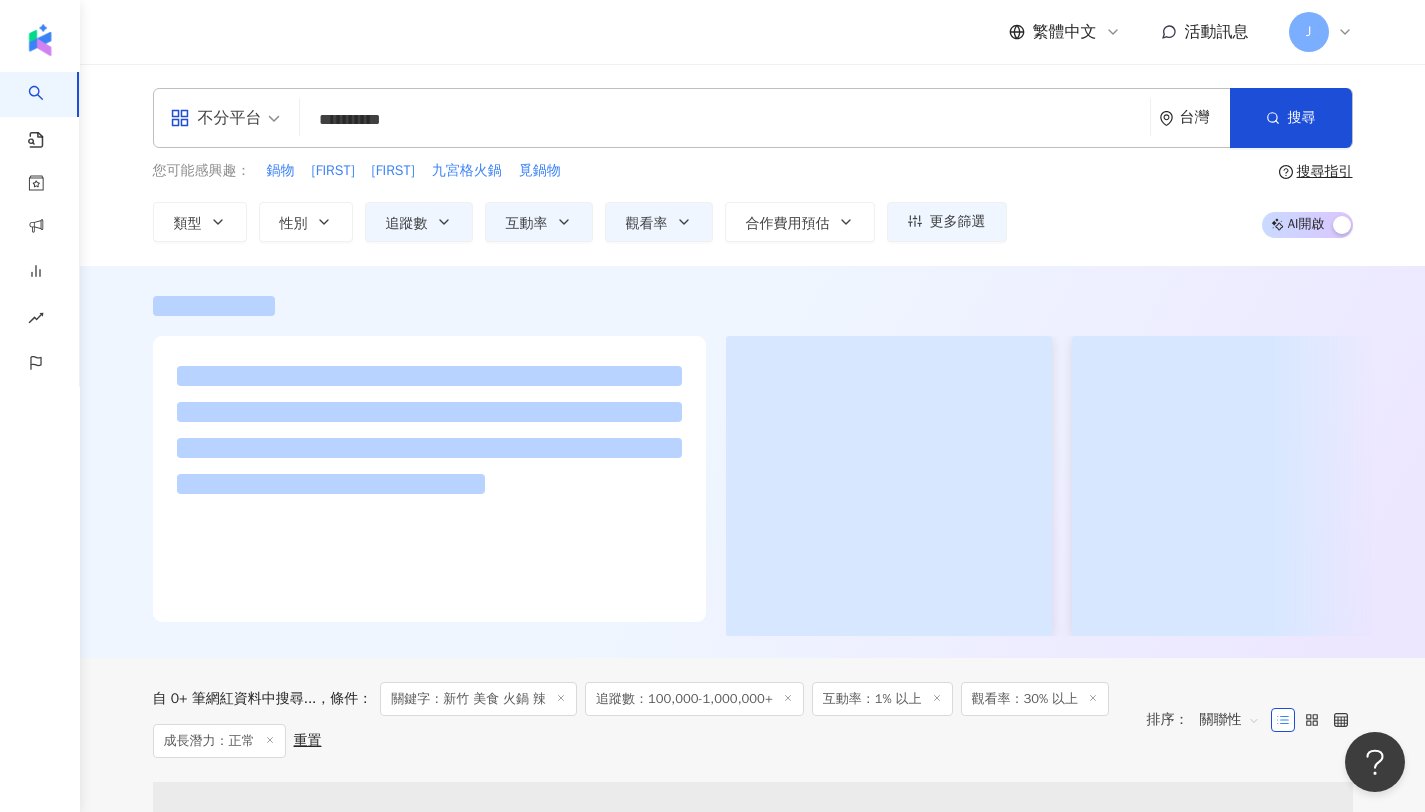 scroll, scrollTop: 0, scrollLeft: 0, axis: both 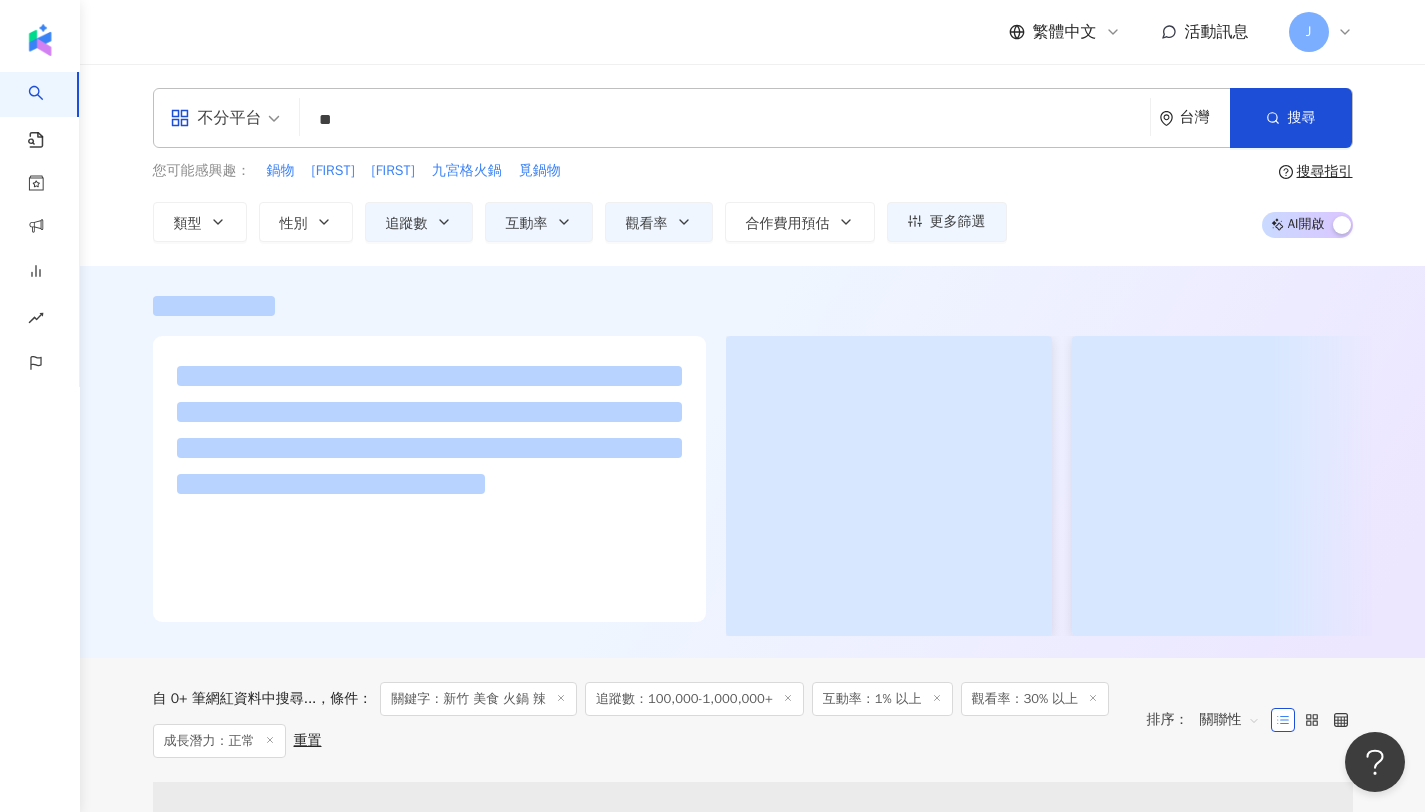 type on "*" 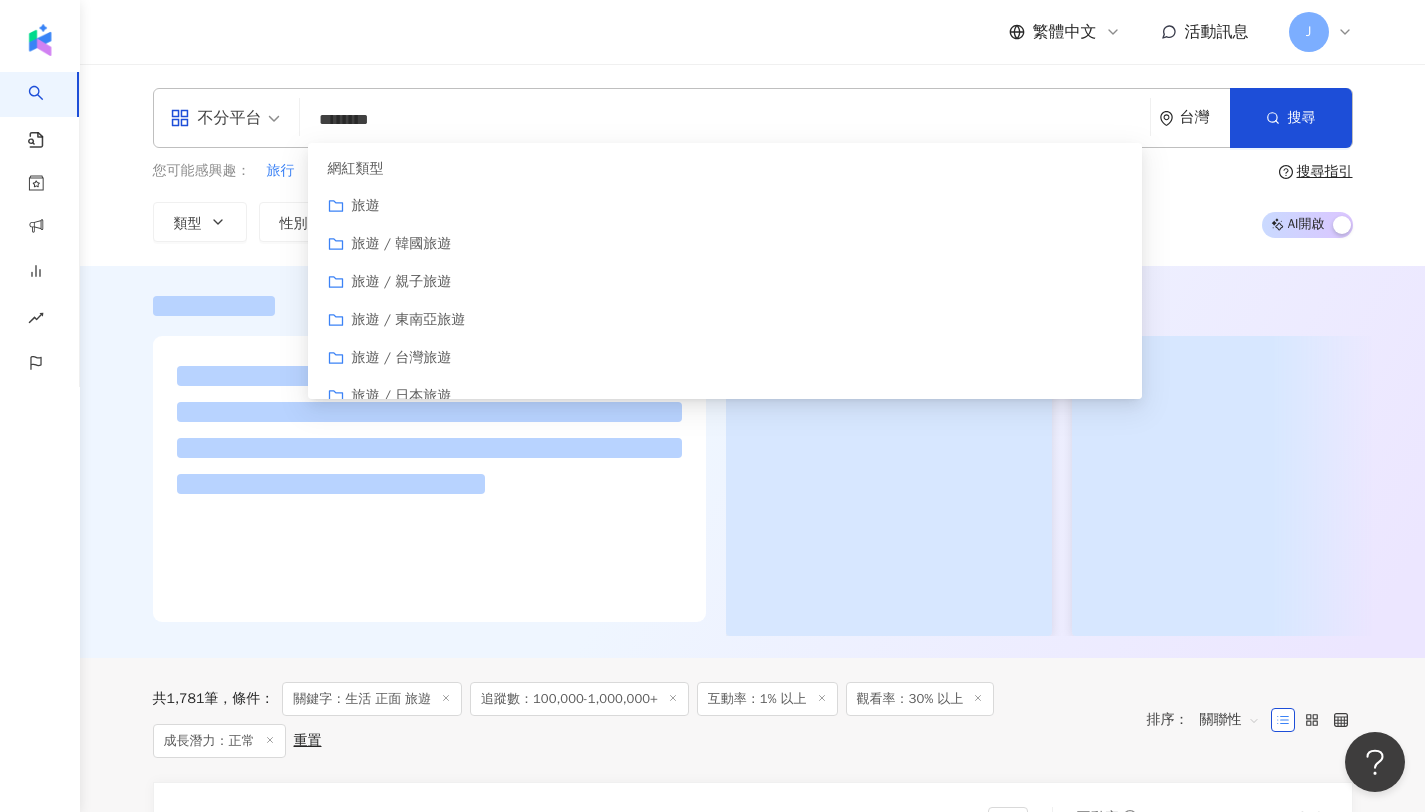 click on "不分平台 ******** 台灣 搜尋 customizedTag keyword 網紅類型 旅遊 旅遊 / 韓國旅遊 旅遊 / 親子旅遊 旅遊 / 東南亞旅遊 旅遊 / 台灣旅遊 旅遊 / 日本旅遊 生活風格 搜尋名稱、敘述、貼文含有關鍵字 “ 生活 正面 旅遊 ” 的網紅 您可能感興趣： 旅行  日常  活中  景點  旅遊路線  類型 性別 追蹤數 互動率 觀看率 合作費用預估  更多篩選 搜尋指引 AI  開啟 AI  關閉" at bounding box center [752, 165] 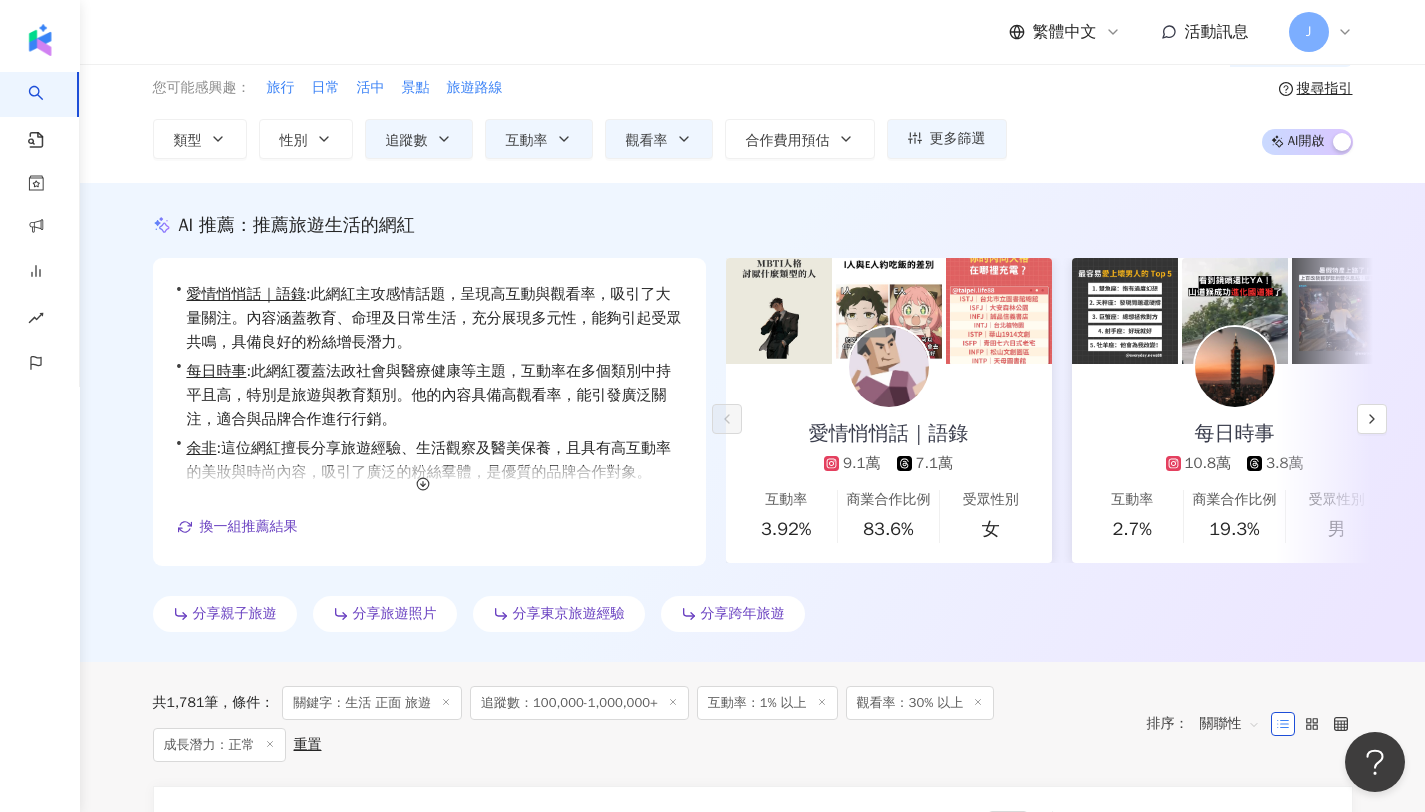 scroll, scrollTop: 84, scrollLeft: 0, axis: vertical 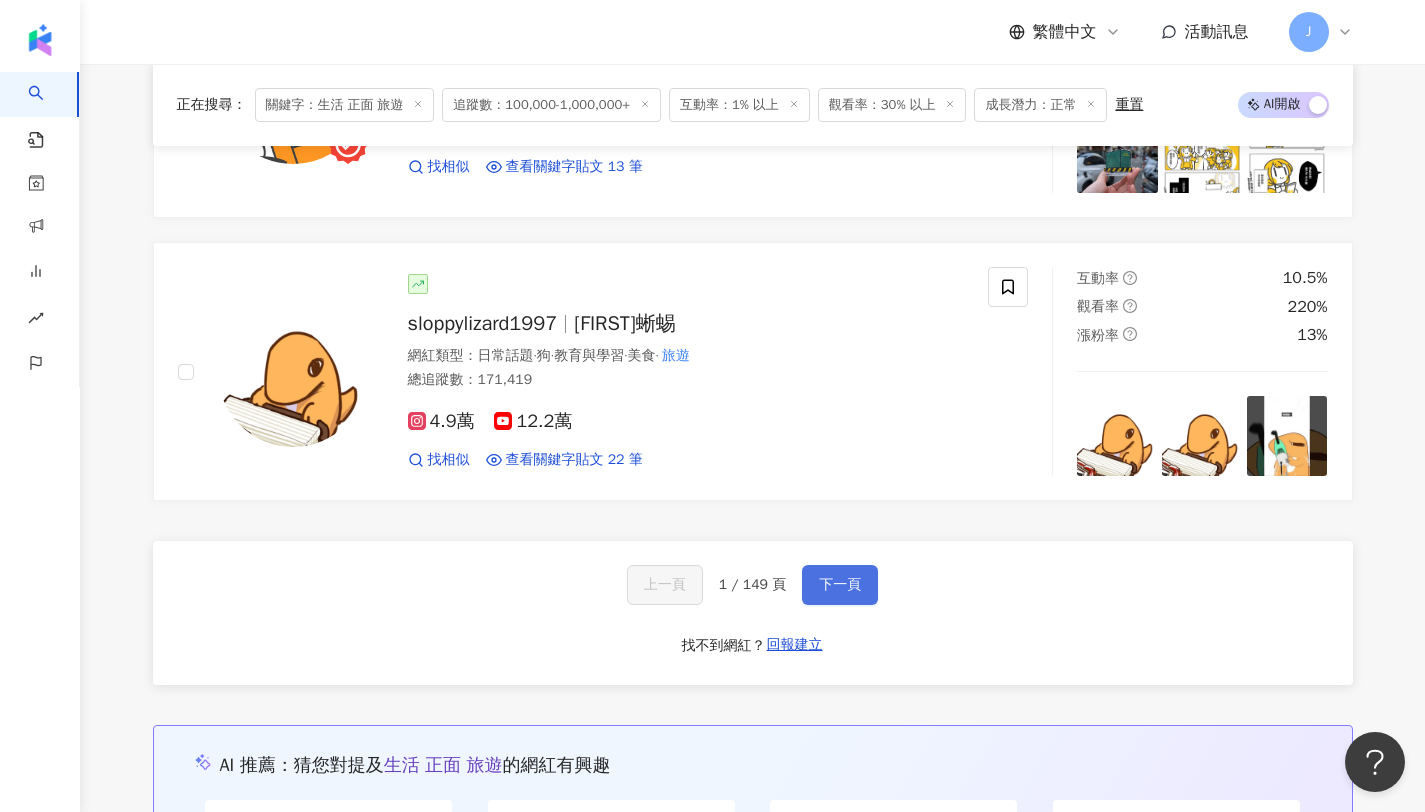 click on "下一頁" at bounding box center [840, 585] 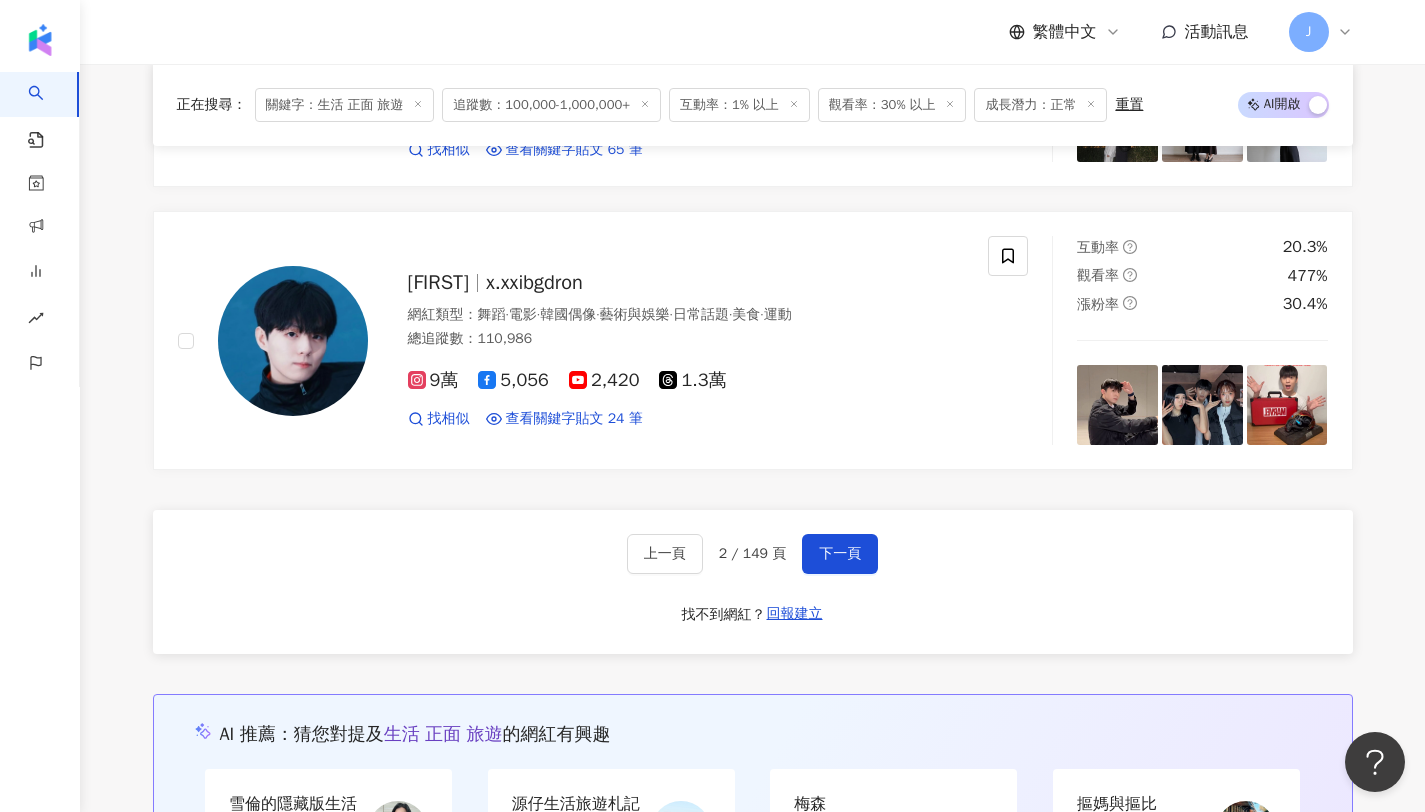 scroll, scrollTop: 3743, scrollLeft: 0, axis: vertical 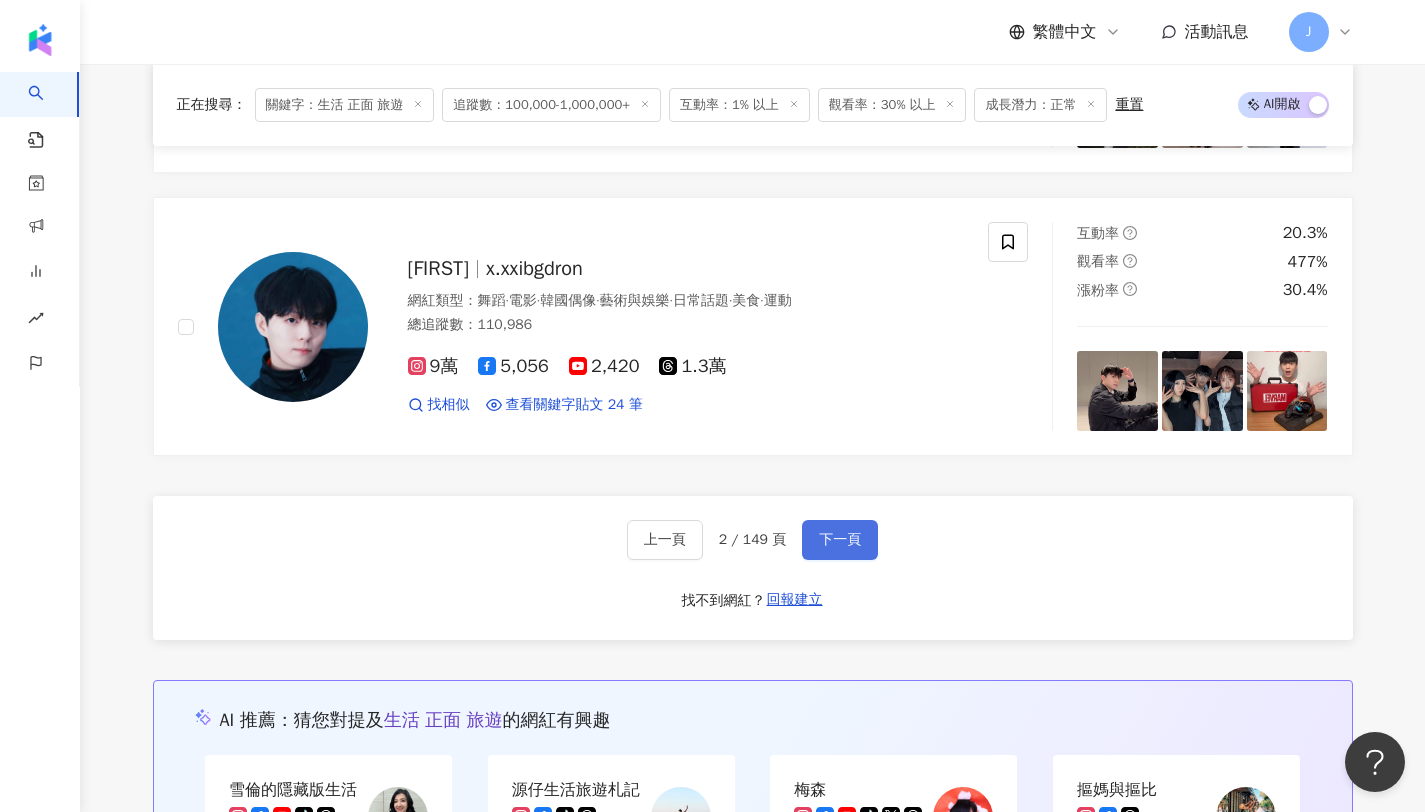 click on "下一頁" at bounding box center [840, 540] 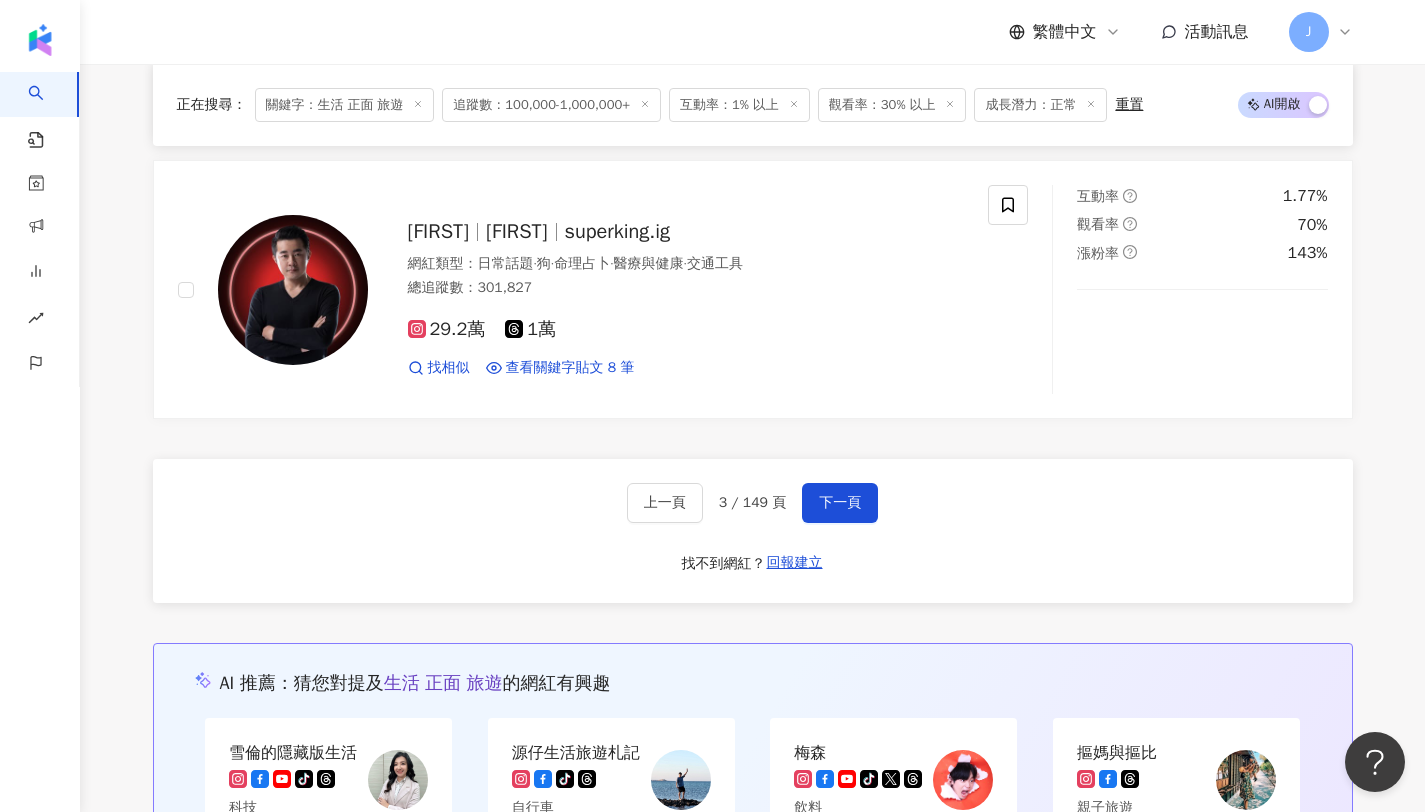 scroll, scrollTop: 3799, scrollLeft: 0, axis: vertical 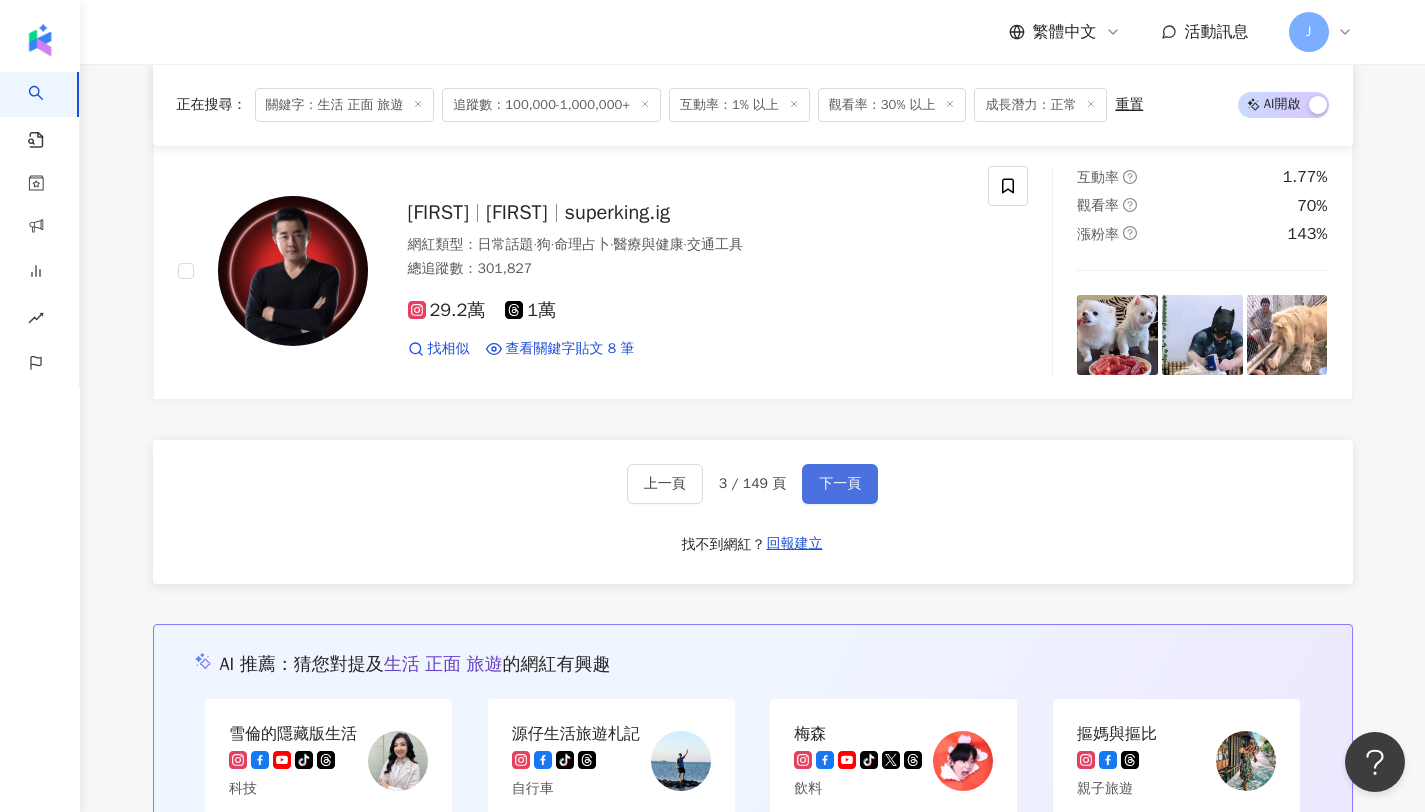 click on "下一頁" at bounding box center [840, 484] 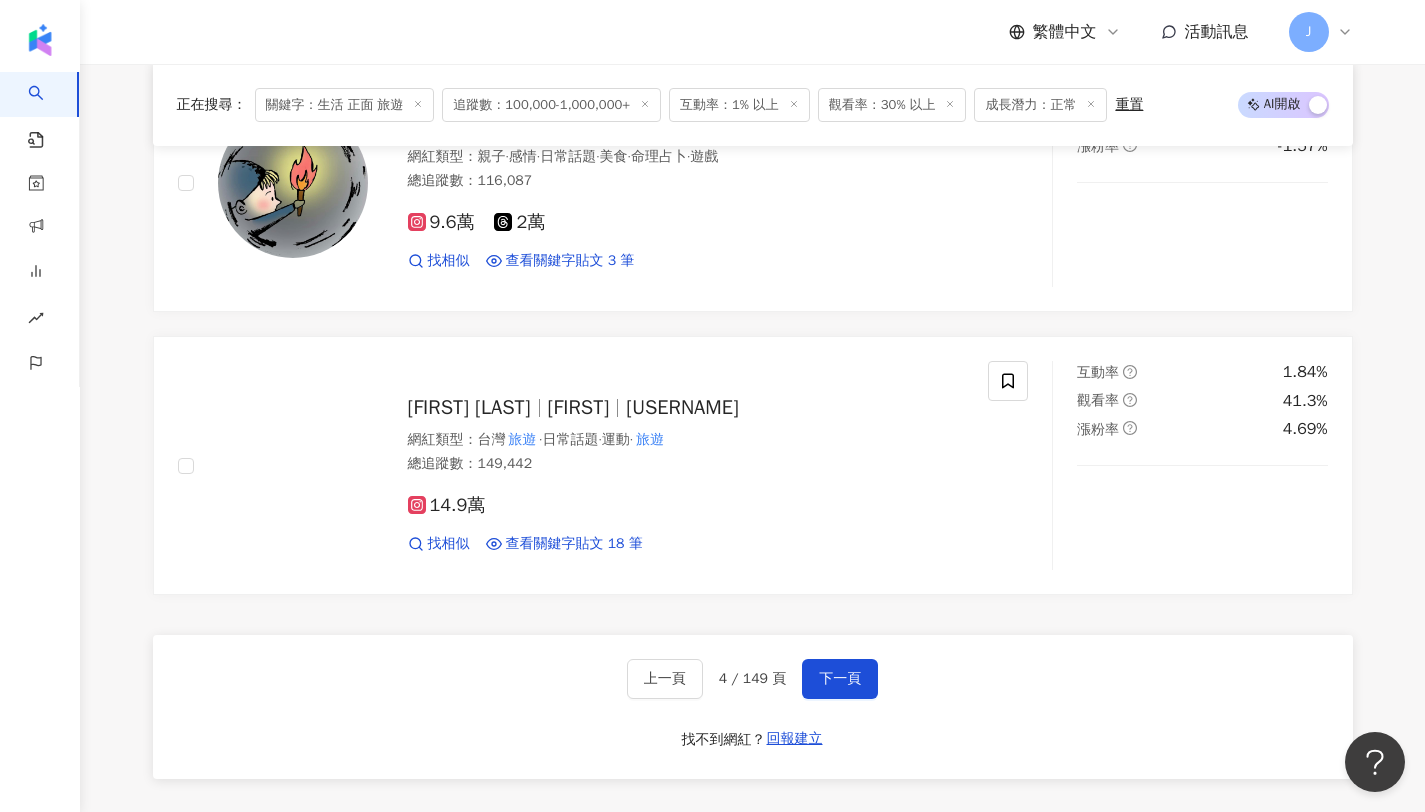 scroll, scrollTop: 3621, scrollLeft: 0, axis: vertical 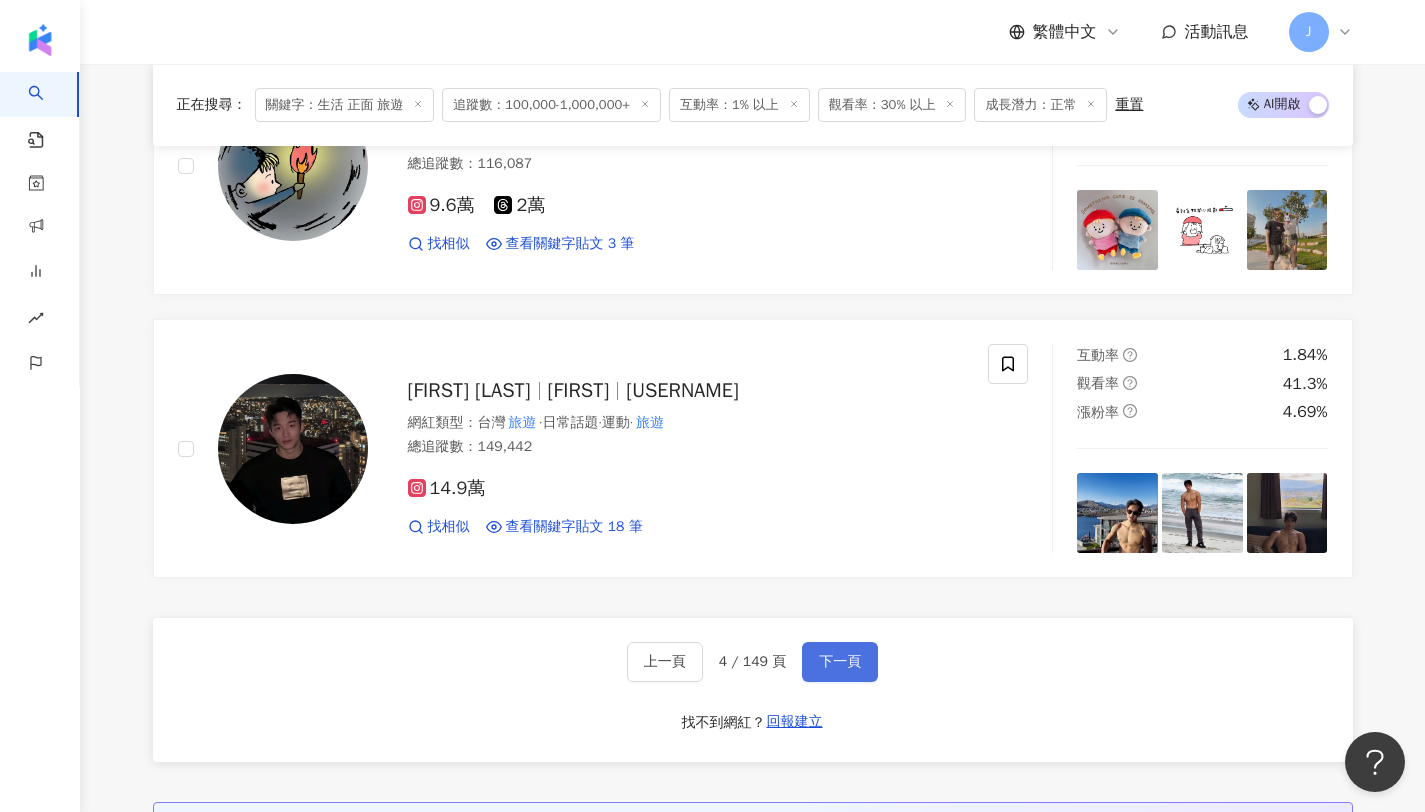 click on "下一頁" at bounding box center [840, 662] 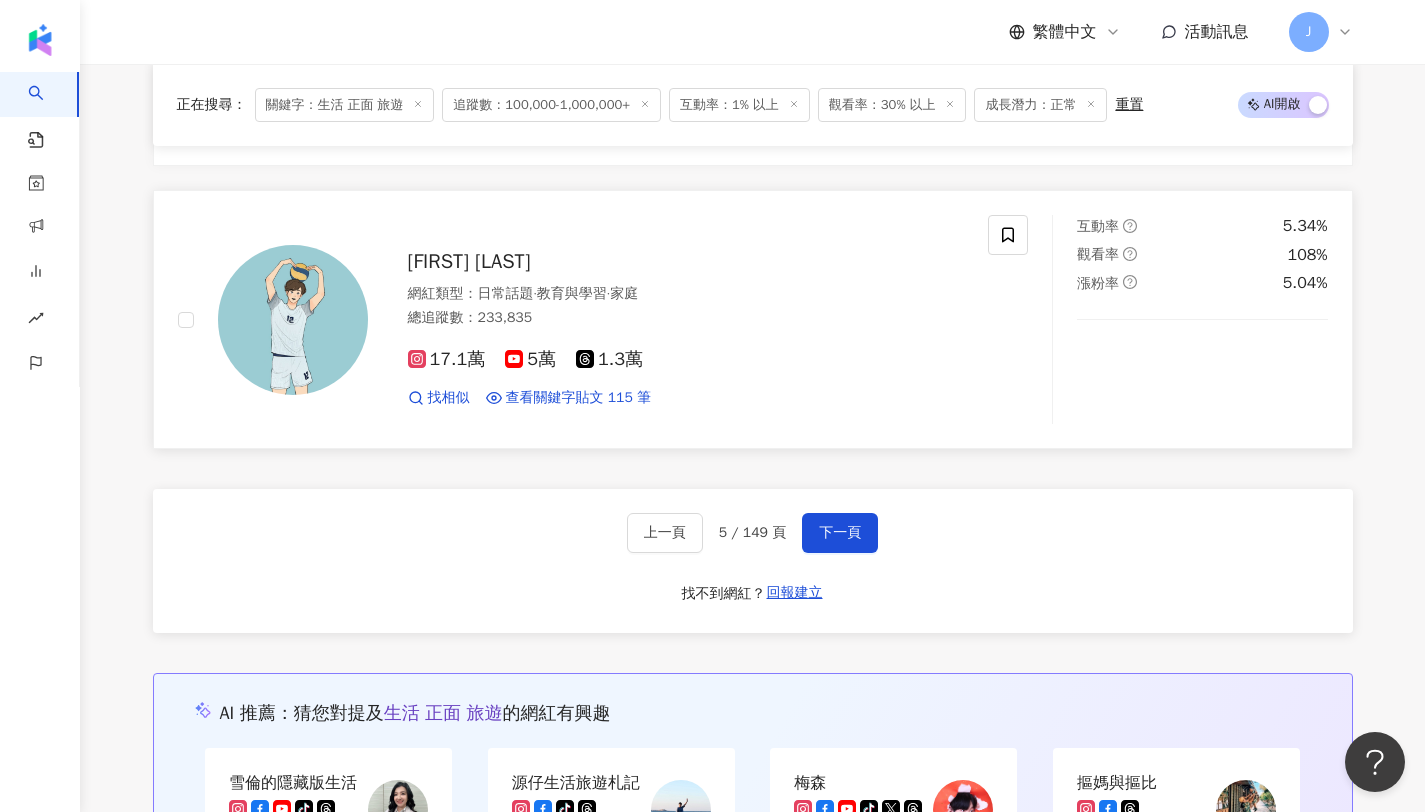scroll, scrollTop: 3869, scrollLeft: 0, axis: vertical 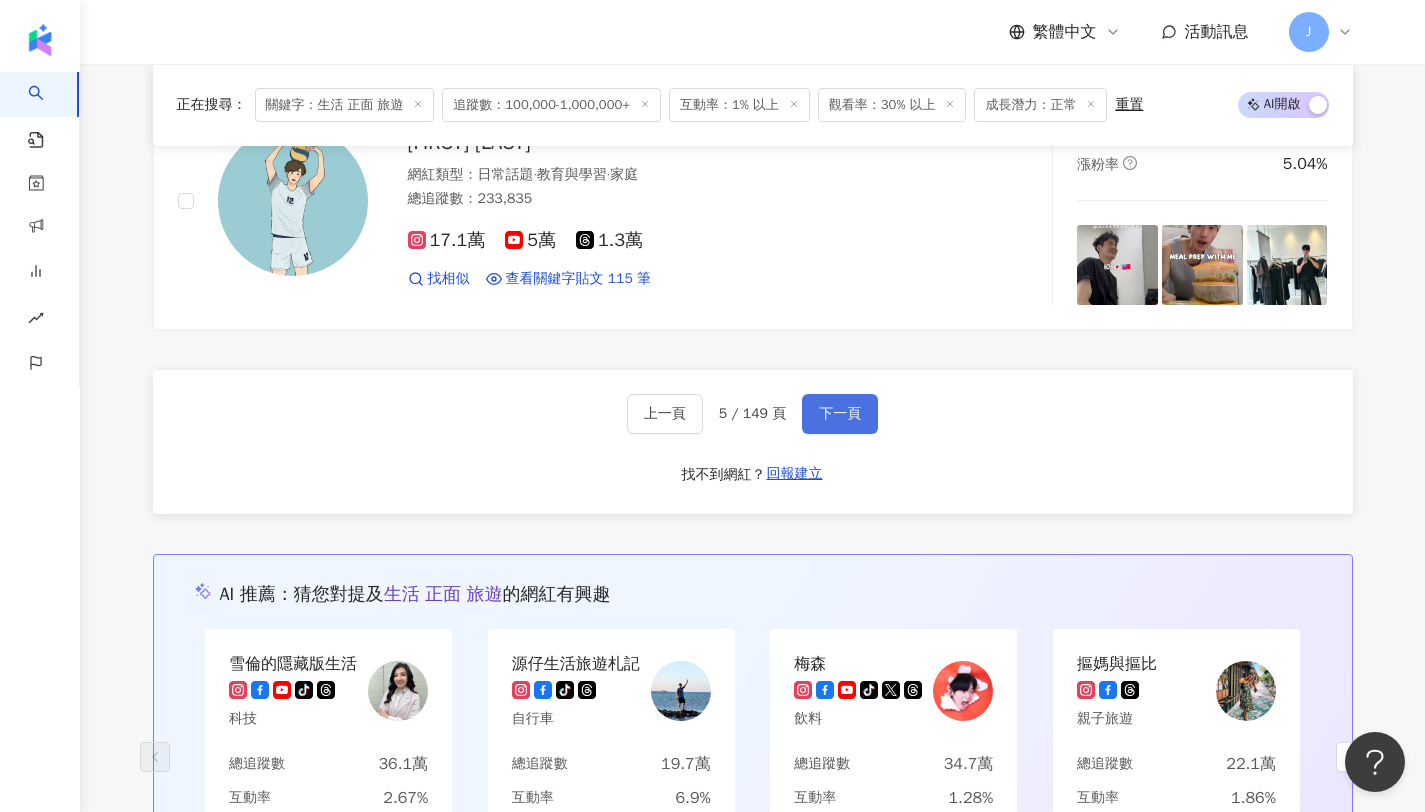 click on "下一頁" at bounding box center [840, 414] 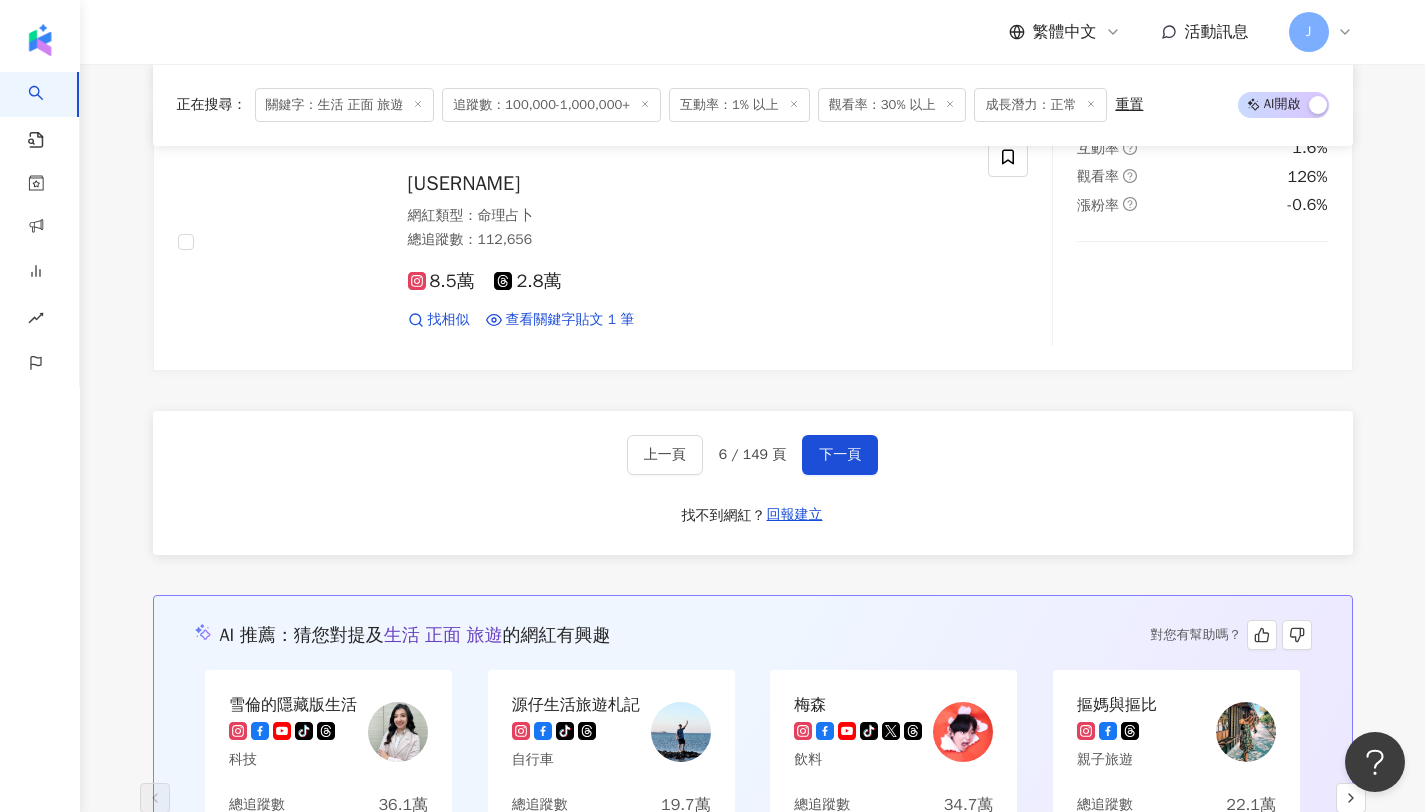 scroll, scrollTop: 3805, scrollLeft: 0, axis: vertical 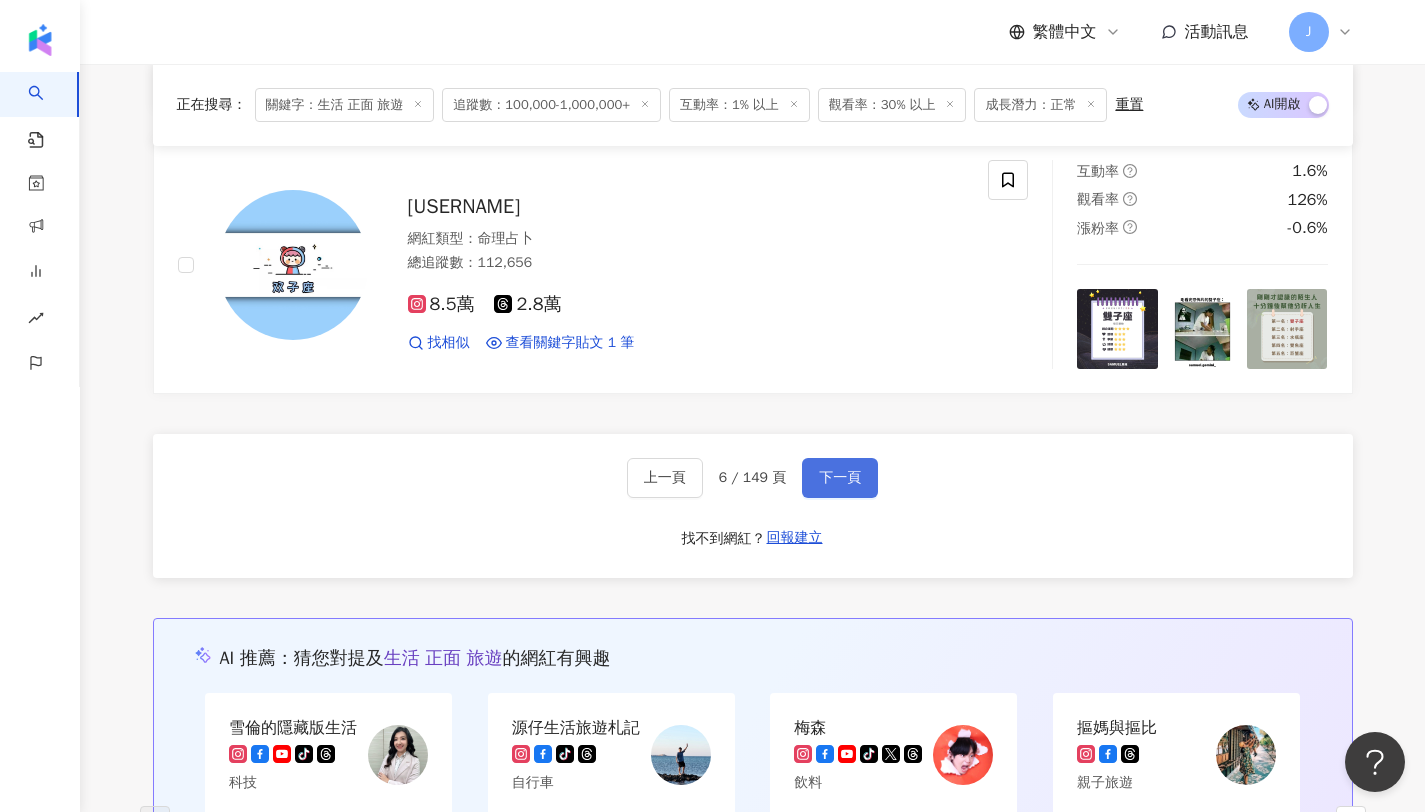 click on "下一頁" at bounding box center [840, 478] 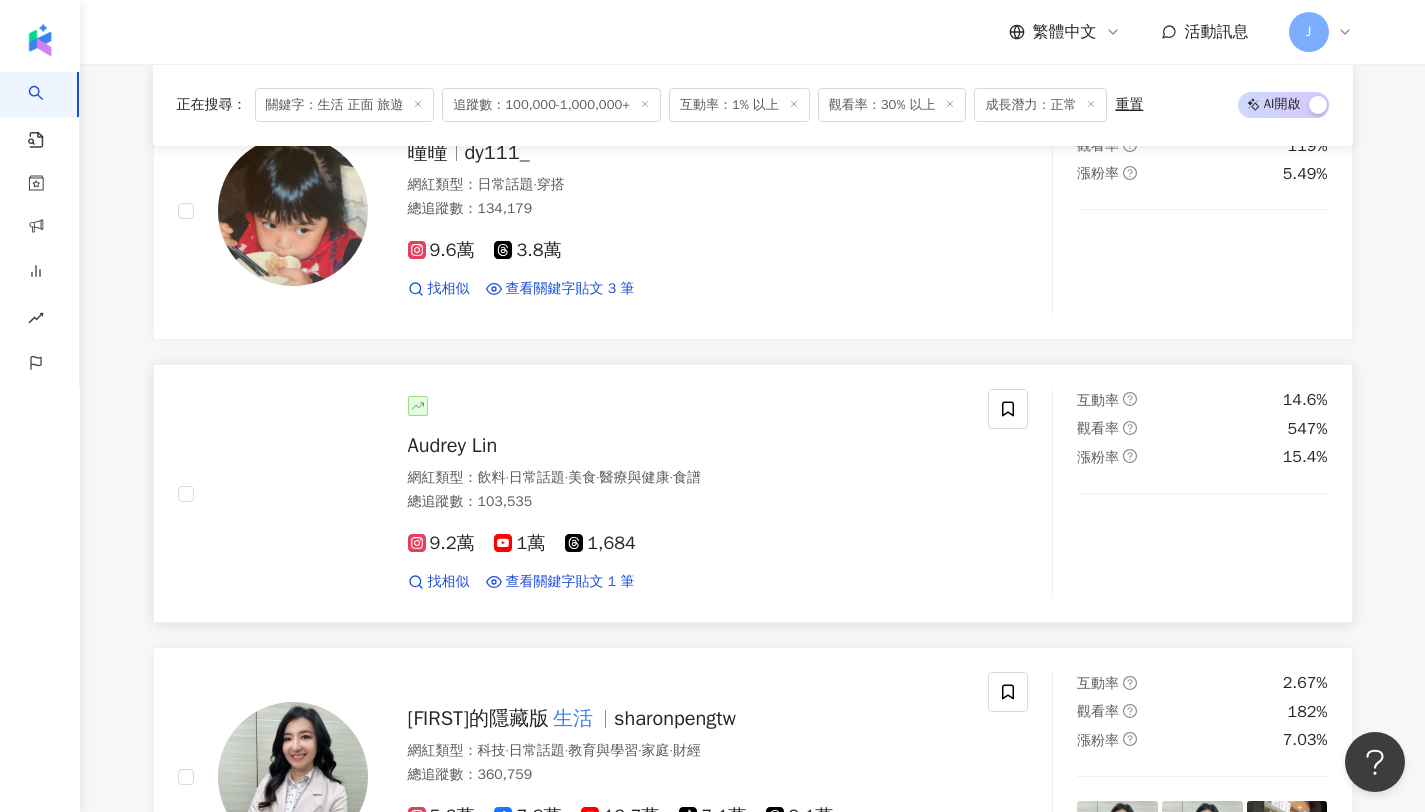 scroll, scrollTop: 2994, scrollLeft: 0, axis: vertical 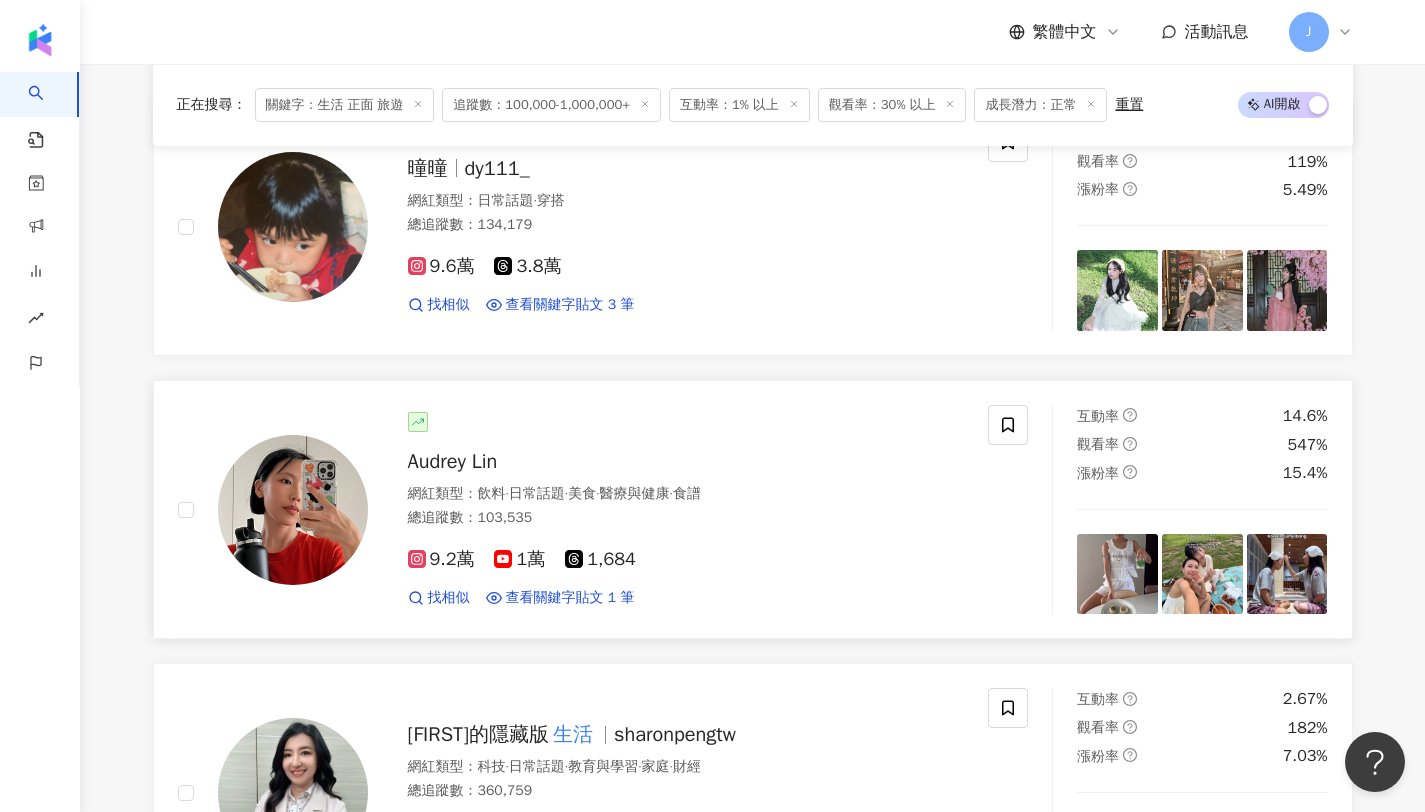 click on "總追蹤數 ： 103,535" at bounding box center [686, 518] 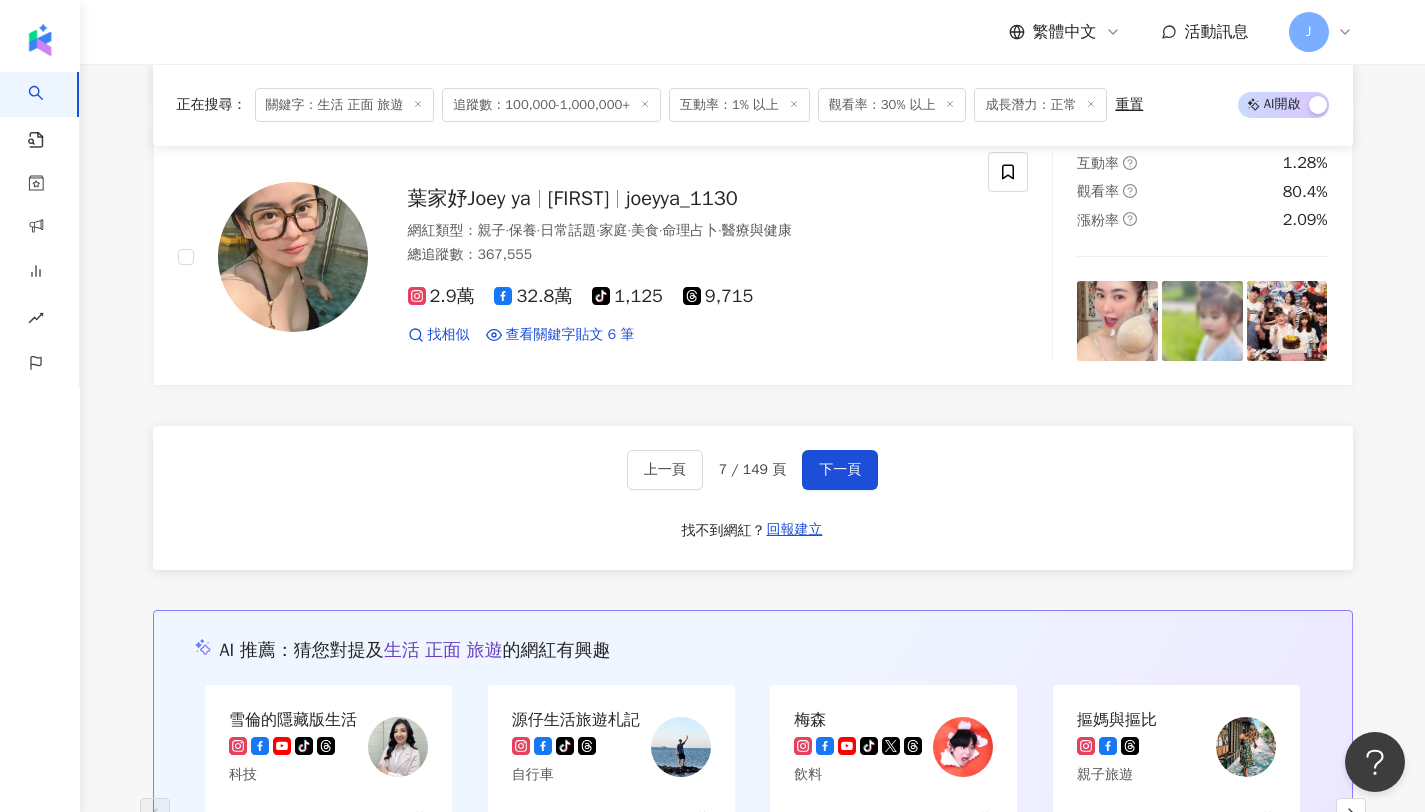 scroll, scrollTop: 3801, scrollLeft: 0, axis: vertical 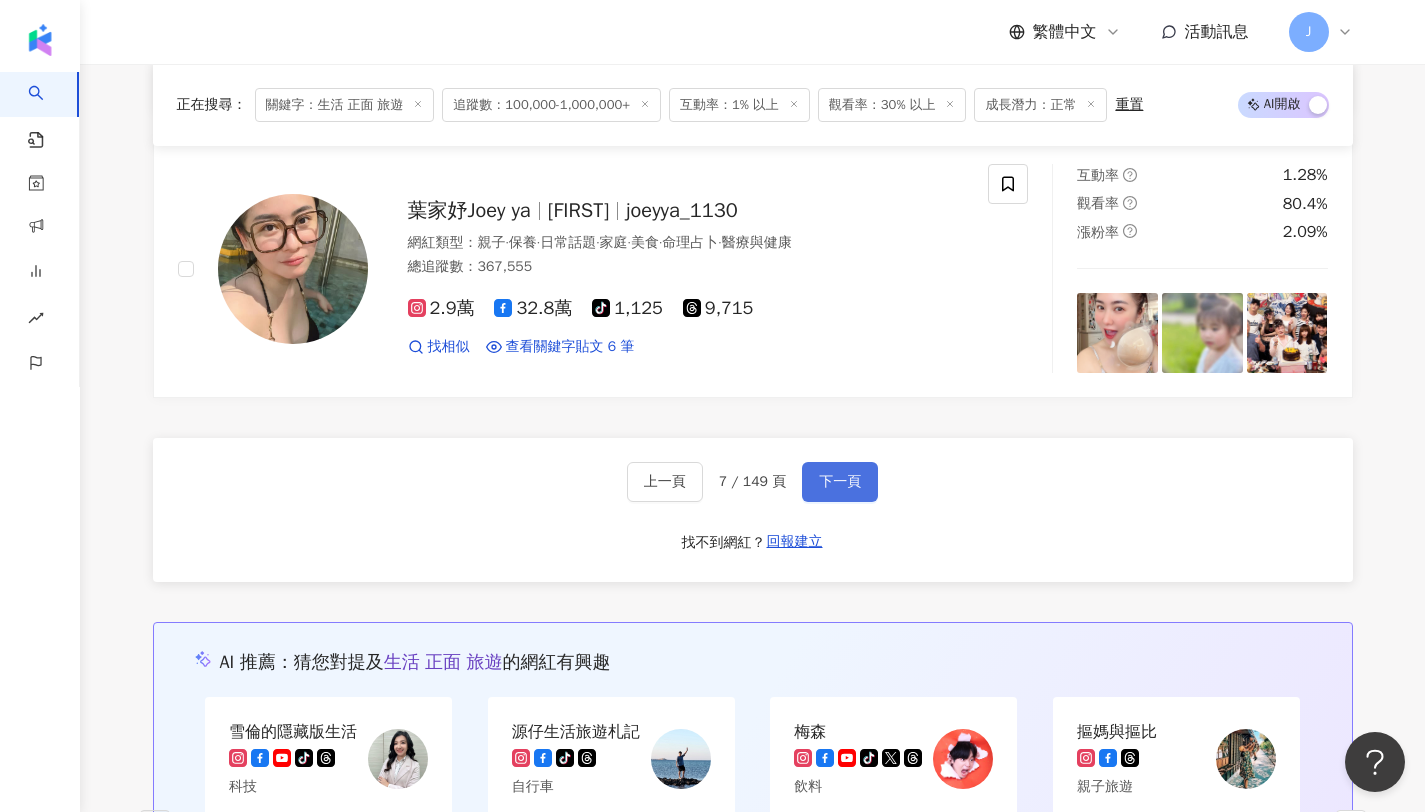 click on "下一頁" at bounding box center (840, 482) 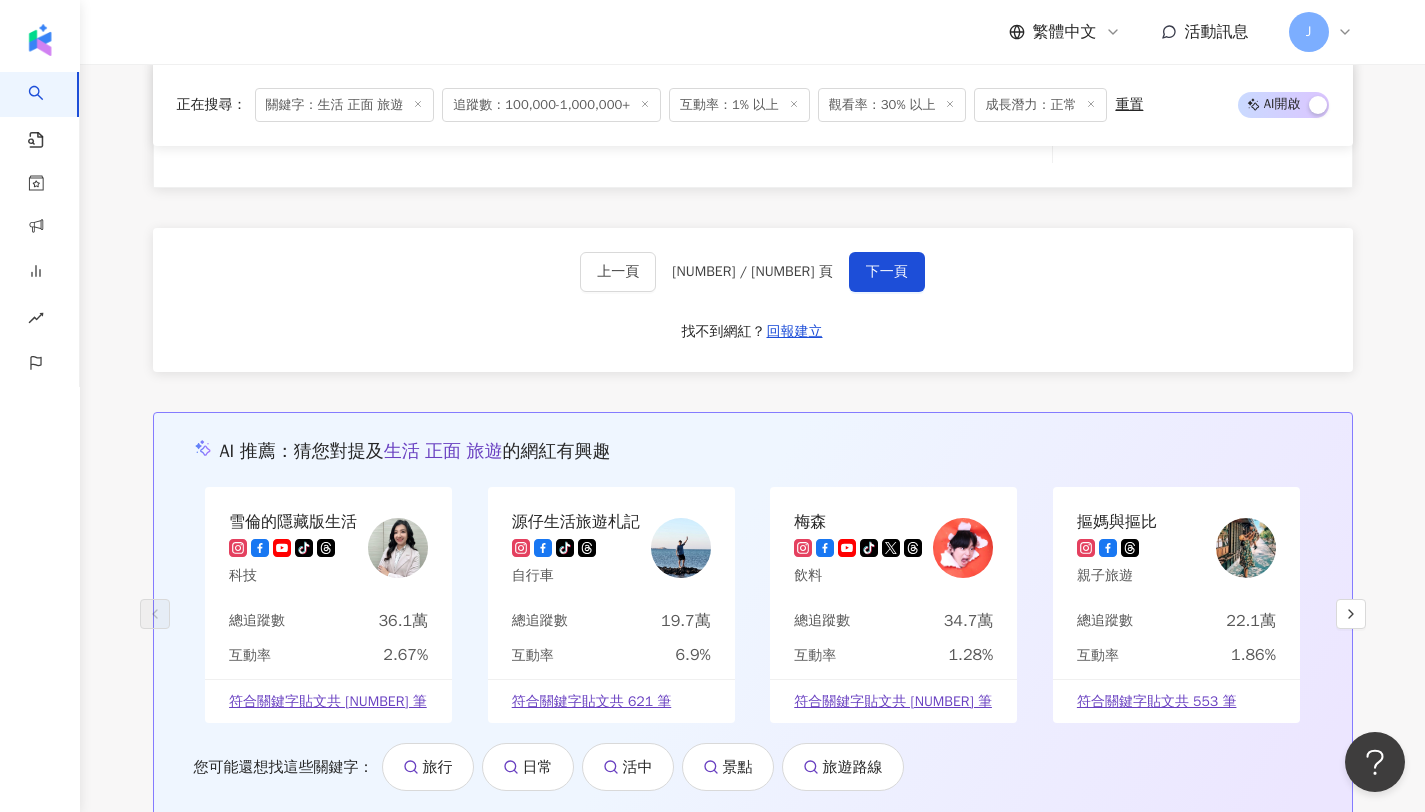 scroll, scrollTop: 4125, scrollLeft: 0, axis: vertical 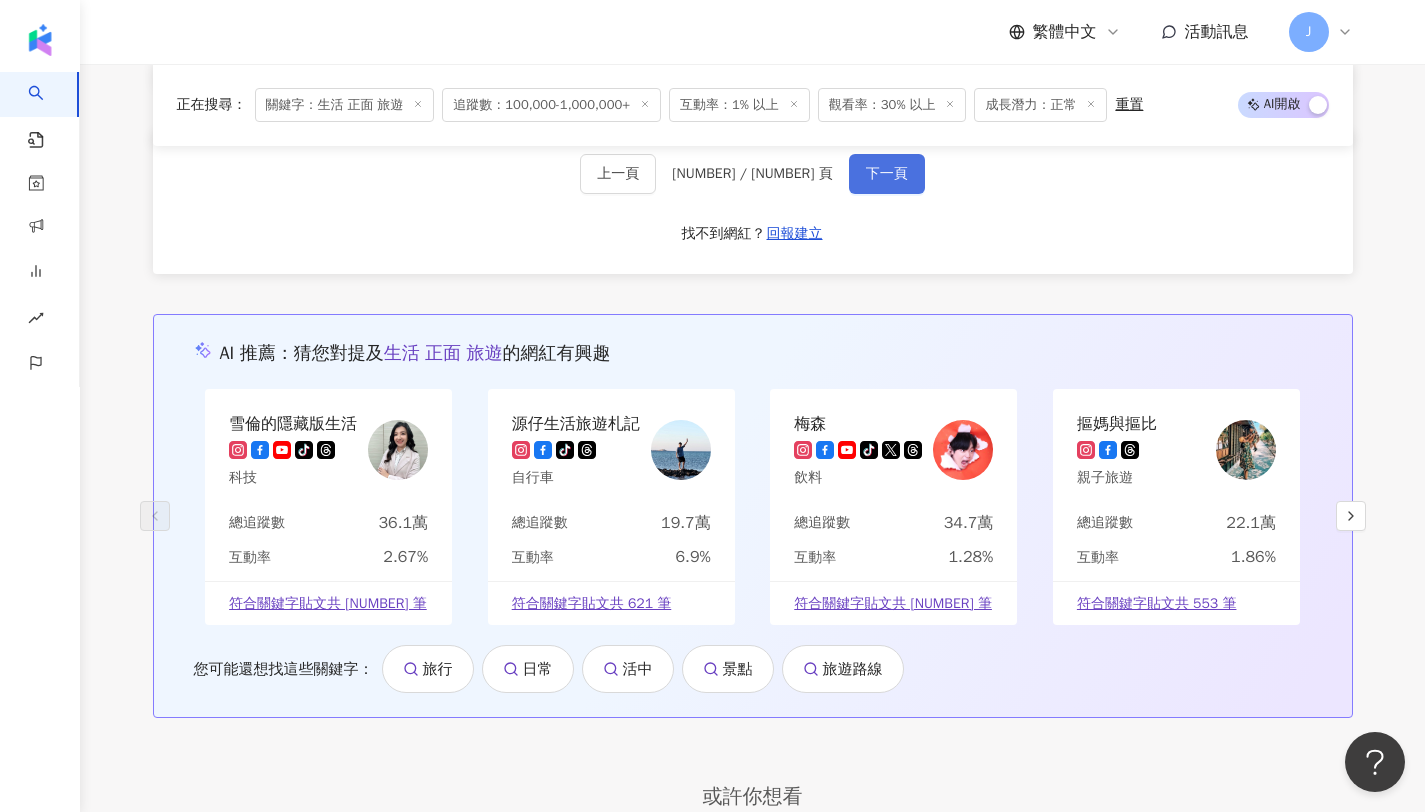 click on "下一頁" at bounding box center (887, 174) 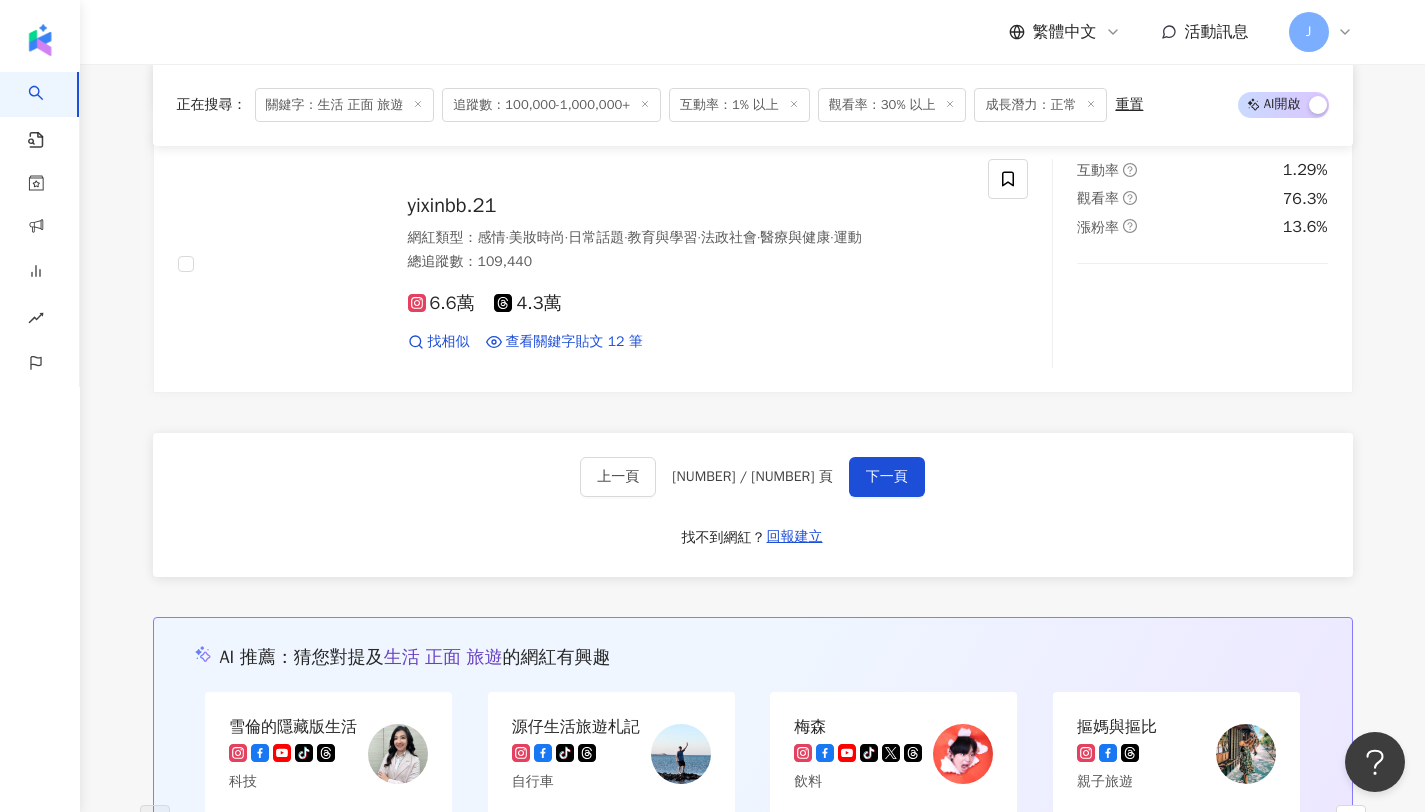 scroll, scrollTop: 3799, scrollLeft: 0, axis: vertical 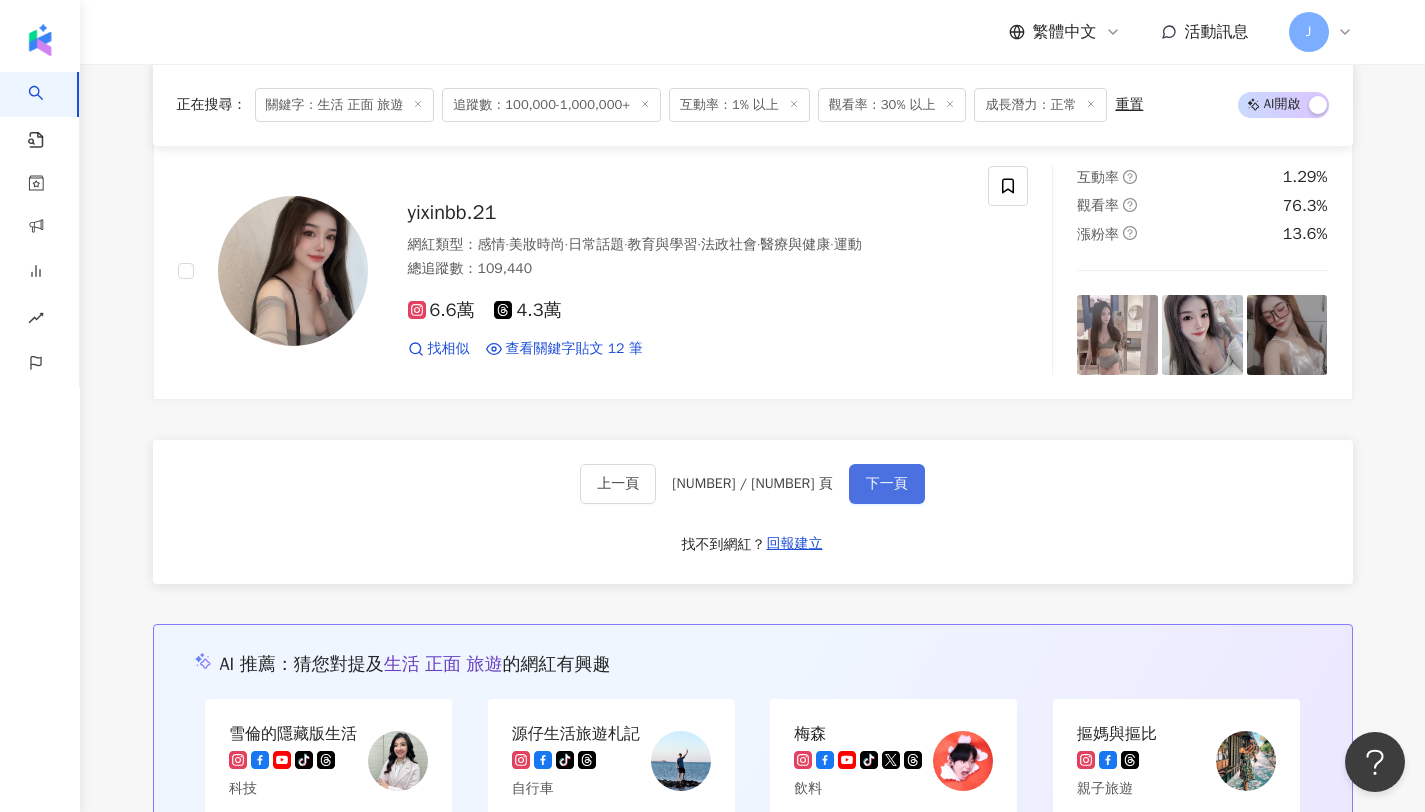 click on "下一頁" at bounding box center [887, 484] 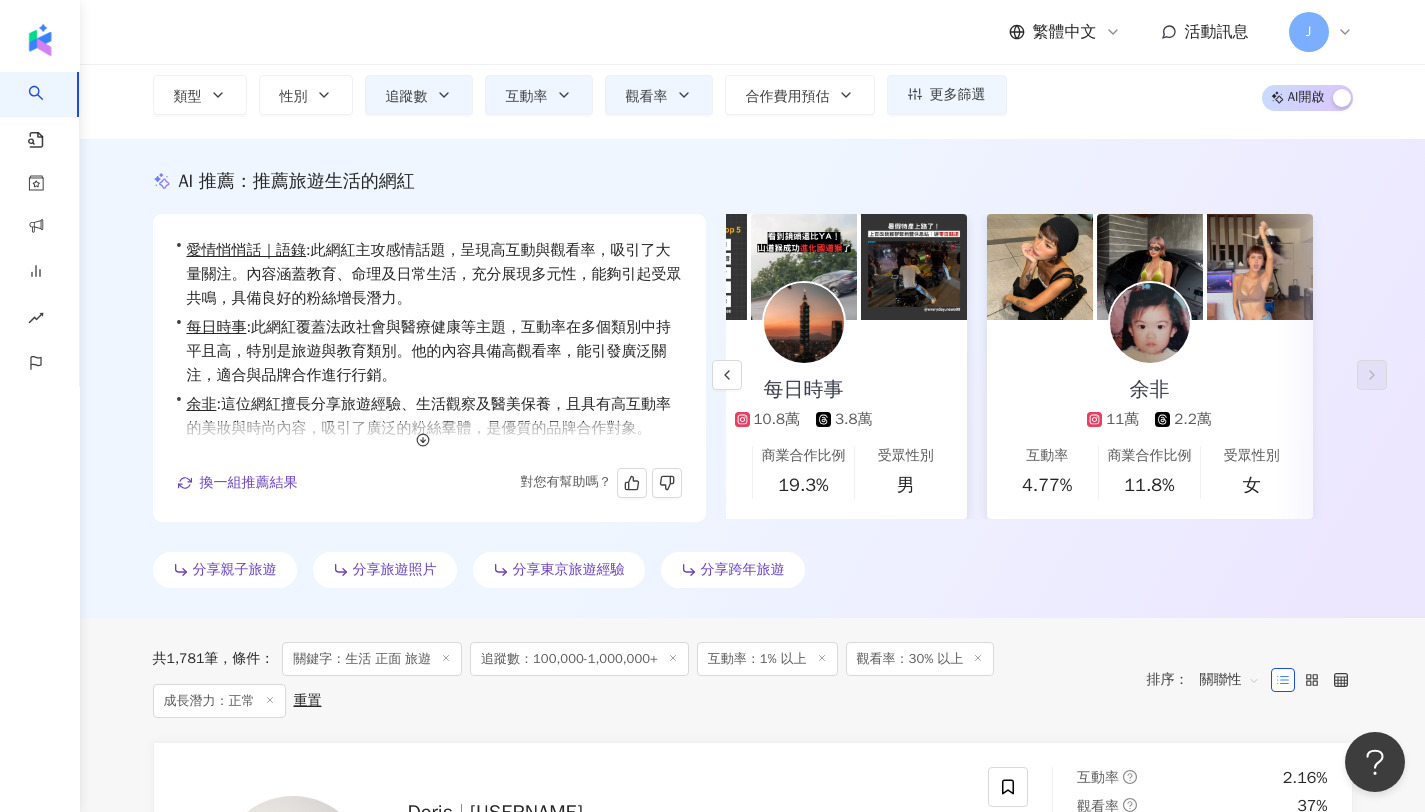 scroll, scrollTop: 0, scrollLeft: 0, axis: both 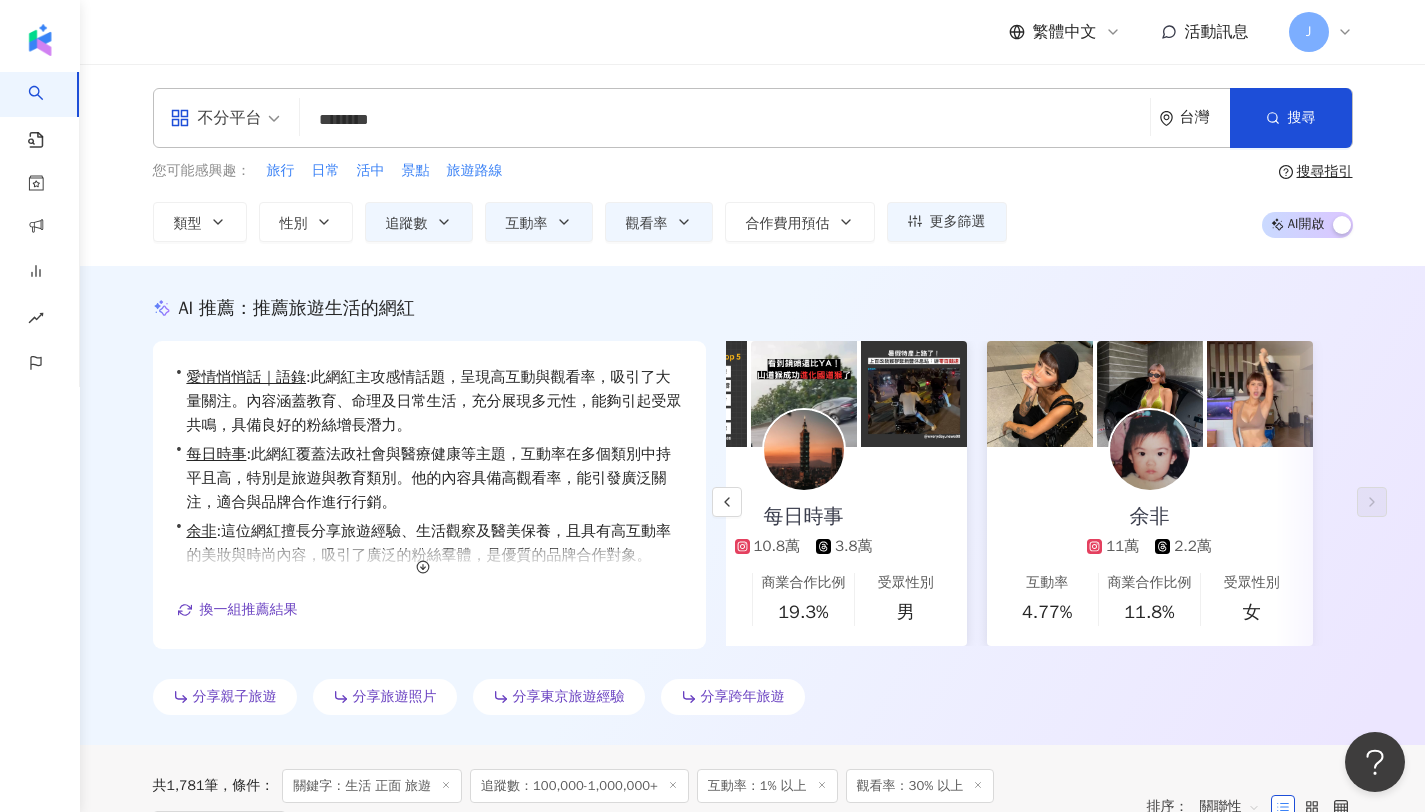 click on "********" at bounding box center (725, 120) 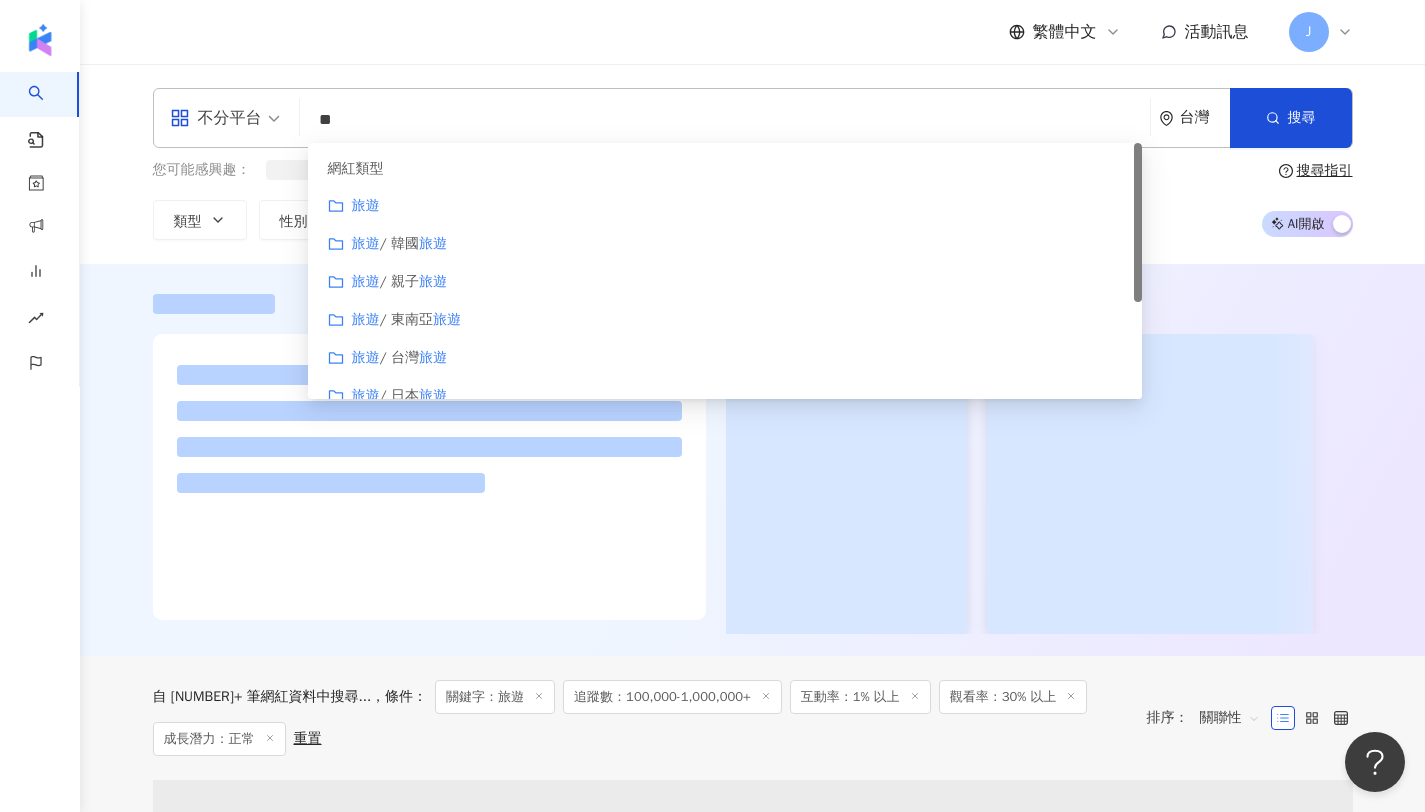 scroll, scrollTop: 0, scrollLeft: 0, axis: both 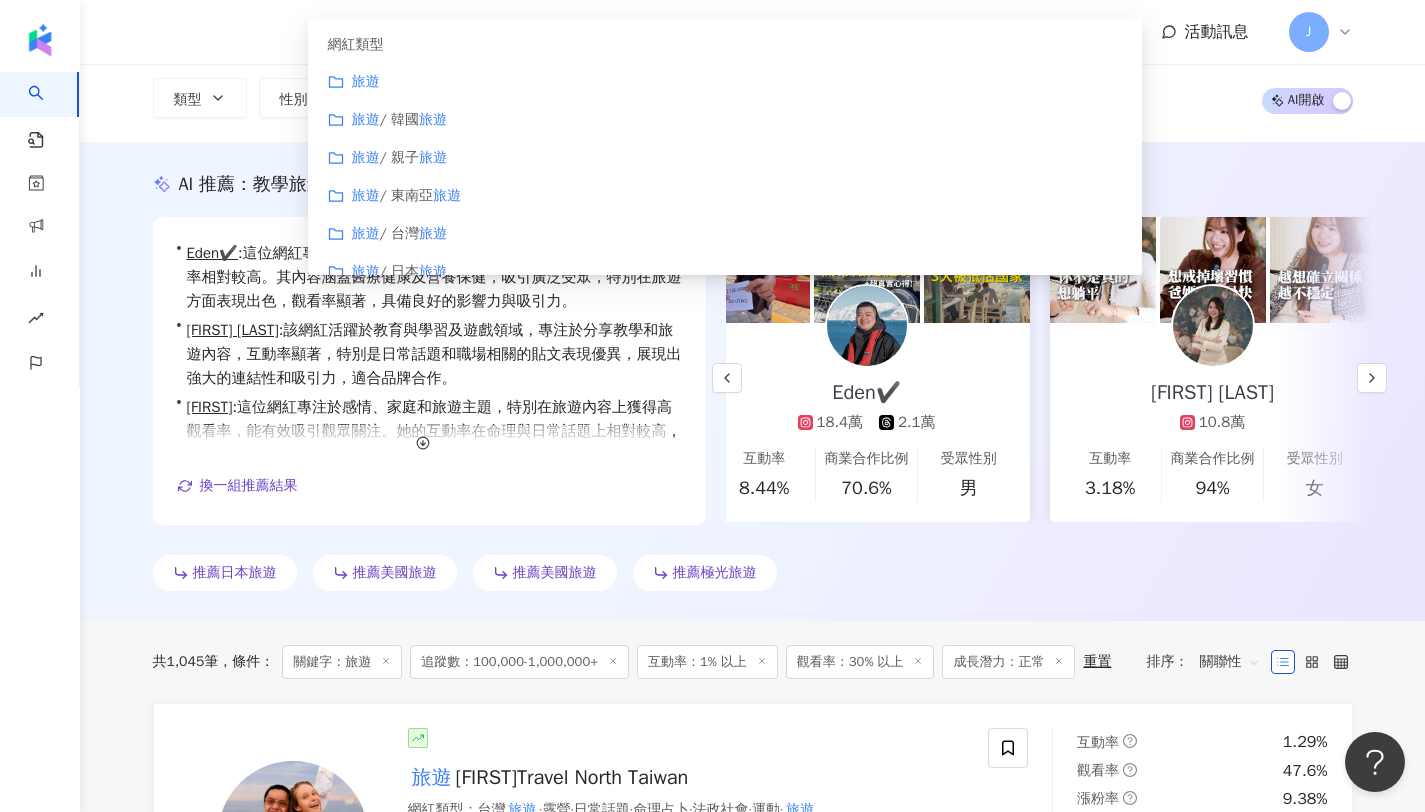 type on "**" 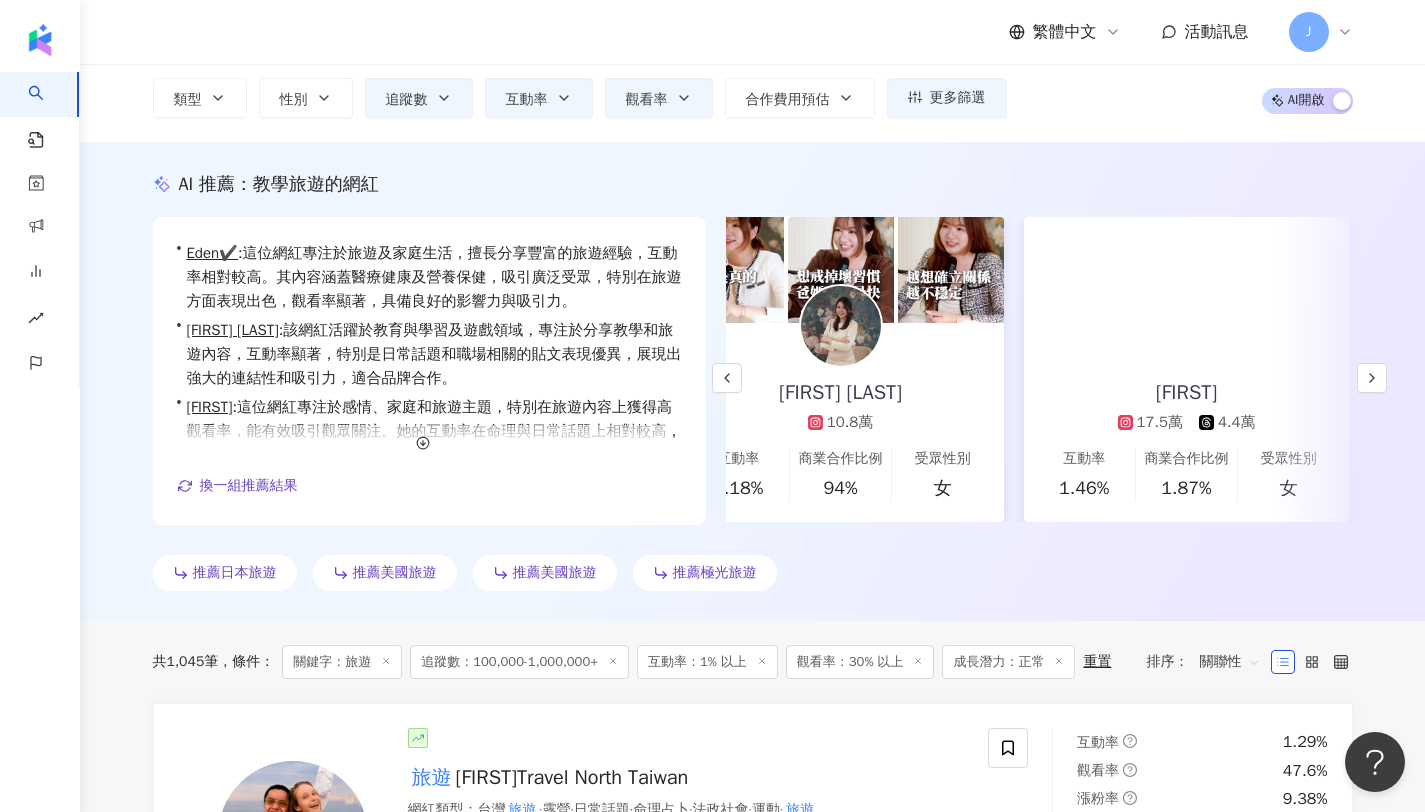 scroll, scrollTop: 0, scrollLeft: 431, axis: horizontal 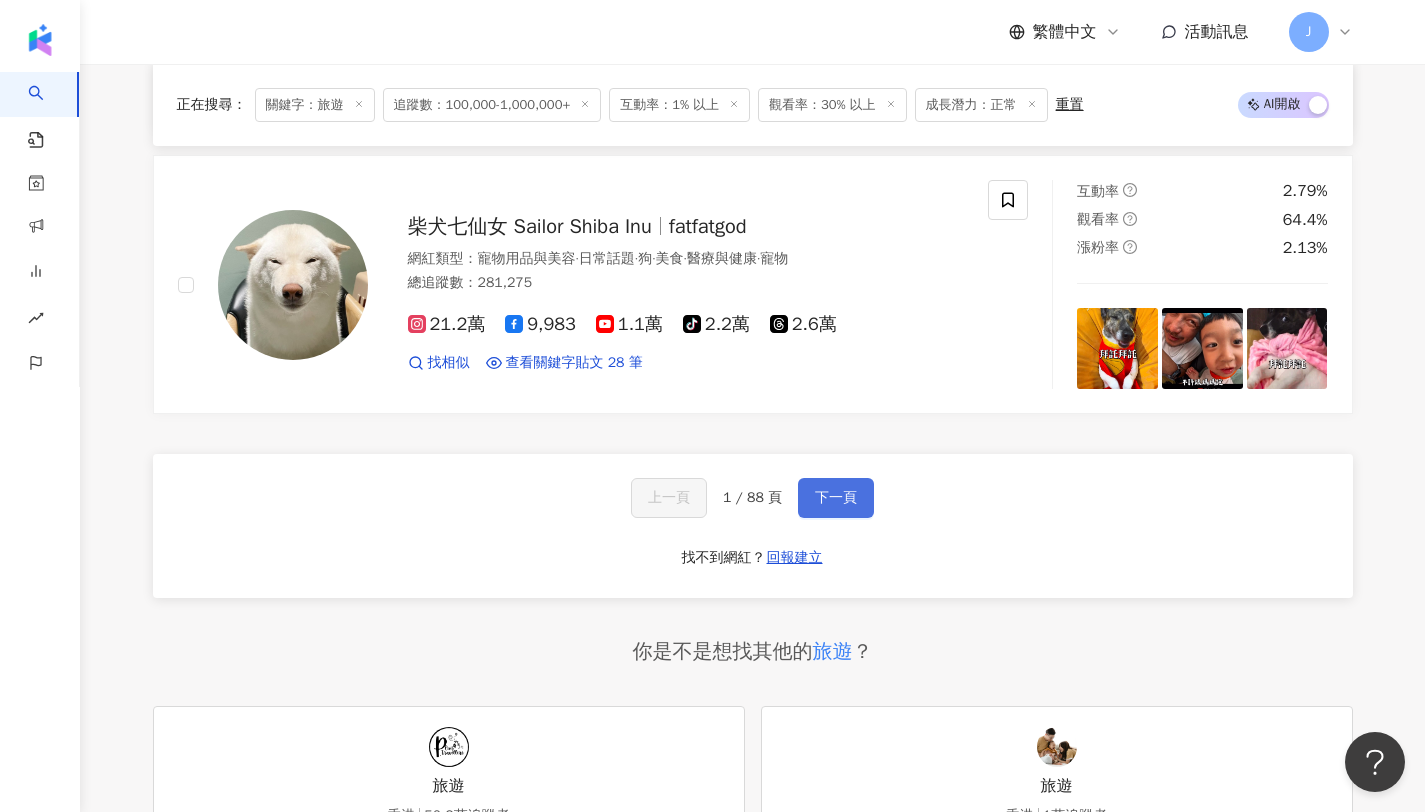 click on "下一頁" at bounding box center [836, 498] 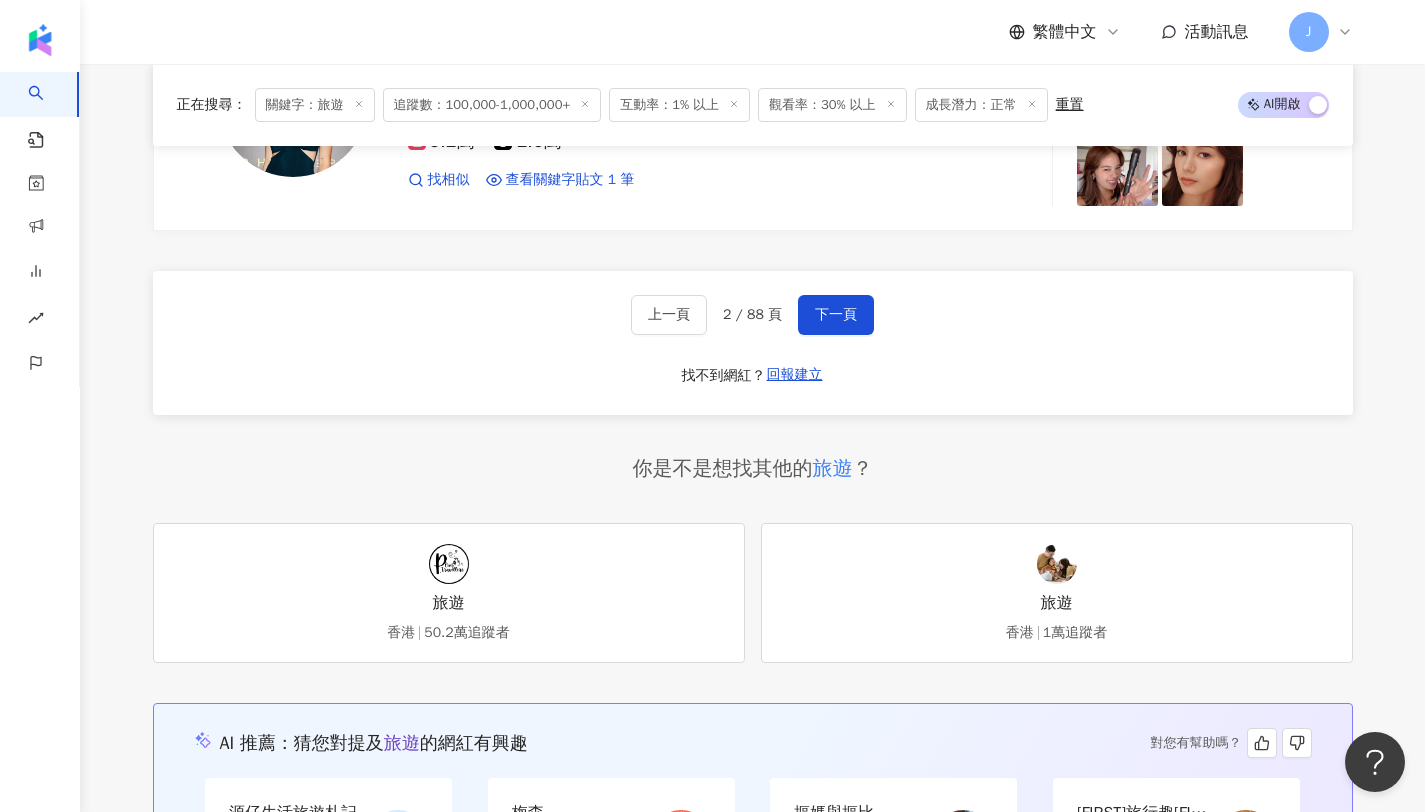 scroll, scrollTop: 3947, scrollLeft: 0, axis: vertical 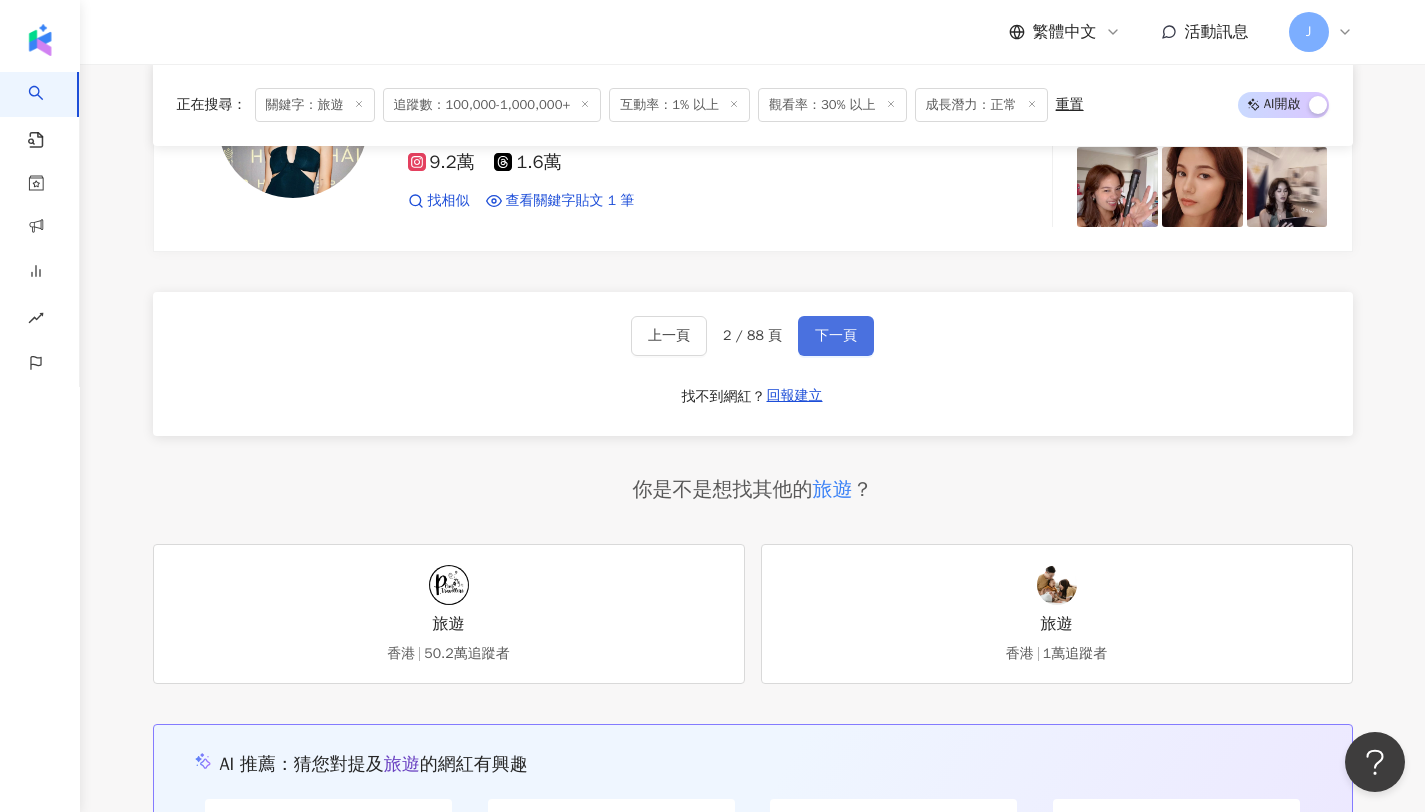 click on "下一頁" at bounding box center (836, 336) 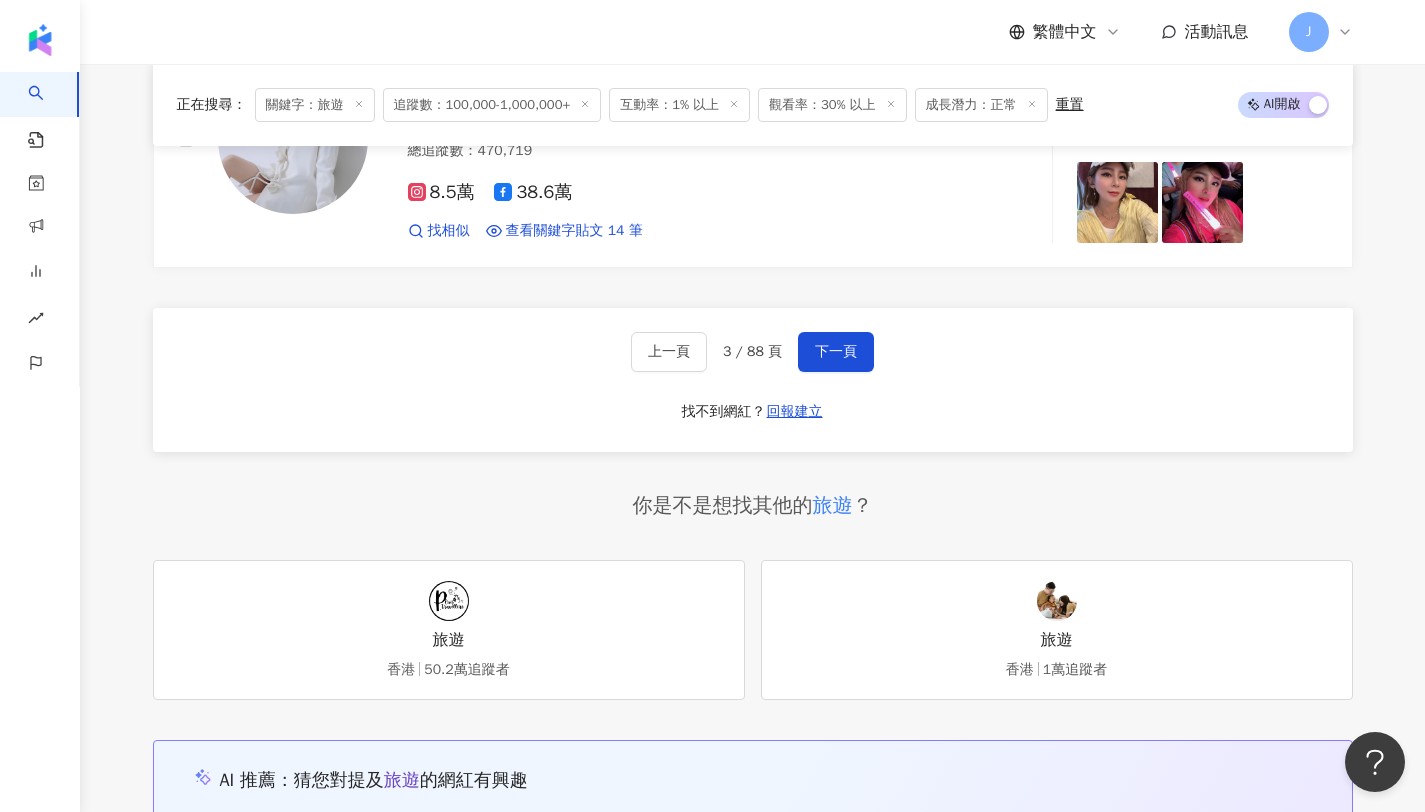 scroll, scrollTop: 3873, scrollLeft: 0, axis: vertical 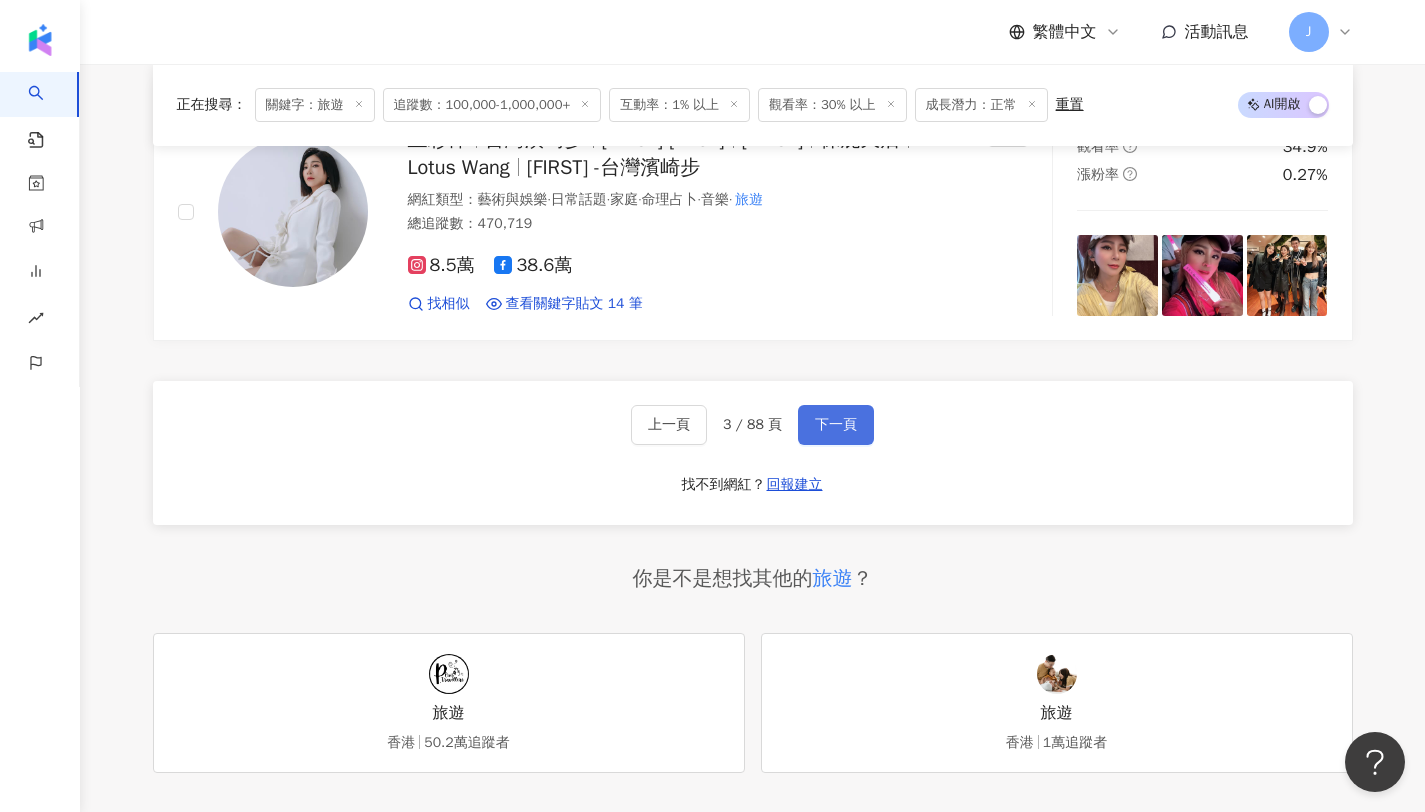 click on "下一頁" at bounding box center (836, 425) 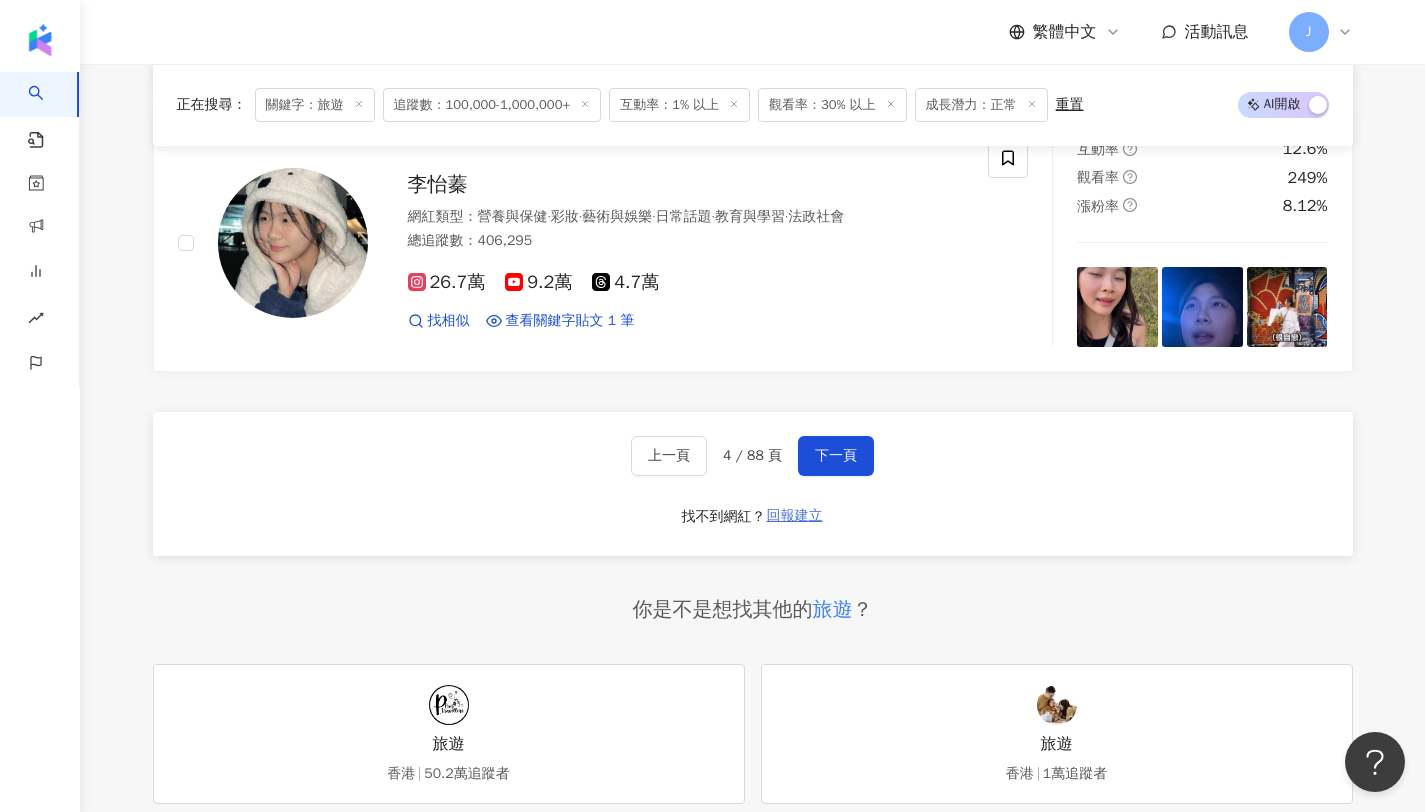 scroll, scrollTop: 3840, scrollLeft: 0, axis: vertical 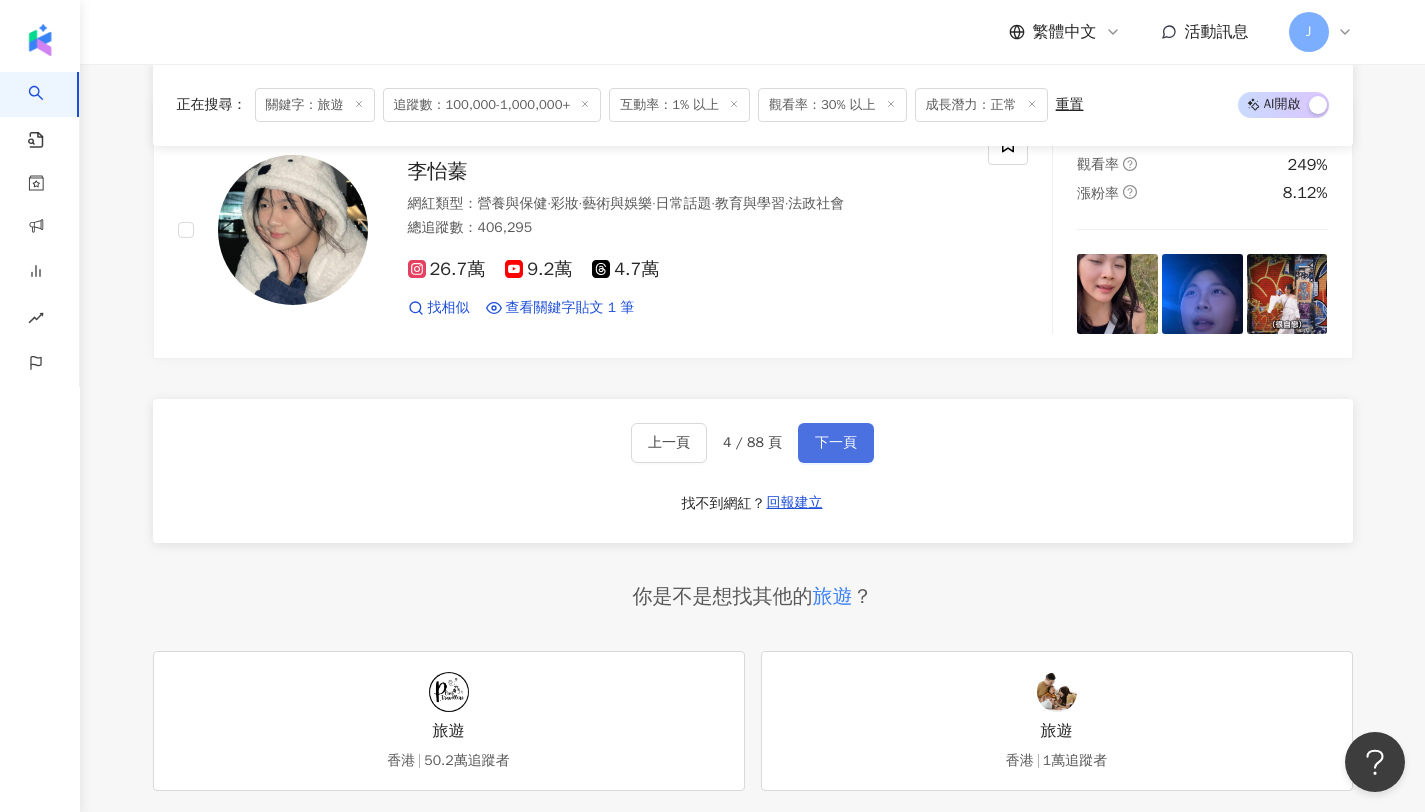 click on "下一頁" at bounding box center (836, 443) 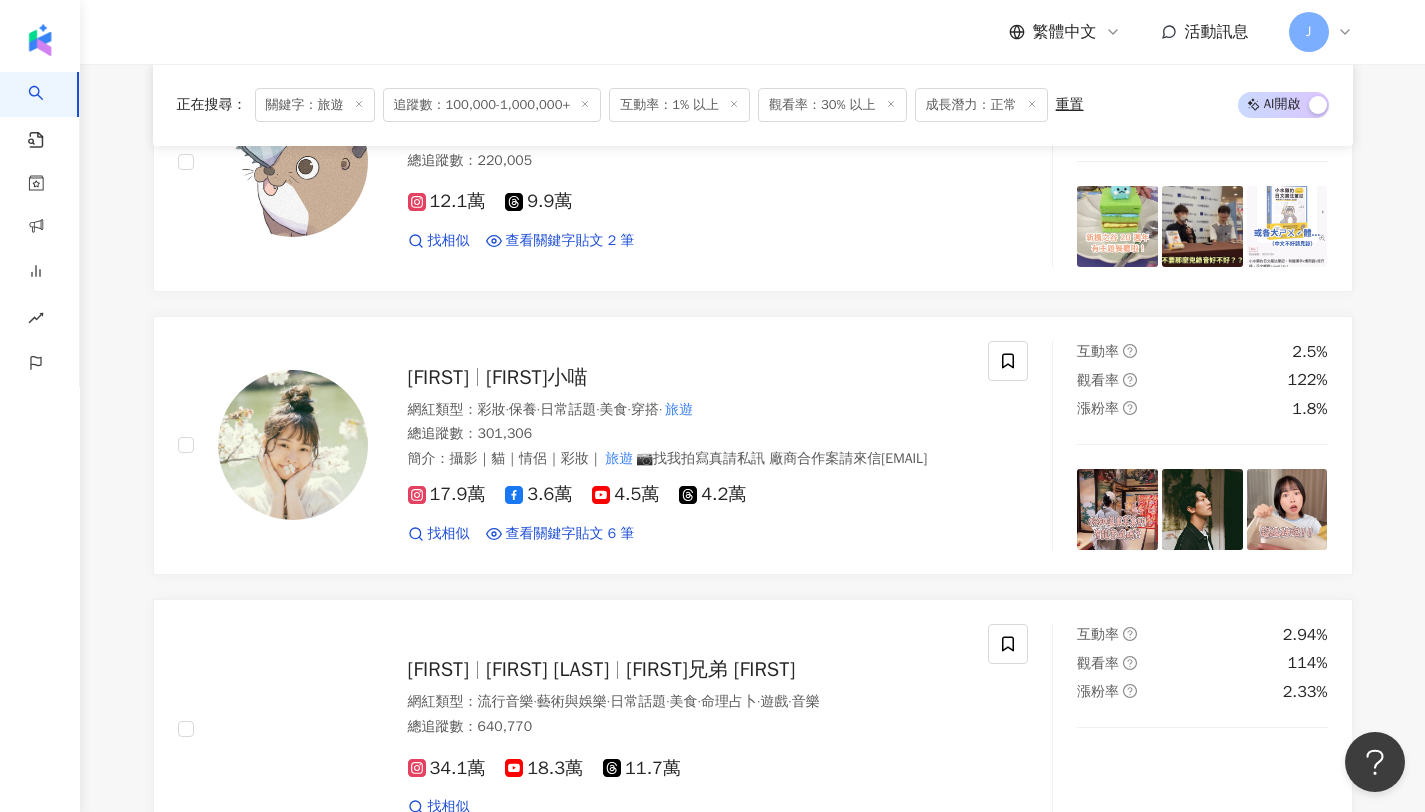 scroll, scrollTop: 795, scrollLeft: 0, axis: vertical 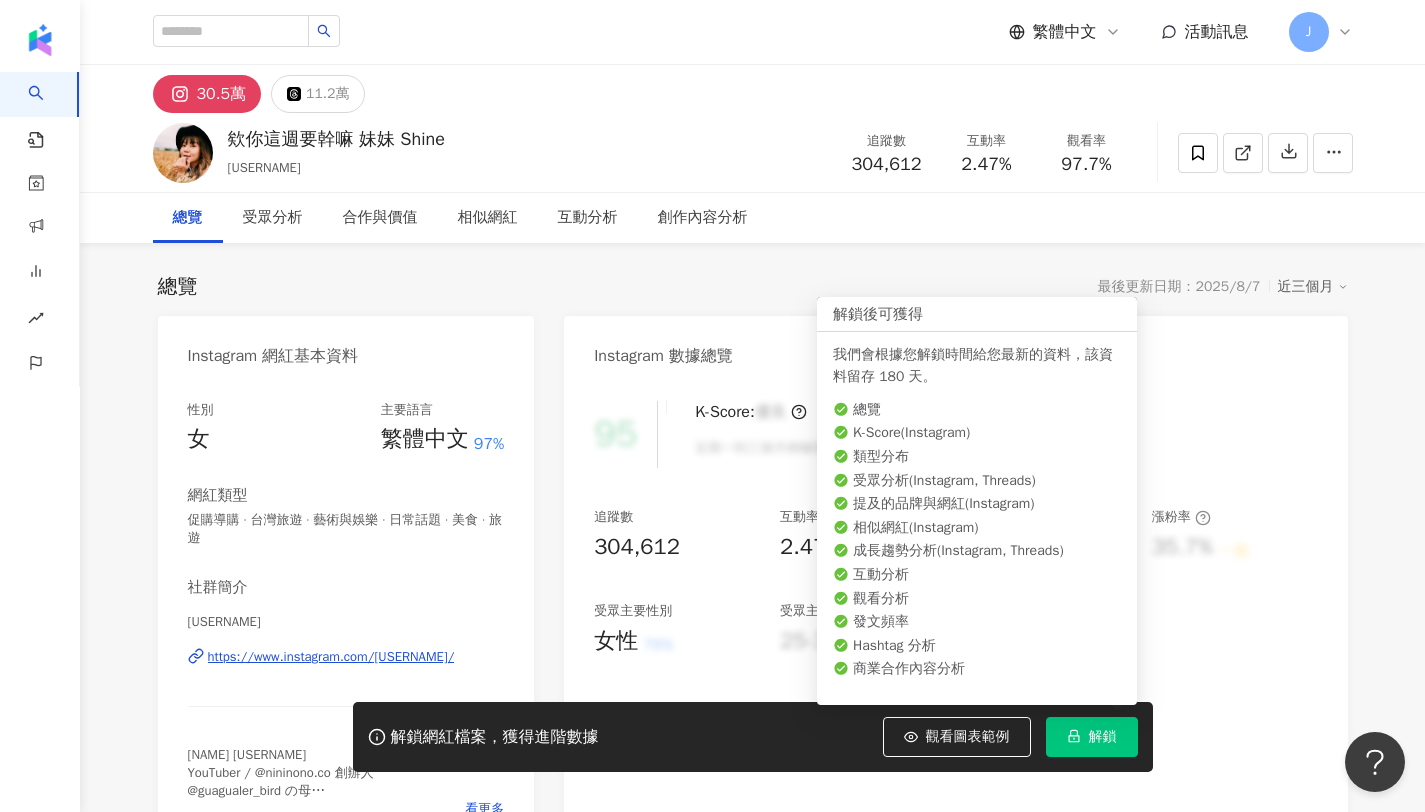 click on "解鎖" at bounding box center (1092, 737) 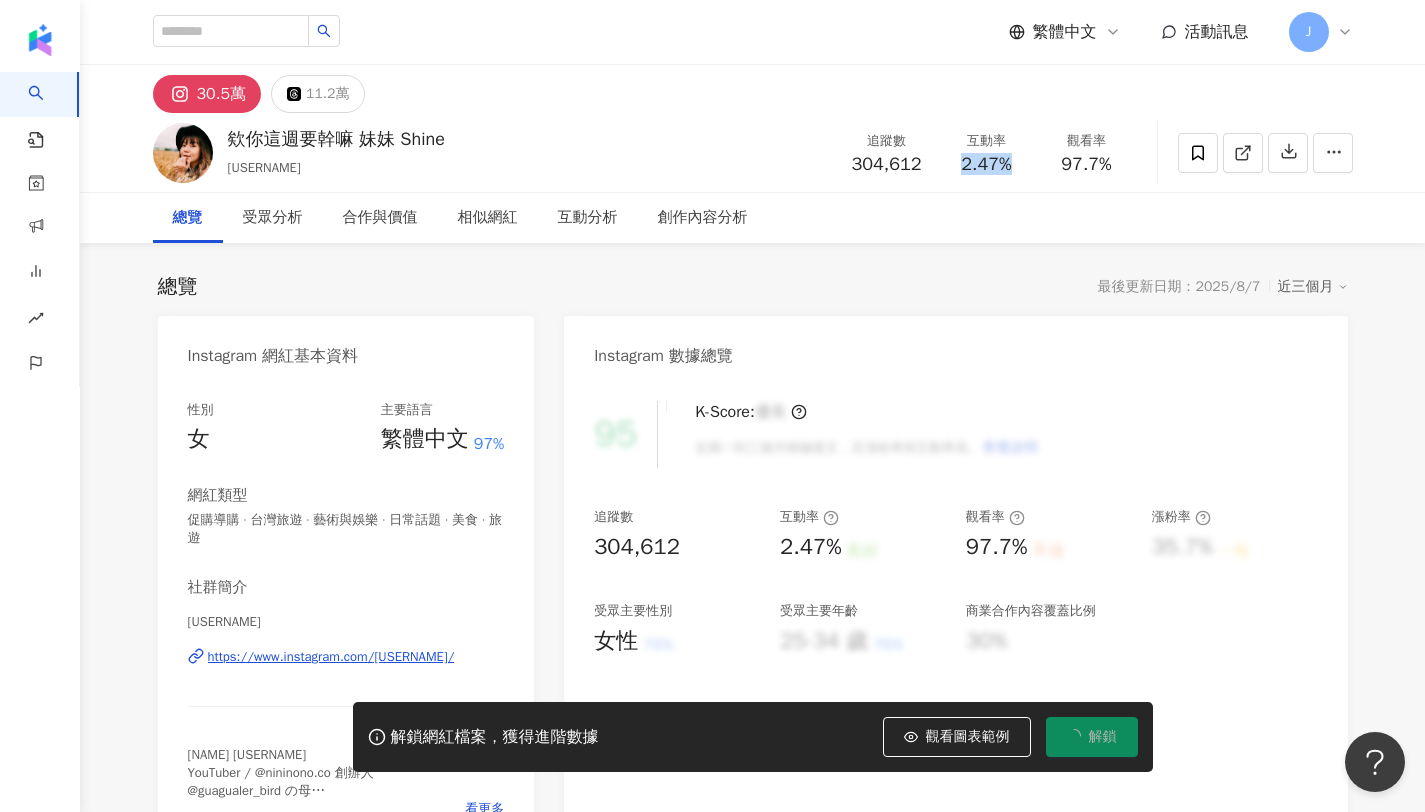 drag, startPoint x: 962, startPoint y: 162, endPoint x: 1022, endPoint y: 162, distance: 60 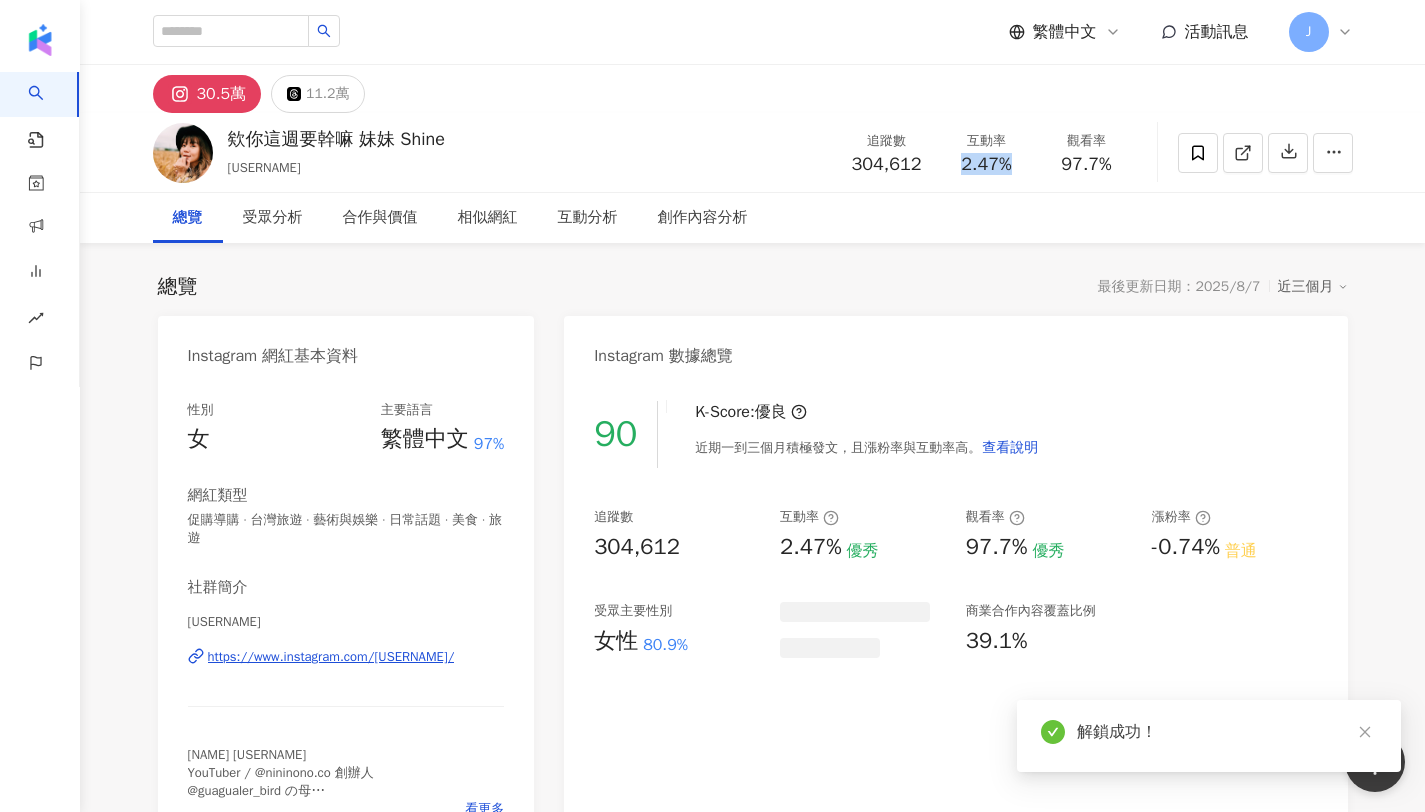 click on "欸你這週要幹嘛 妹妹 Shine shinemeimei 追蹤數 304,612 互動率 2.47% 觀看率 97.7%" at bounding box center (753, 152) 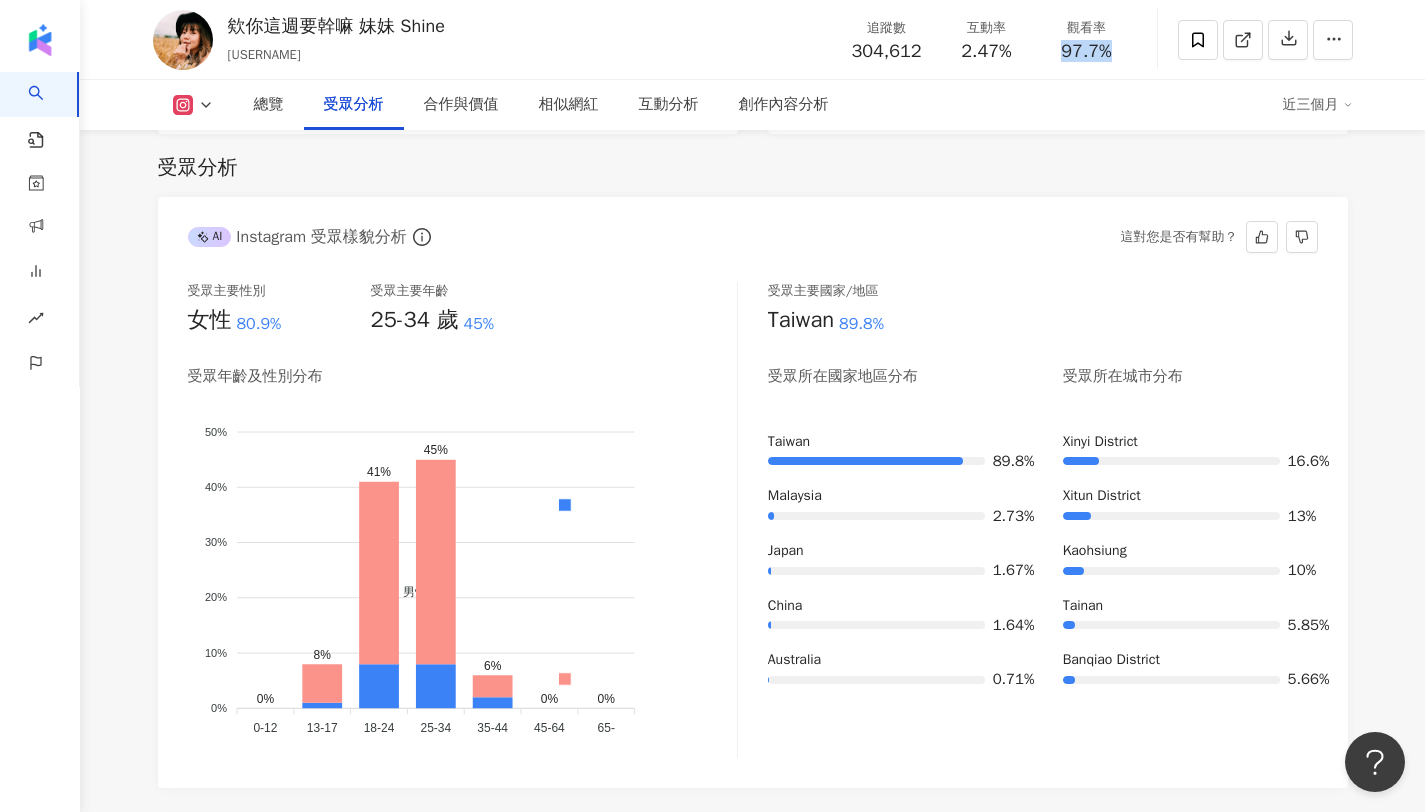 scroll, scrollTop: 1719, scrollLeft: 0, axis: vertical 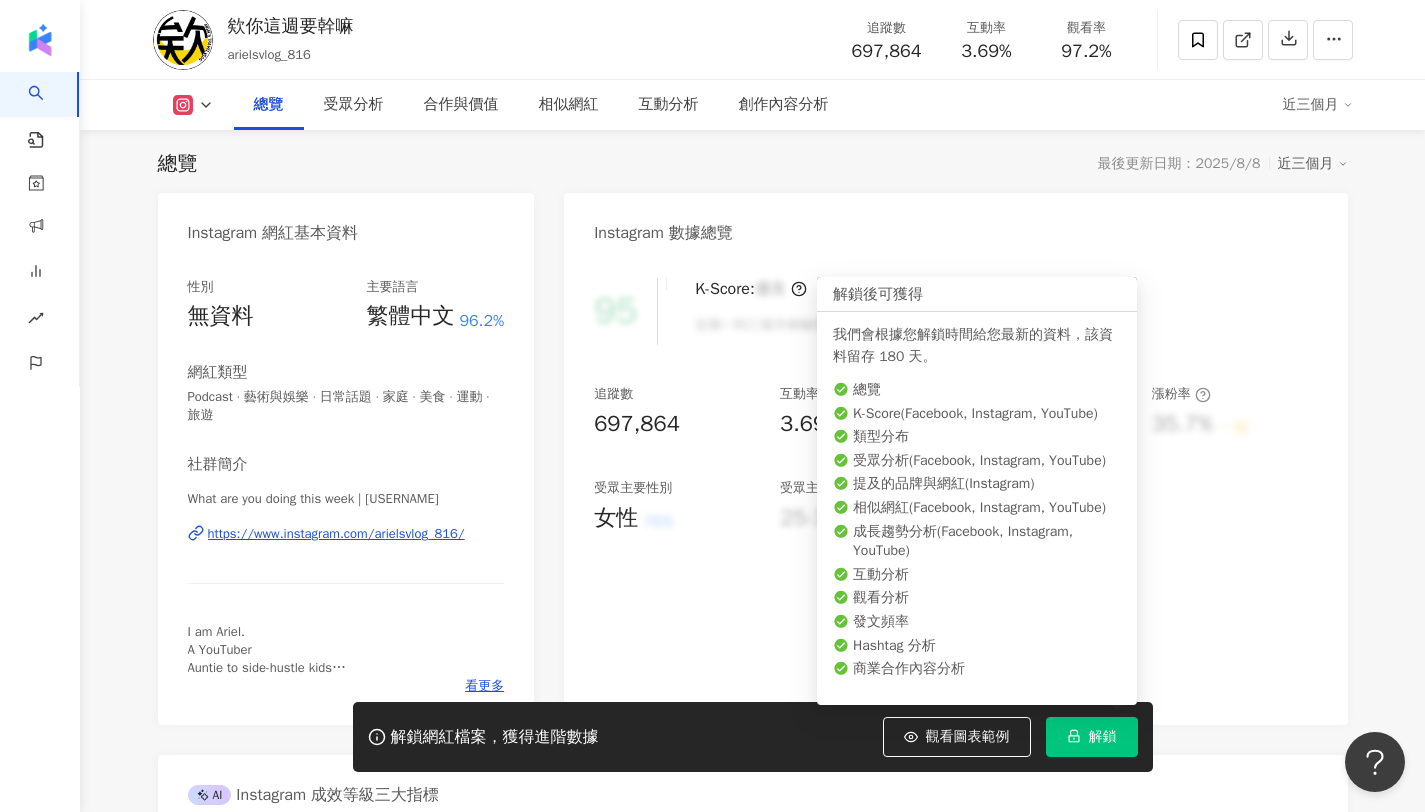 click on "解鎖" at bounding box center (1092, 737) 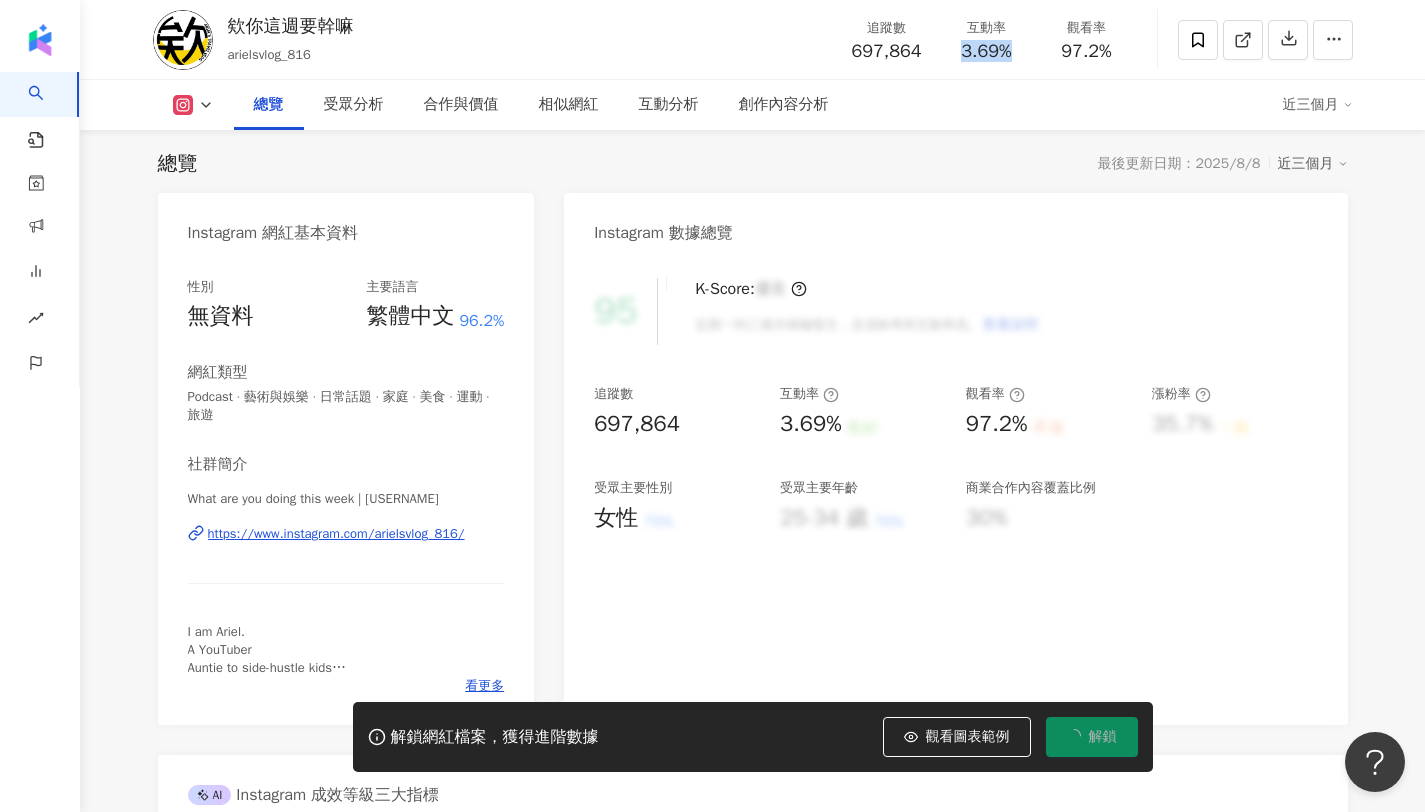 drag, startPoint x: 961, startPoint y: 50, endPoint x: 1016, endPoint y: 53, distance: 55.081757 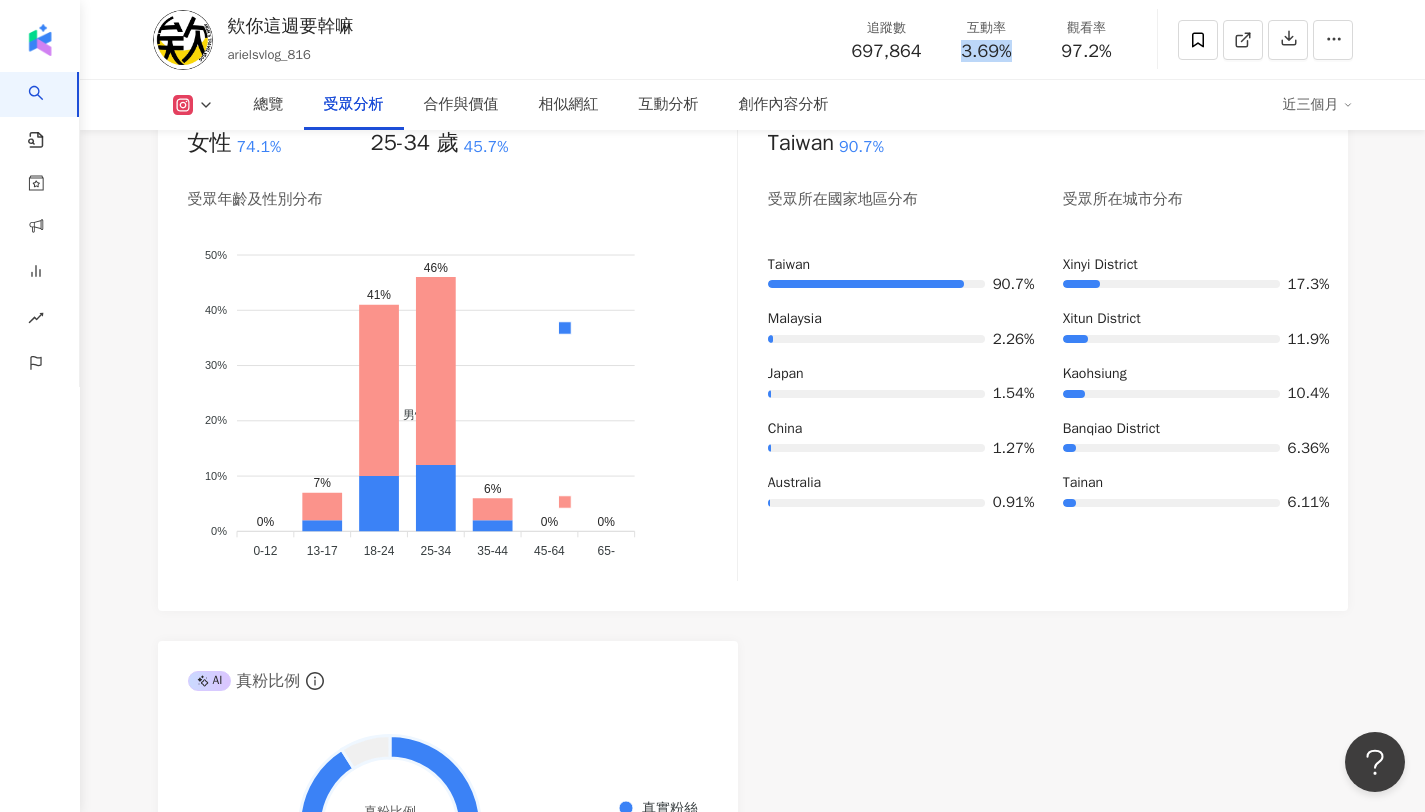 scroll, scrollTop: 1900, scrollLeft: 0, axis: vertical 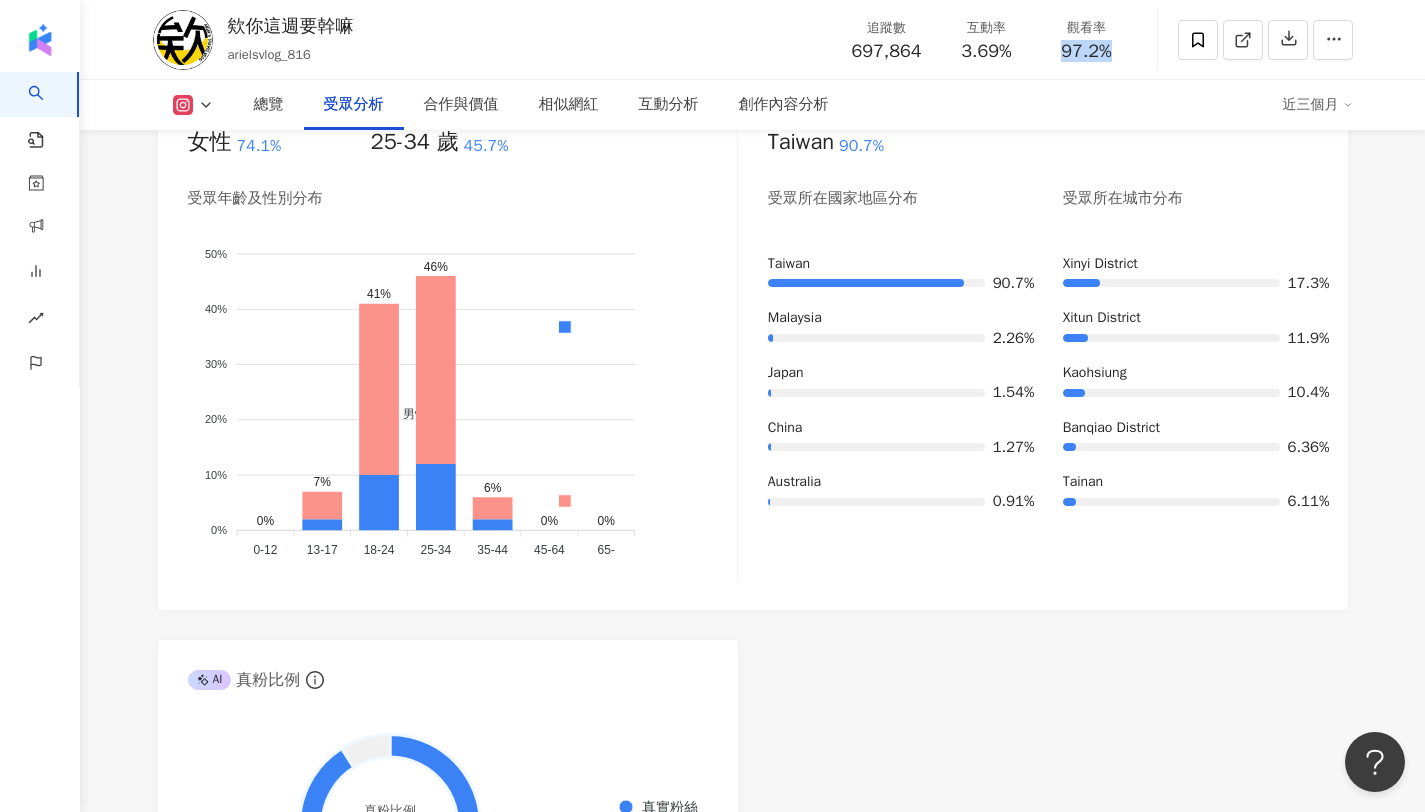 drag, startPoint x: 1062, startPoint y: 48, endPoint x: 1121, endPoint y: 52, distance: 59.135437 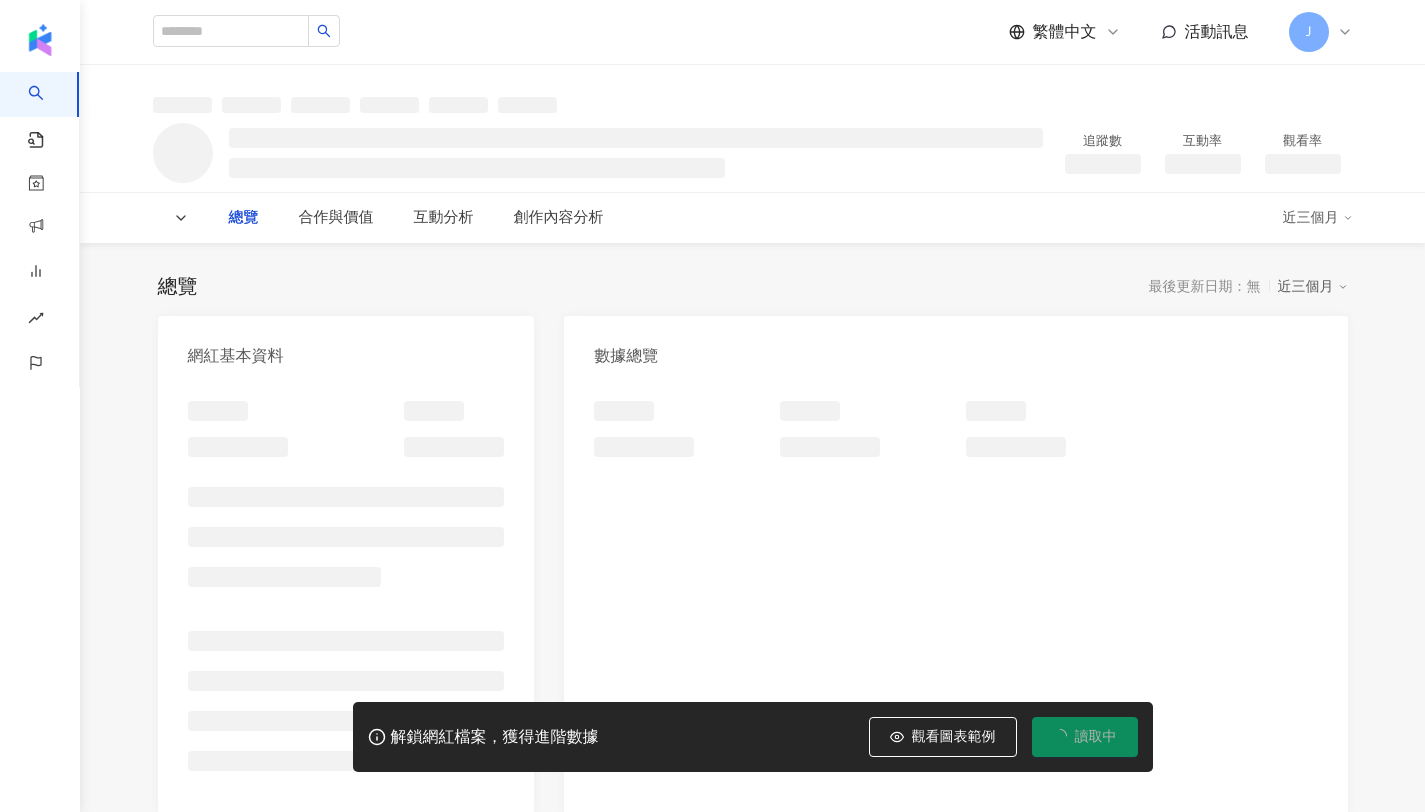scroll, scrollTop: 0, scrollLeft: 0, axis: both 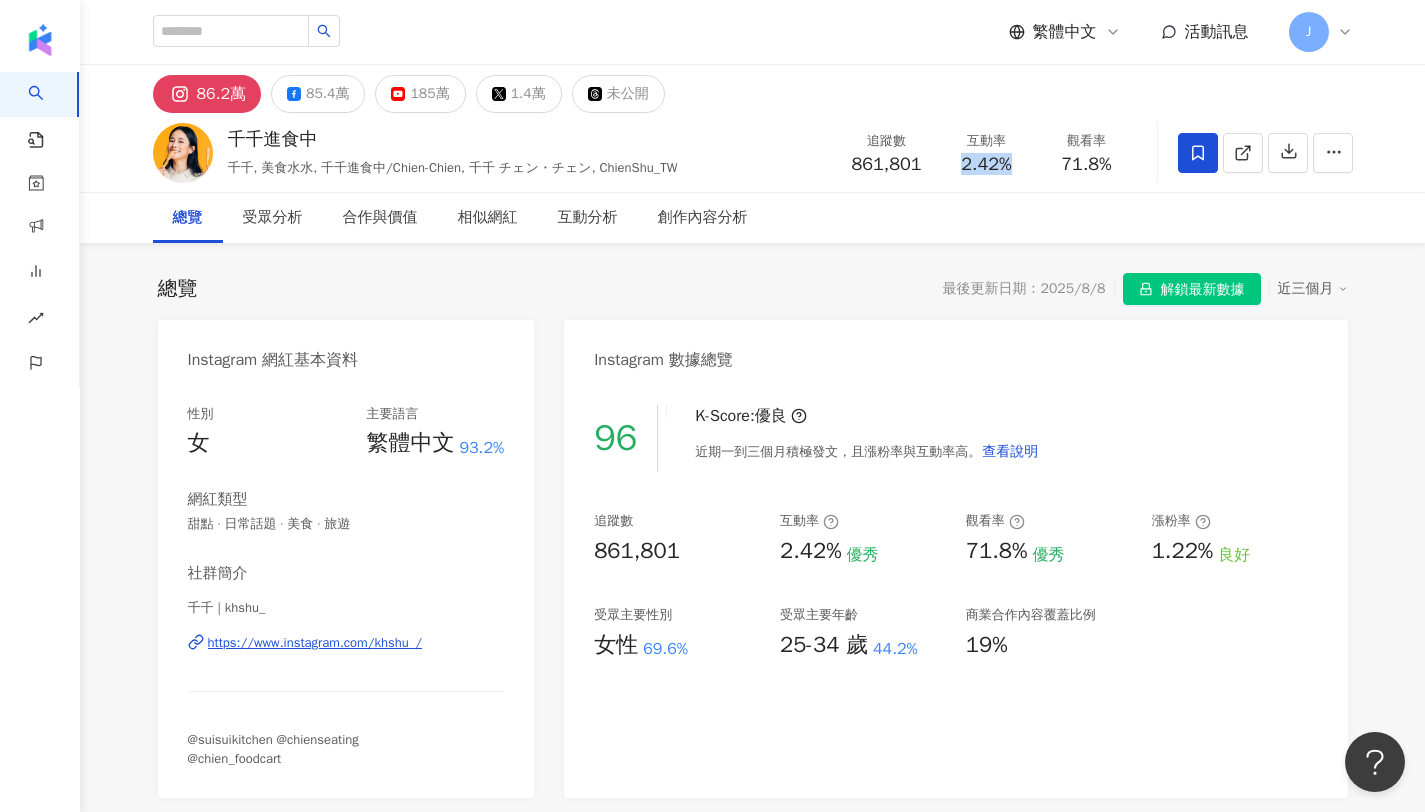 drag, startPoint x: 959, startPoint y: 165, endPoint x: 1018, endPoint y: 169, distance: 59.135437 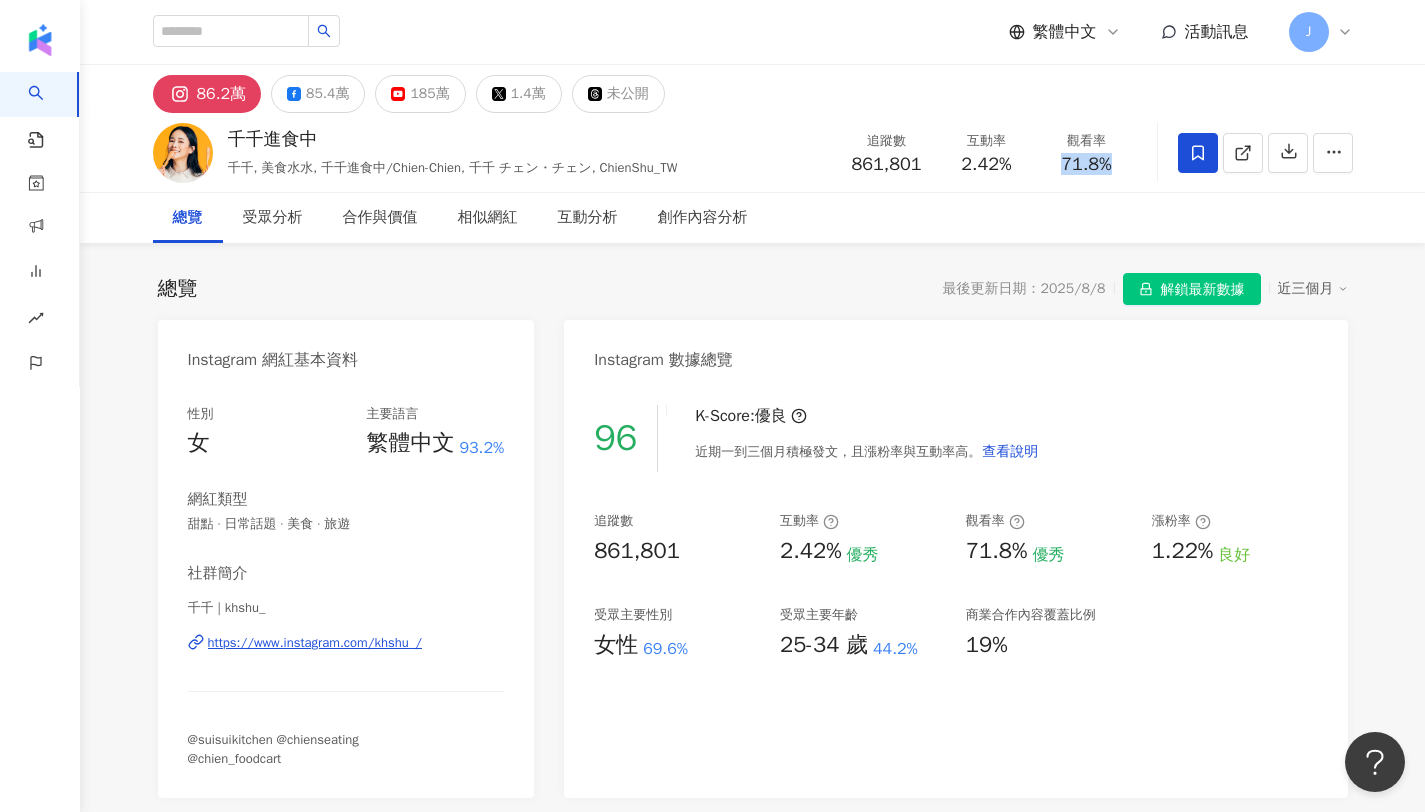 drag, startPoint x: 1058, startPoint y: 165, endPoint x: 1129, endPoint y: 165, distance: 71 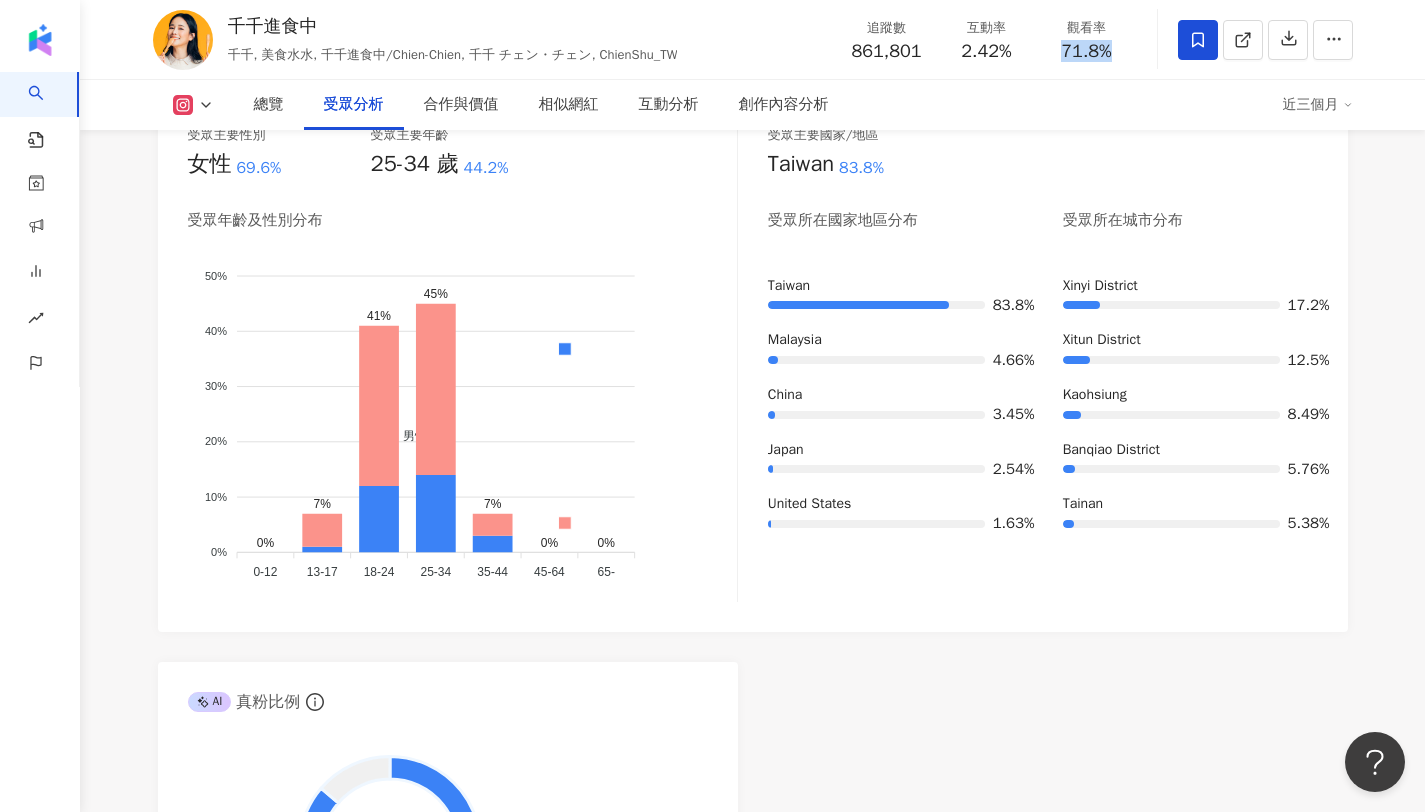 scroll, scrollTop: 1800, scrollLeft: 0, axis: vertical 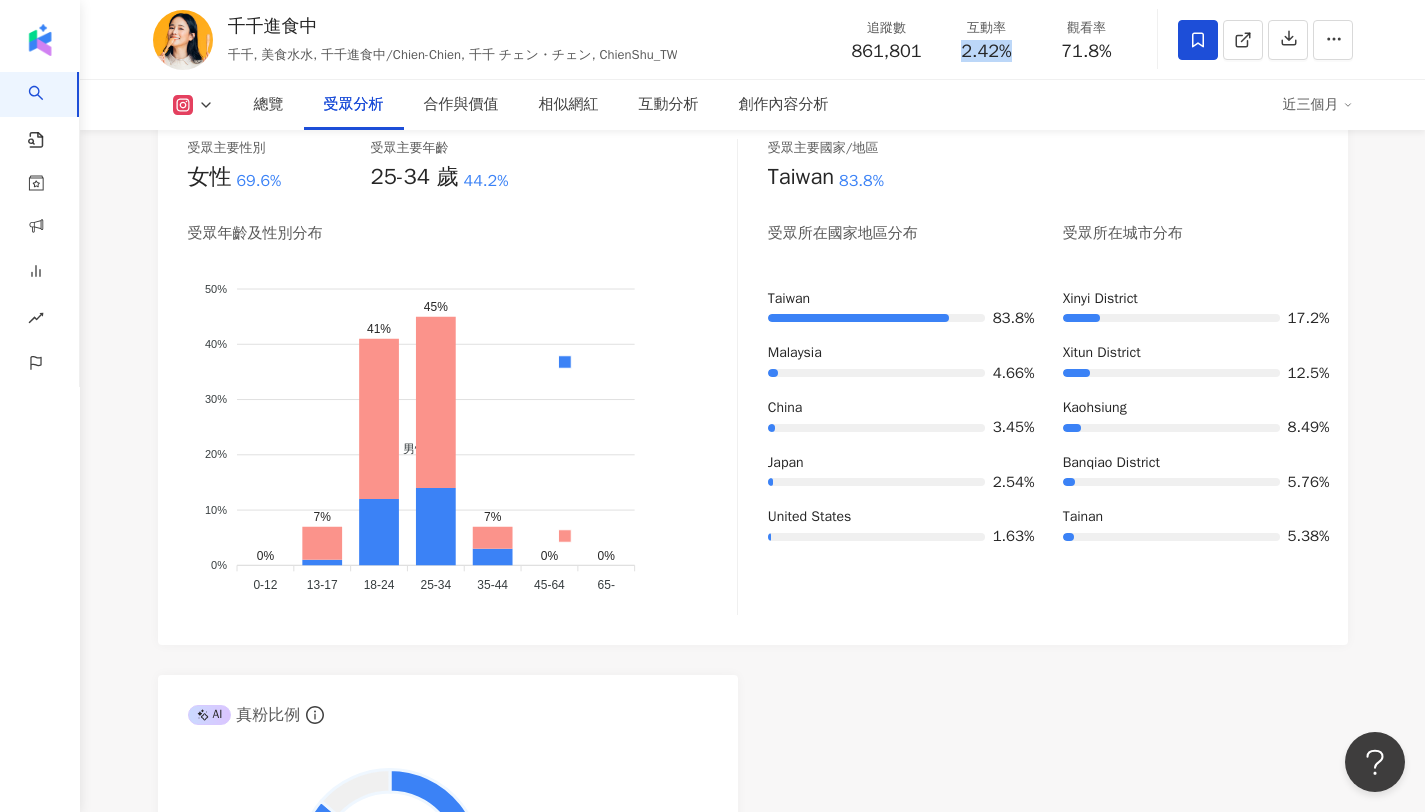 drag, startPoint x: 959, startPoint y: 51, endPoint x: 1014, endPoint y: 42, distance: 55.7315 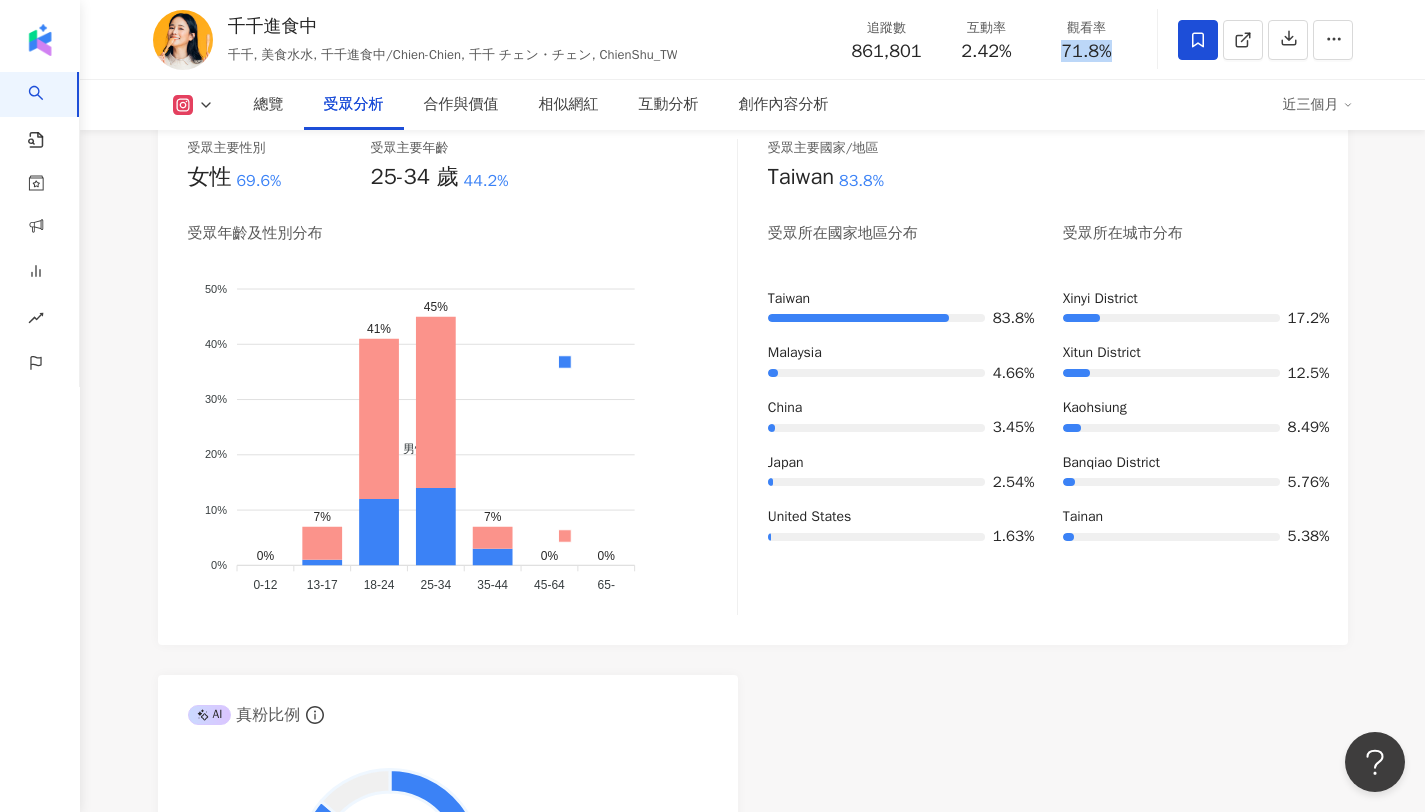 drag, startPoint x: 1060, startPoint y: 56, endPoint x: 1133, endPoint y: 47, distance: 73.552704 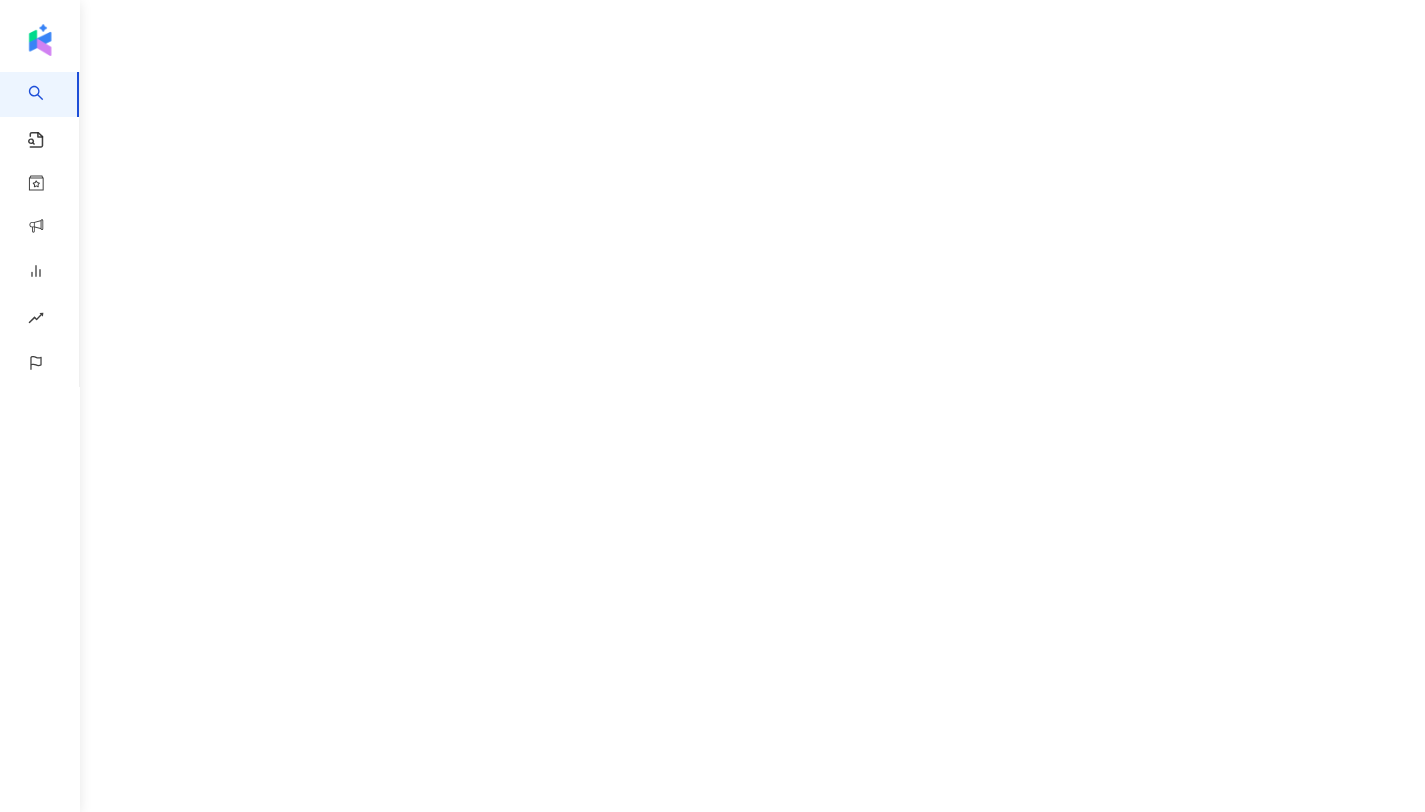 scroll, scrollTop: 0, scrollLeft: 0, axis: both 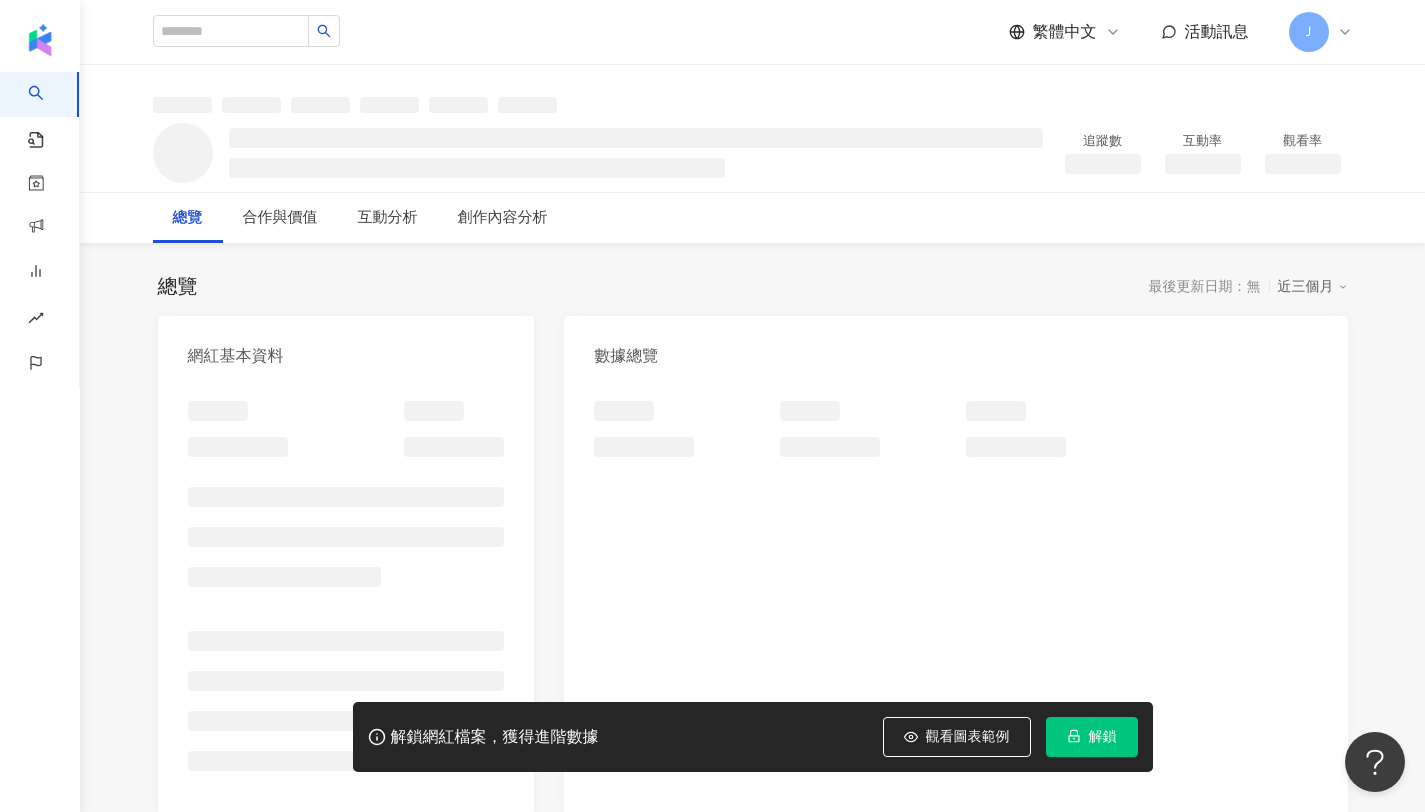 click on "解鎖" at bounding box center (1092, 737) 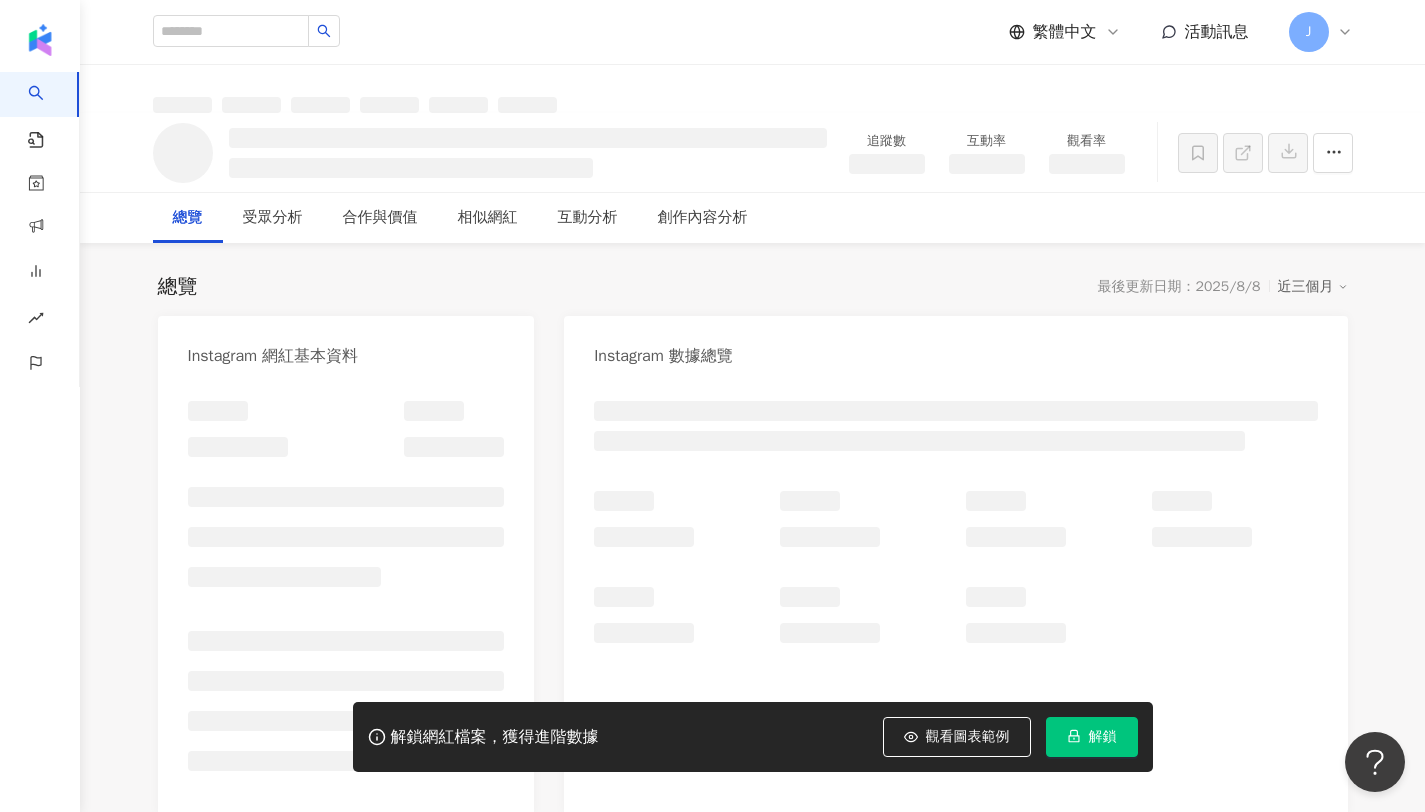 scroll, scrollTop: 128, scrollLeft: 0, axis: vertical 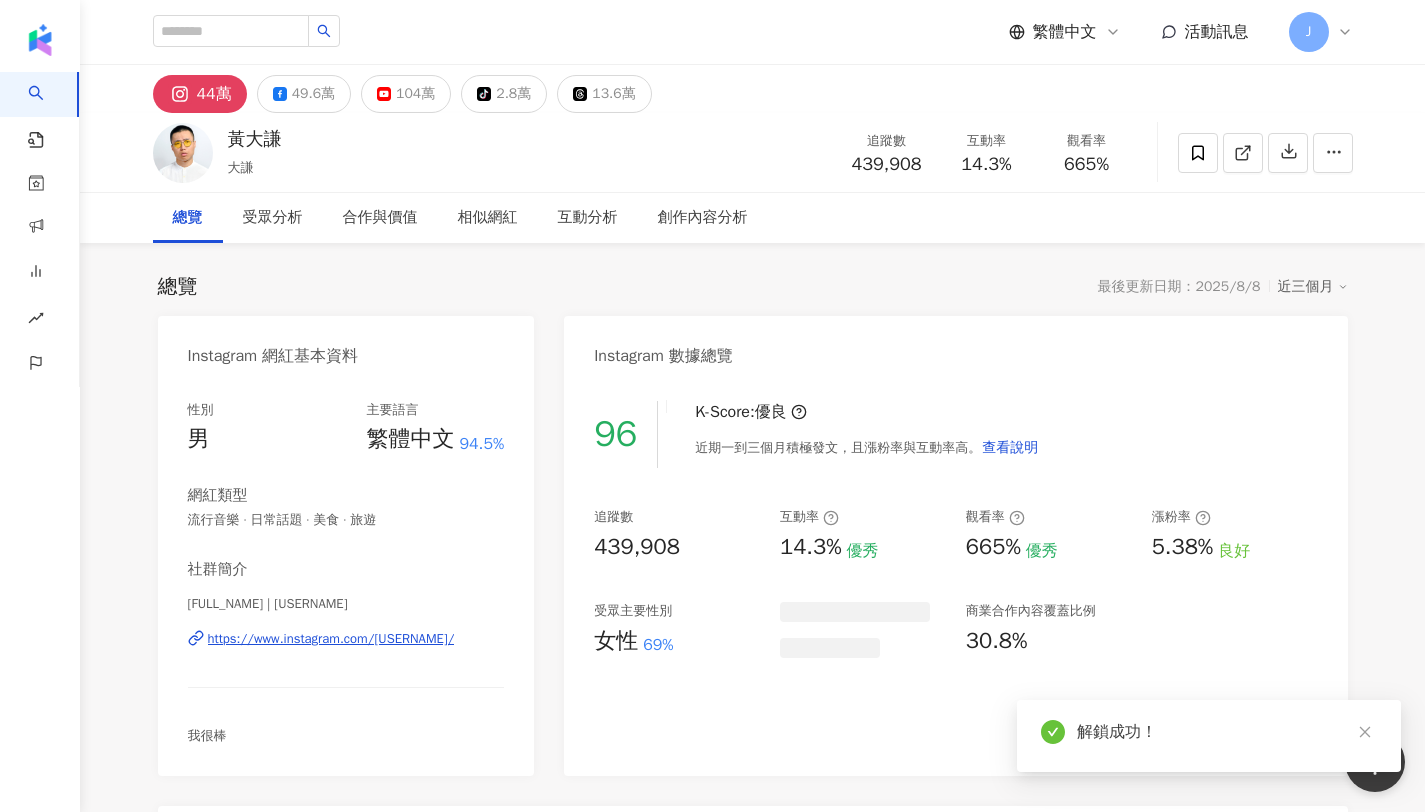 drag, startPoint x: 964, startPoint y: 163, endPoint x: 1194, endPoint y: 0, distance: 281.90247 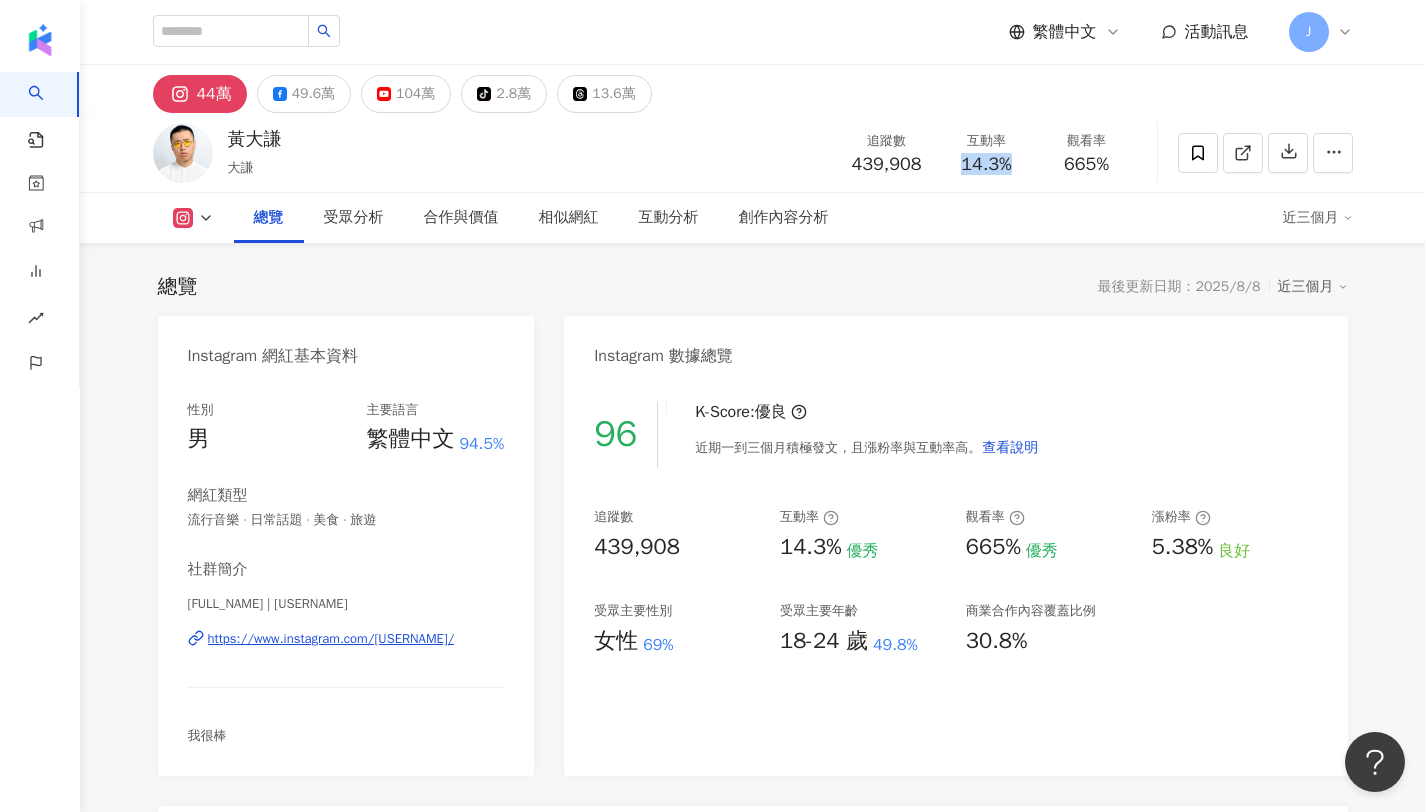 scroll, scrollTop: 123, scrollLeft: 0, axis: vertical 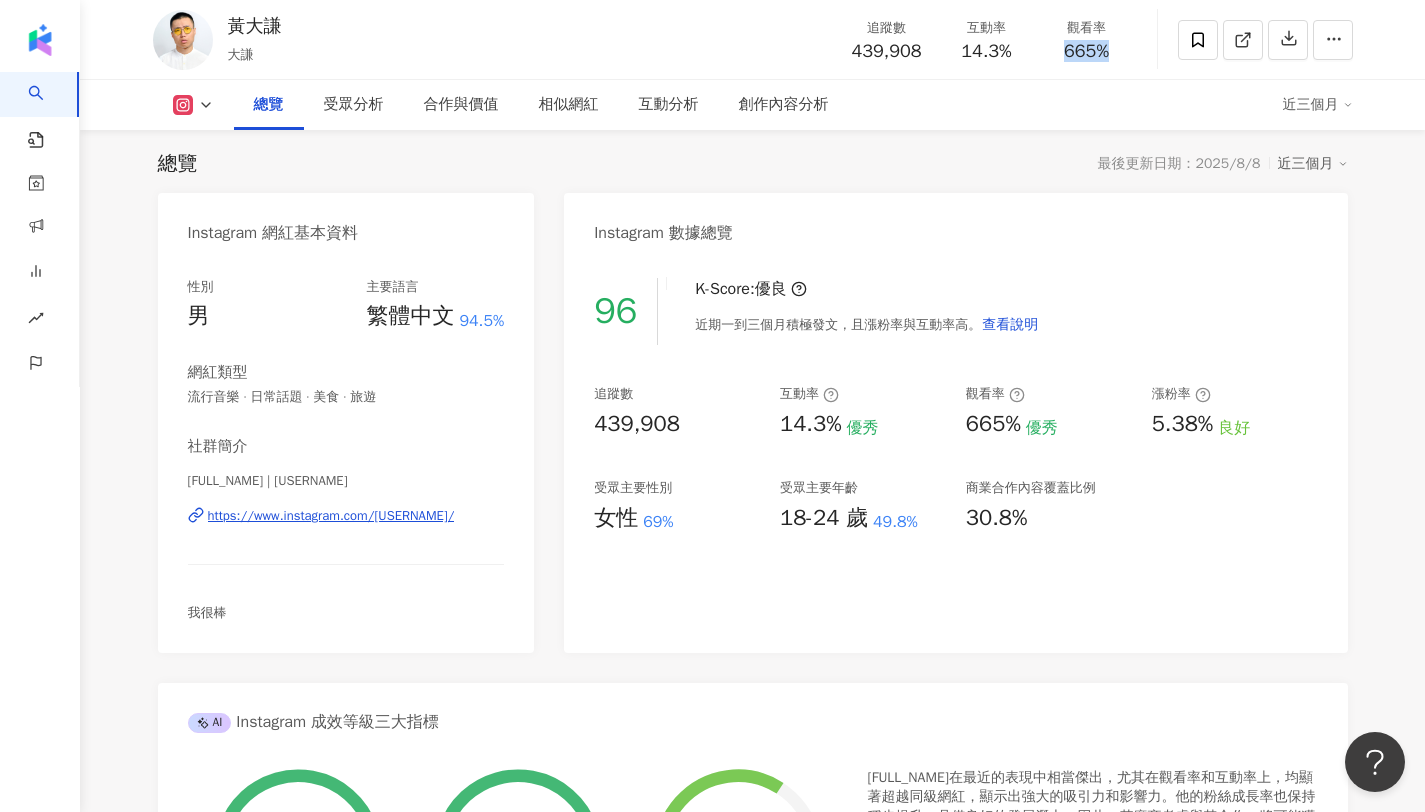 drag, startPoint x: 1061, startPoint y: 51, endPoint x: 1122, endPoint y: 52, distance: 61.008198 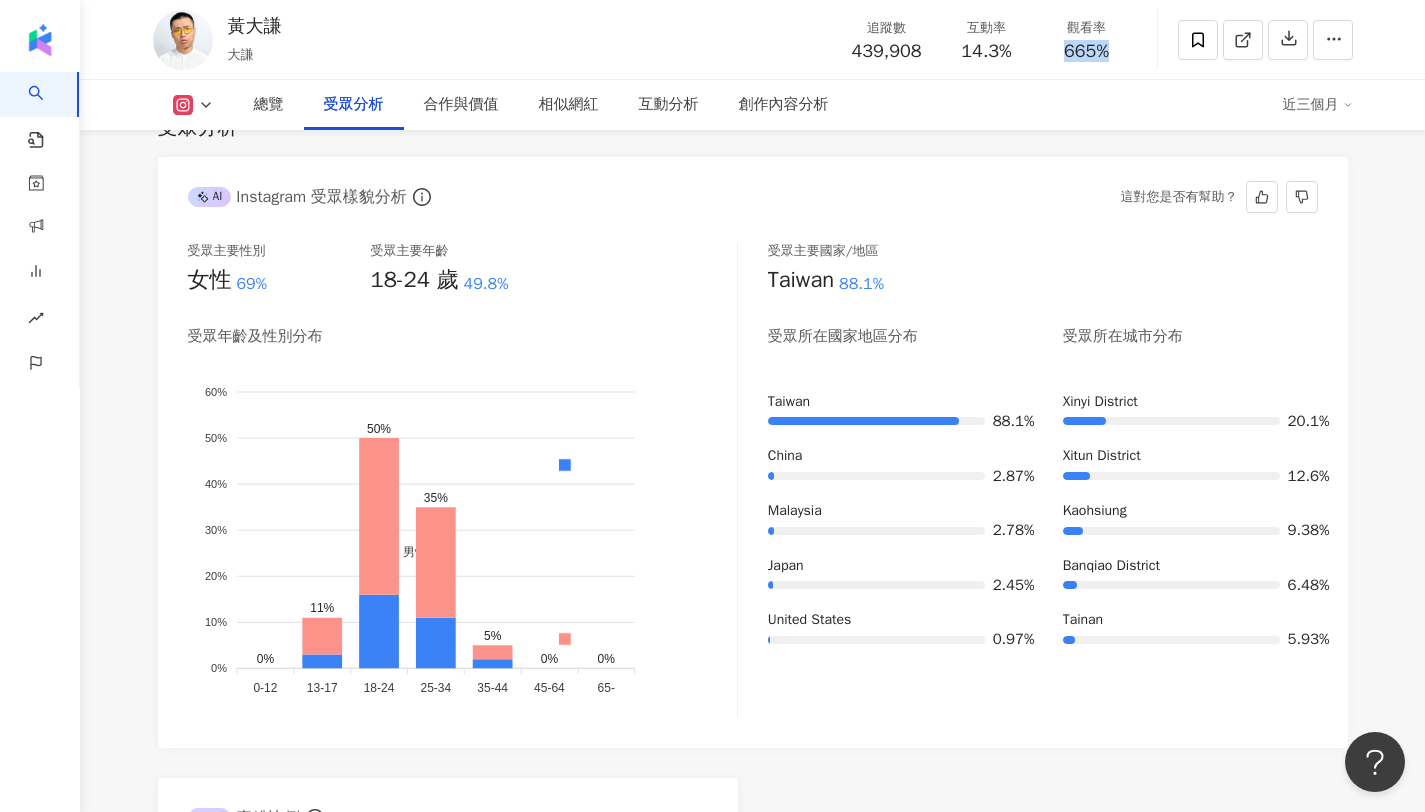 scroll, scrollTop: 1723, scrollLeft: 0, axis: vertical 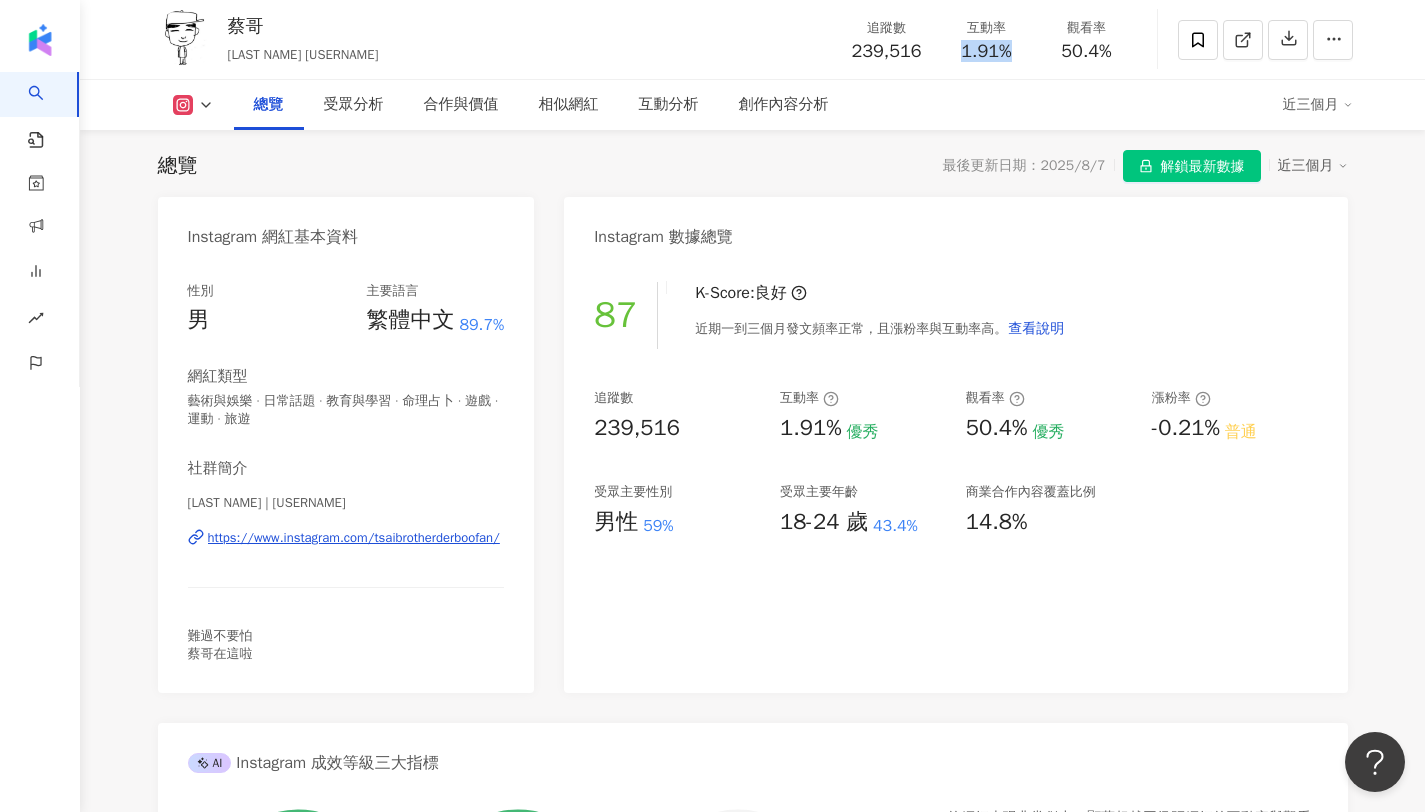 drag, startPoint x: 959, startPoint y: 50, endPoint x: 1010, endPoint y: 61, distance: 52.17279 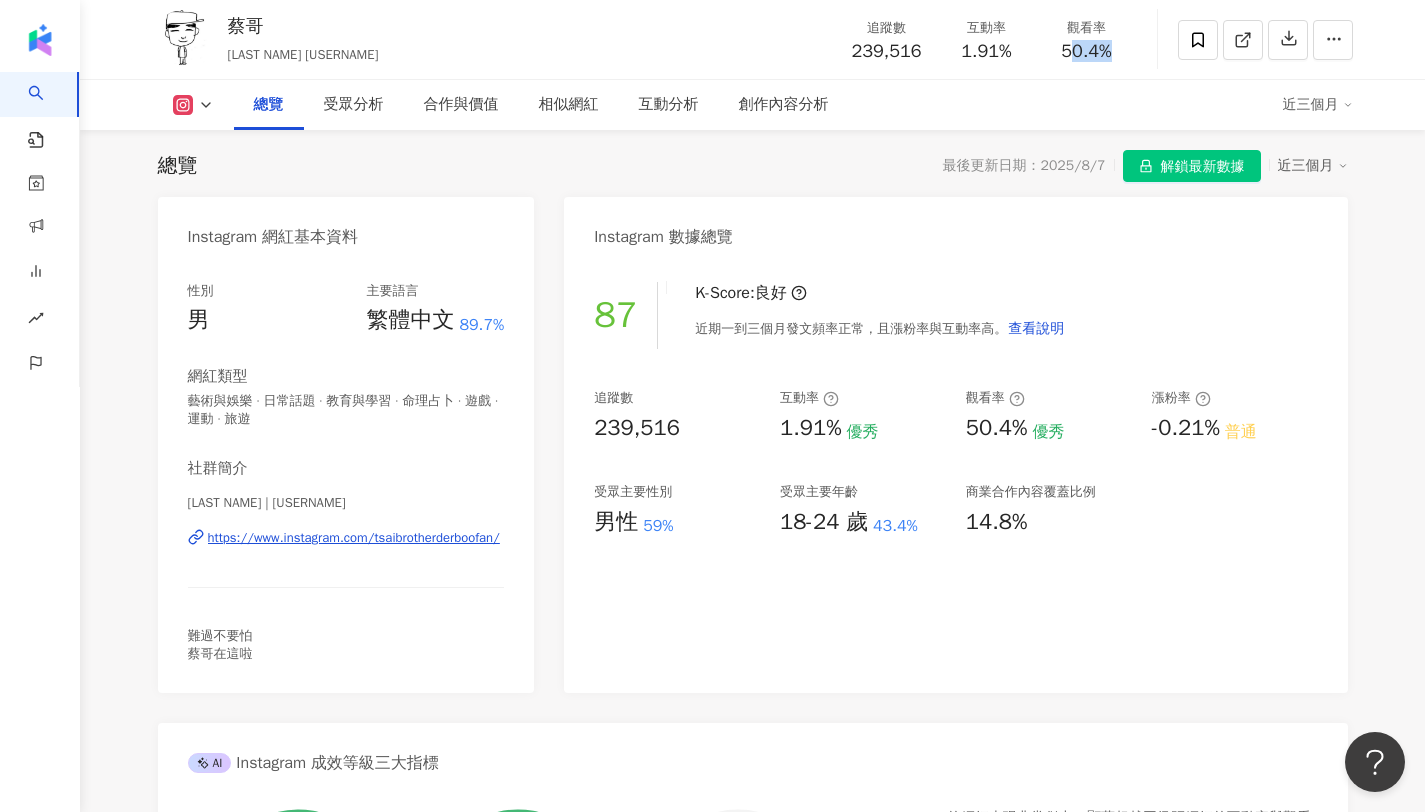drag, startPoint x: 1067, startPoint y: 50, endPoint x: 1128, endPoint y: 54, distance: 61.13101 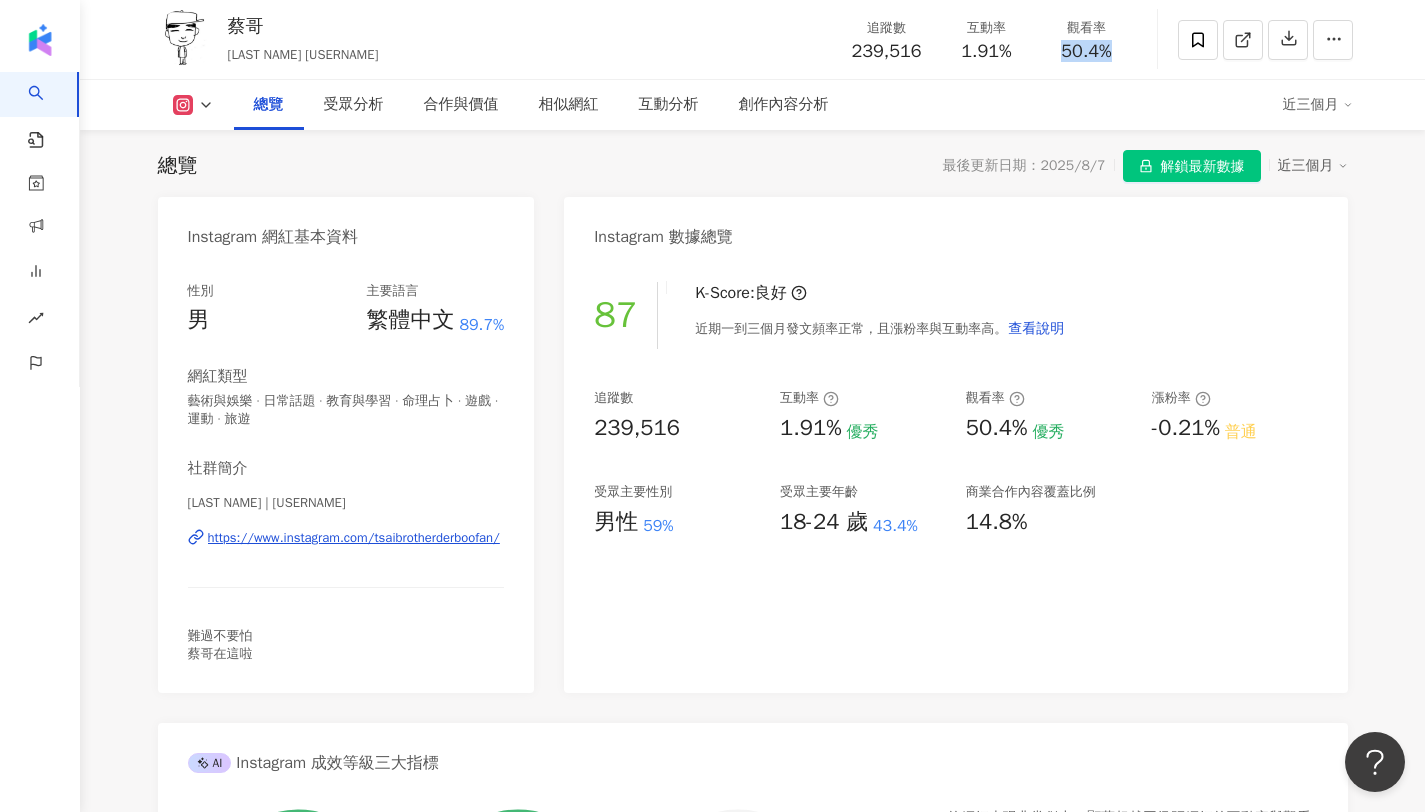 drag, startPoint x: 1060, startPoint y: 46, endPoint x: 1140, endPoint y: 51, distance: 80.1561 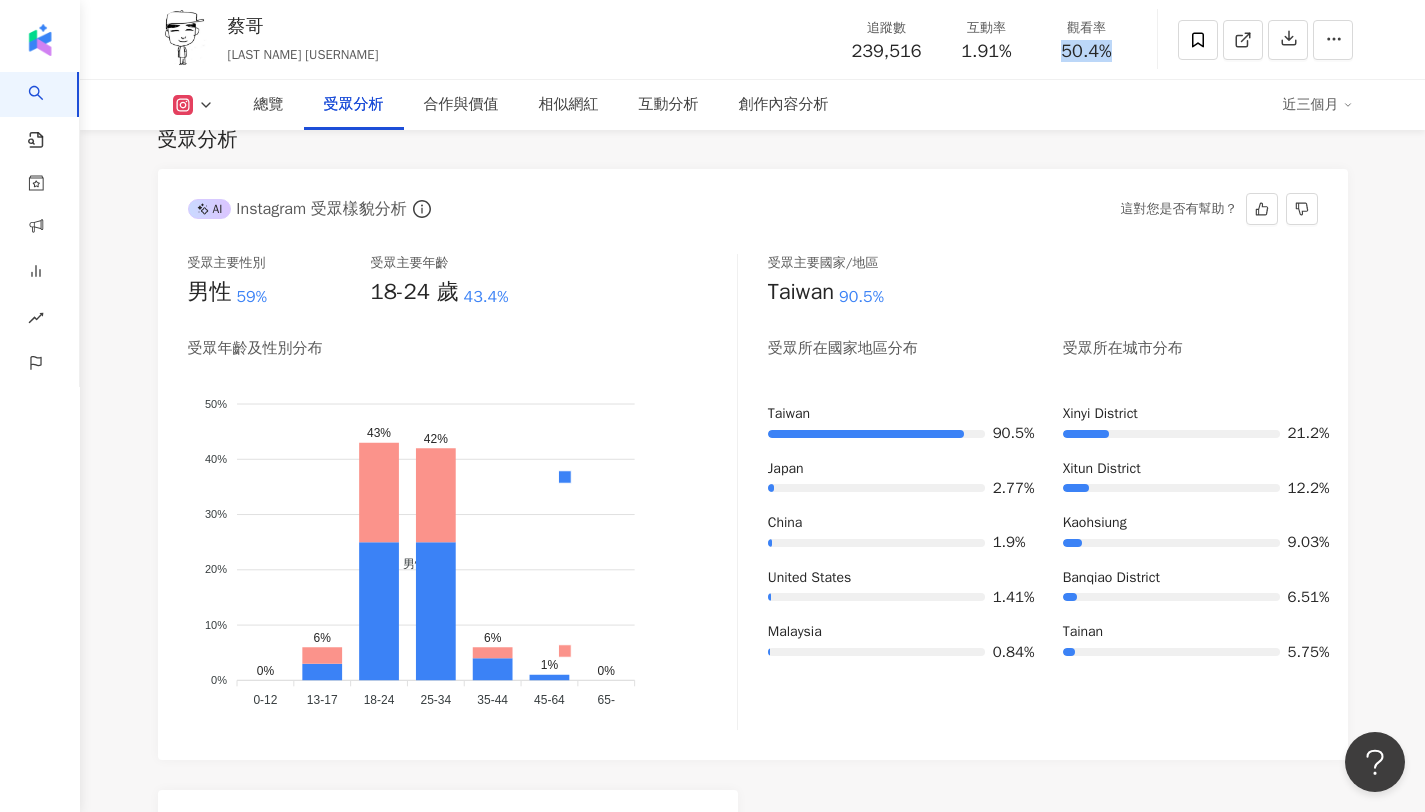 scroll, scrollTop: 1684, scrollLeft: 0, axis: vertical 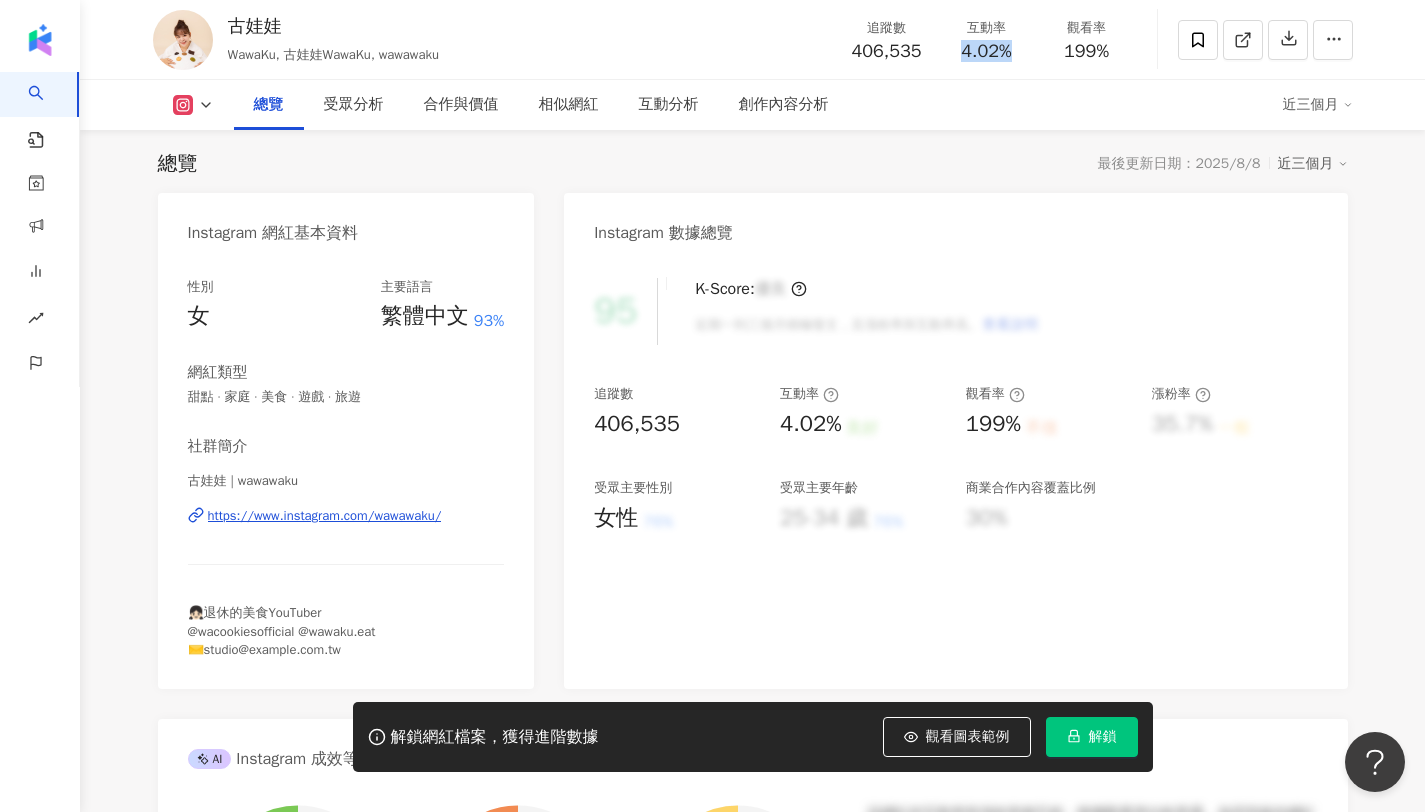 click on "互動率 4.02%" at bounding box center [987, 39] 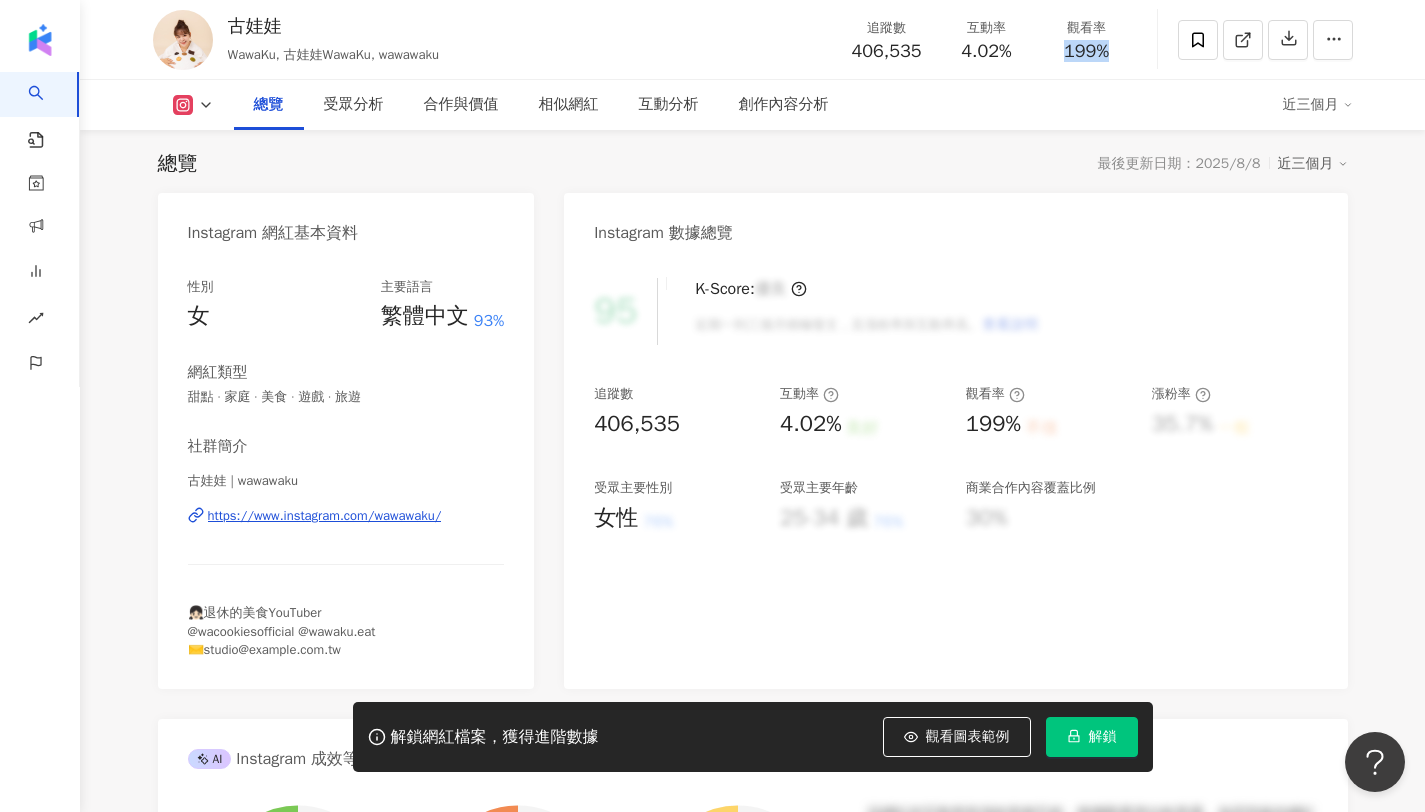 drag, startPoint x: 1063, startPoint y: 49, endPoint x: 1128, endPoint y: 47, distance: 65.03076 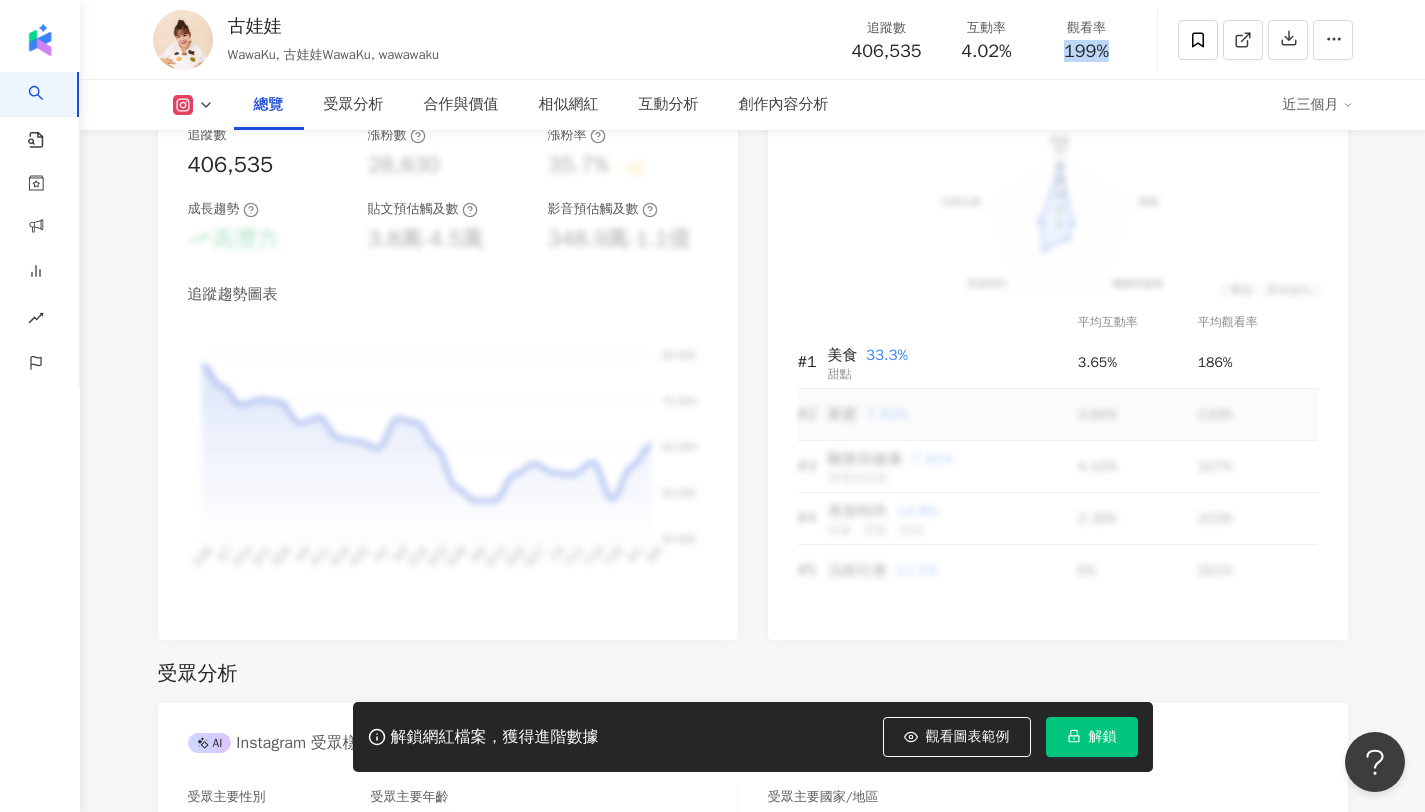 scroll, scrollTop: 1183, scrollLeft: 0, axis: vertical 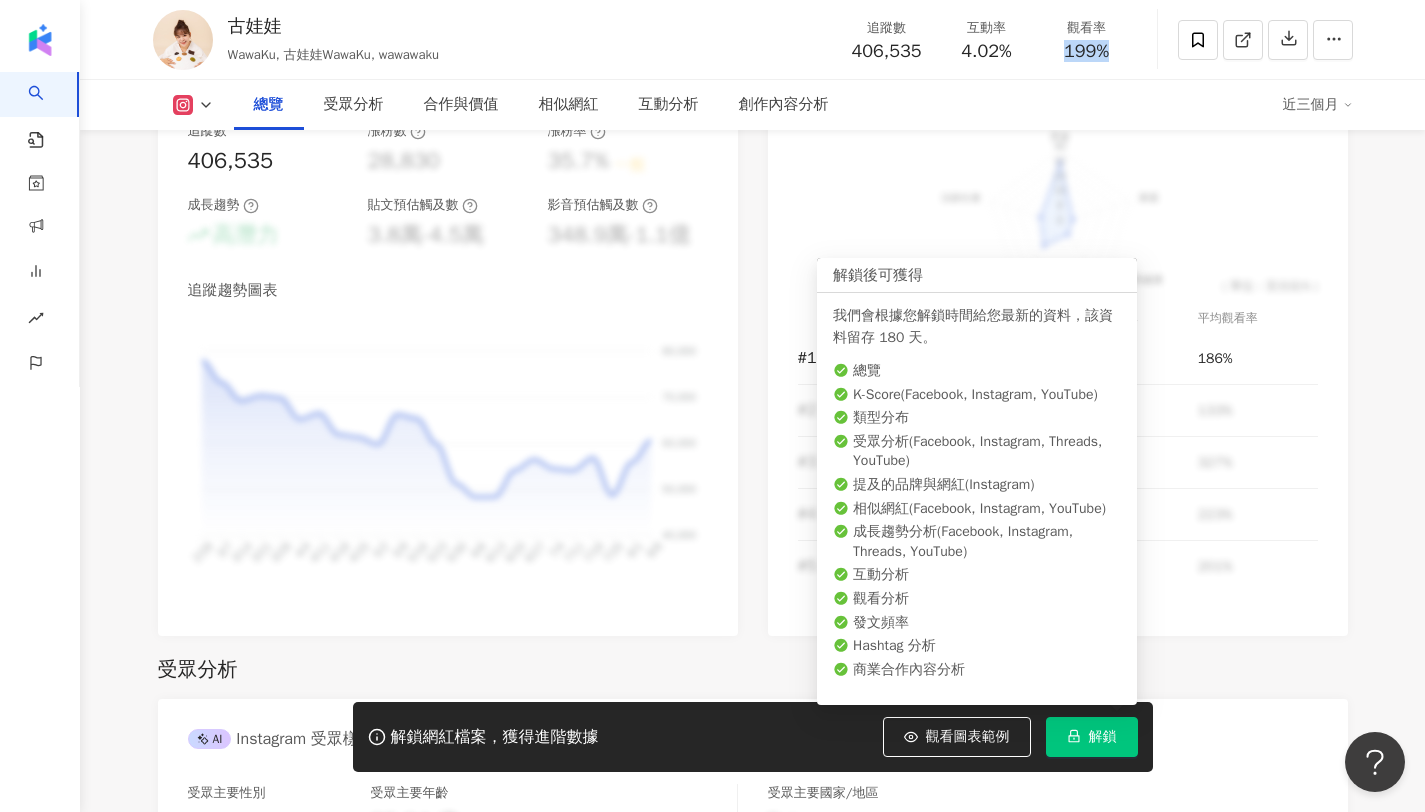 click on "解鎖" at bounding box center (1092, 737) 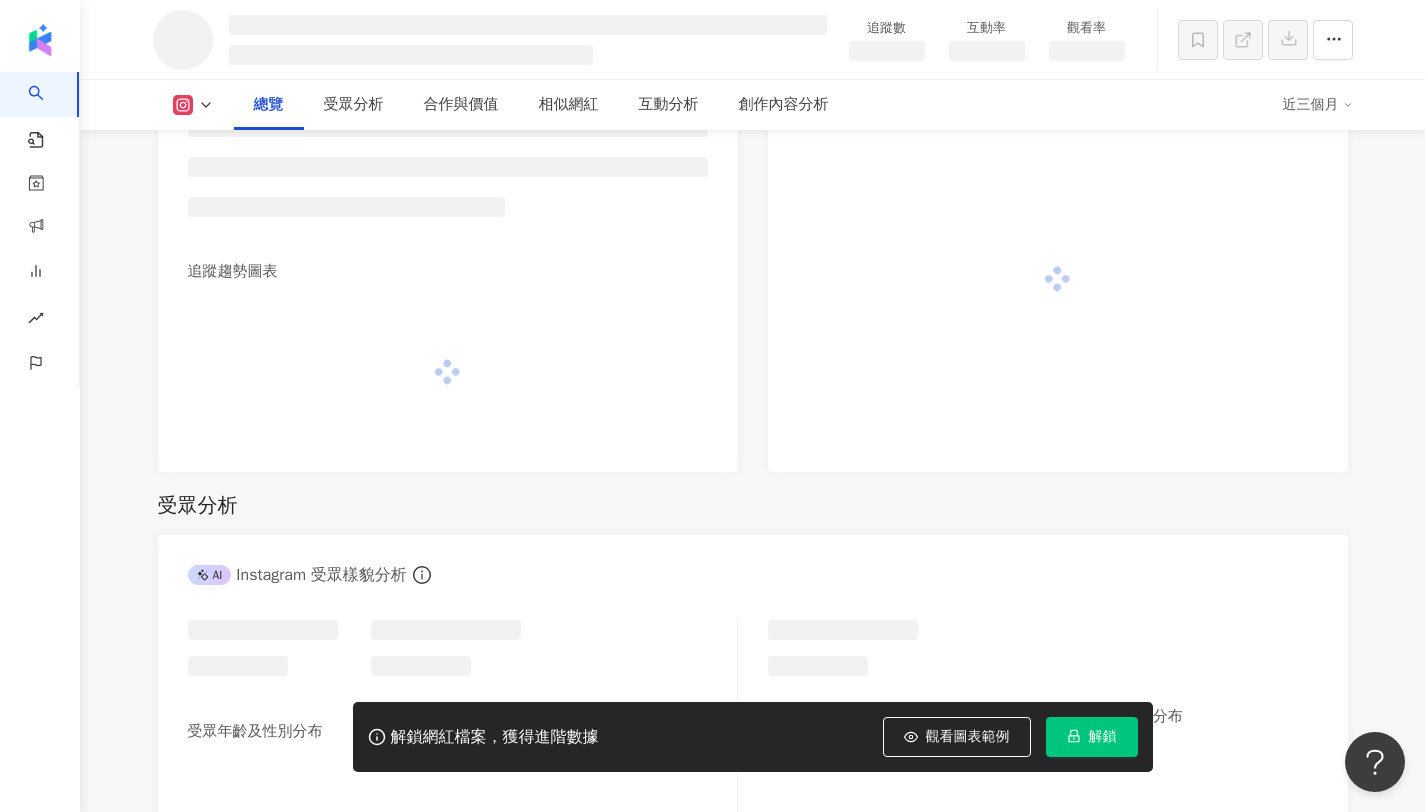 scroll, scrollTop: 1186, scrollLeft: 0, axis: vertical 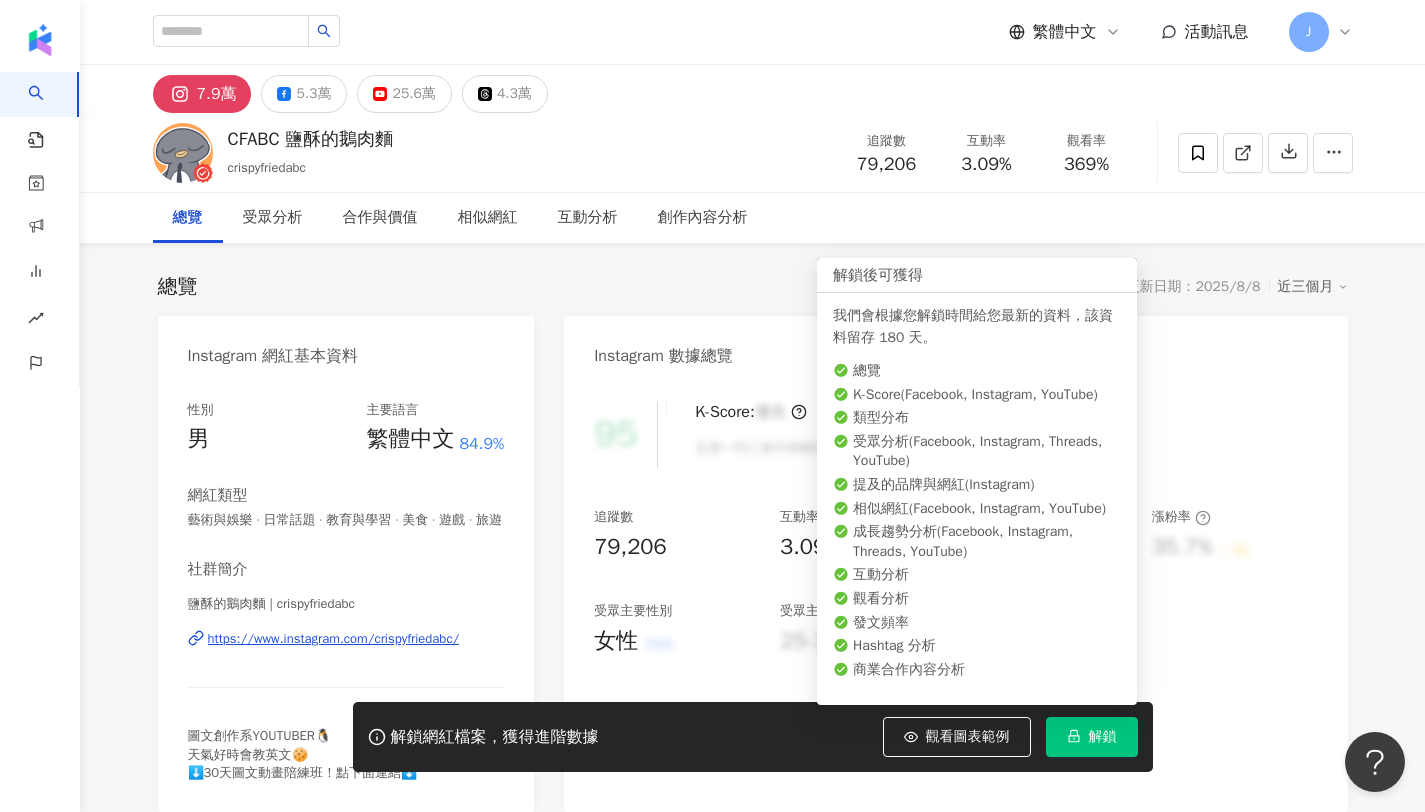 click on "解鎖" at bounding box center (1103, 737) 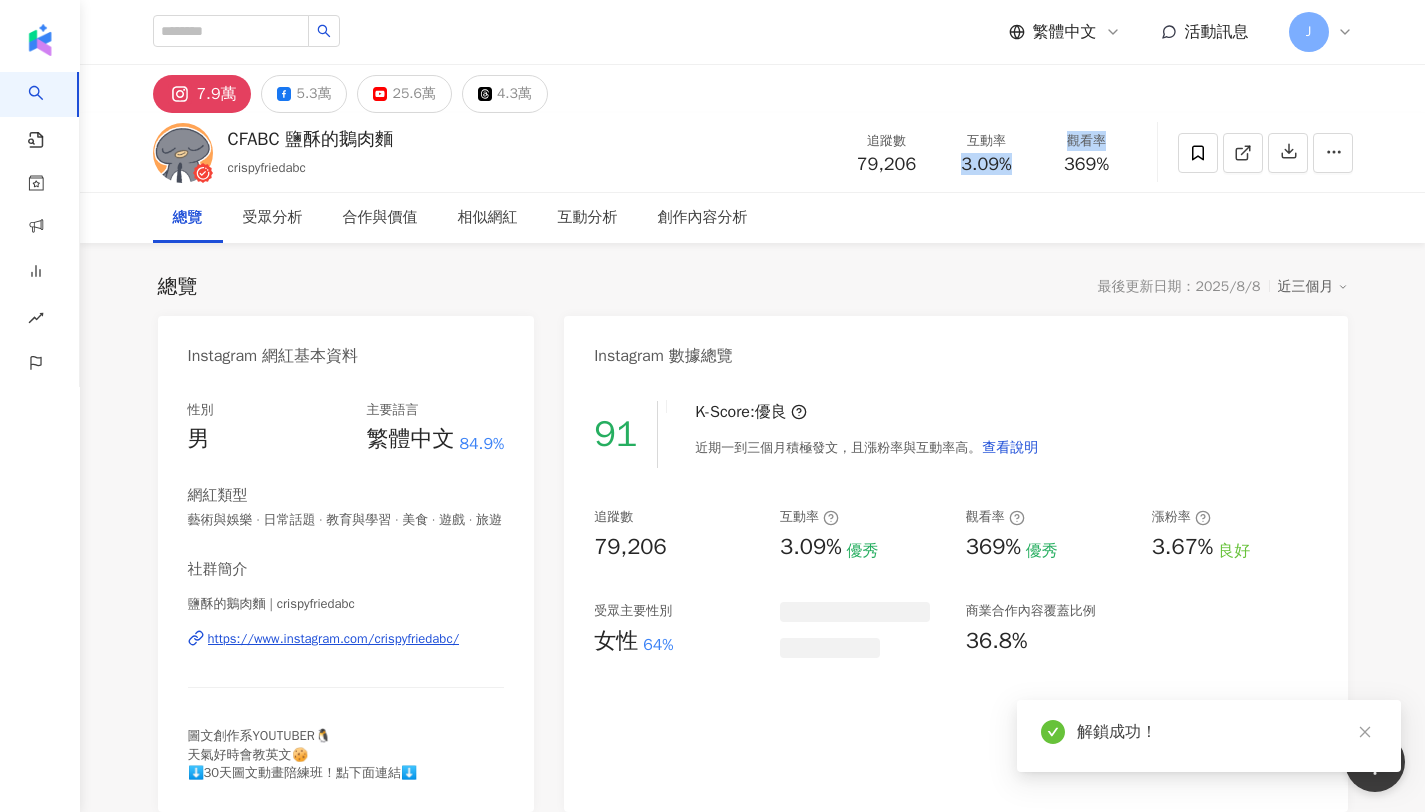 drag, startPoint x: 1036, startPoint y: 164, endPoint x: 967, endPoint y: 169, distance: 69.18092 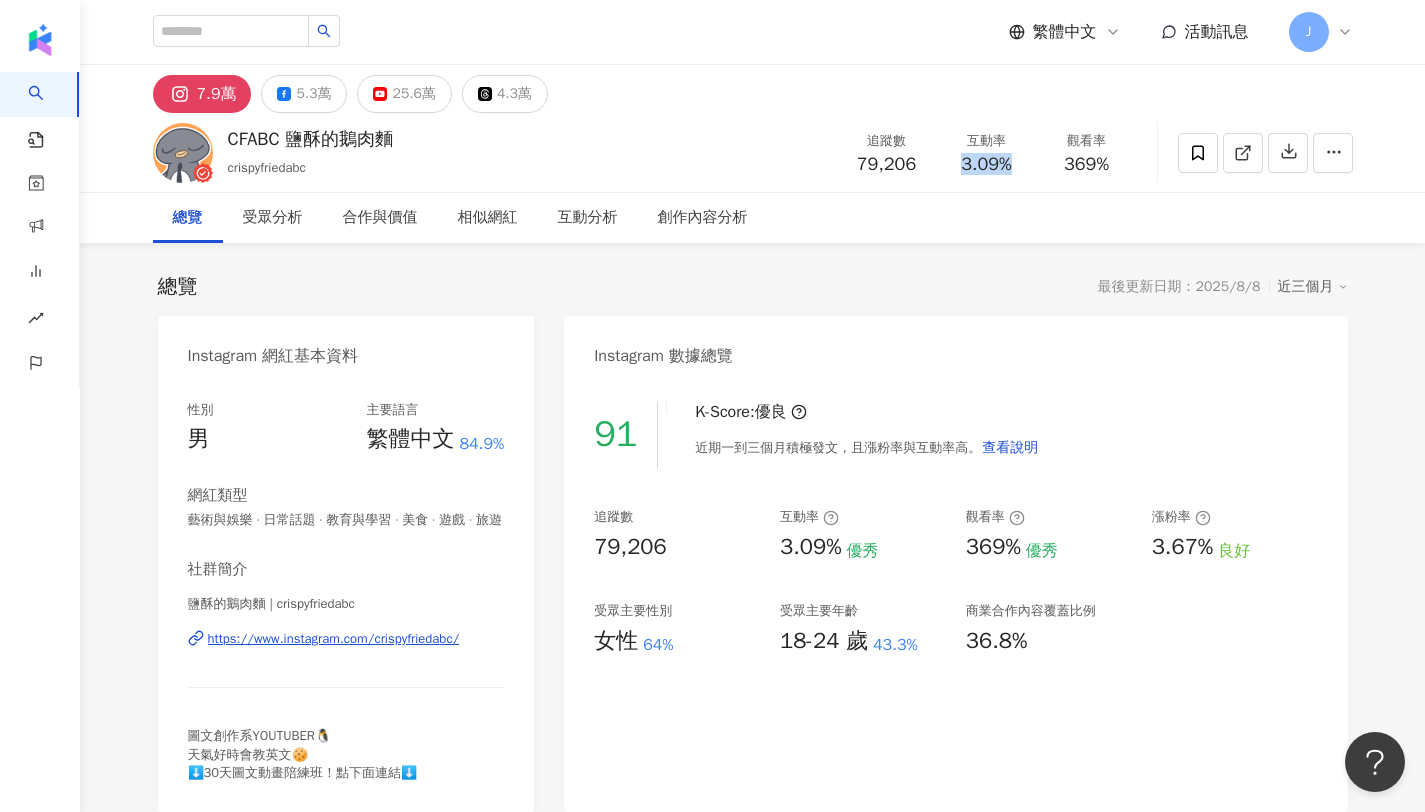 drag, startPoint x: 959, startPoint y: 162, endPoint x: 1017, endPoint y: 161, distance: 58.00862 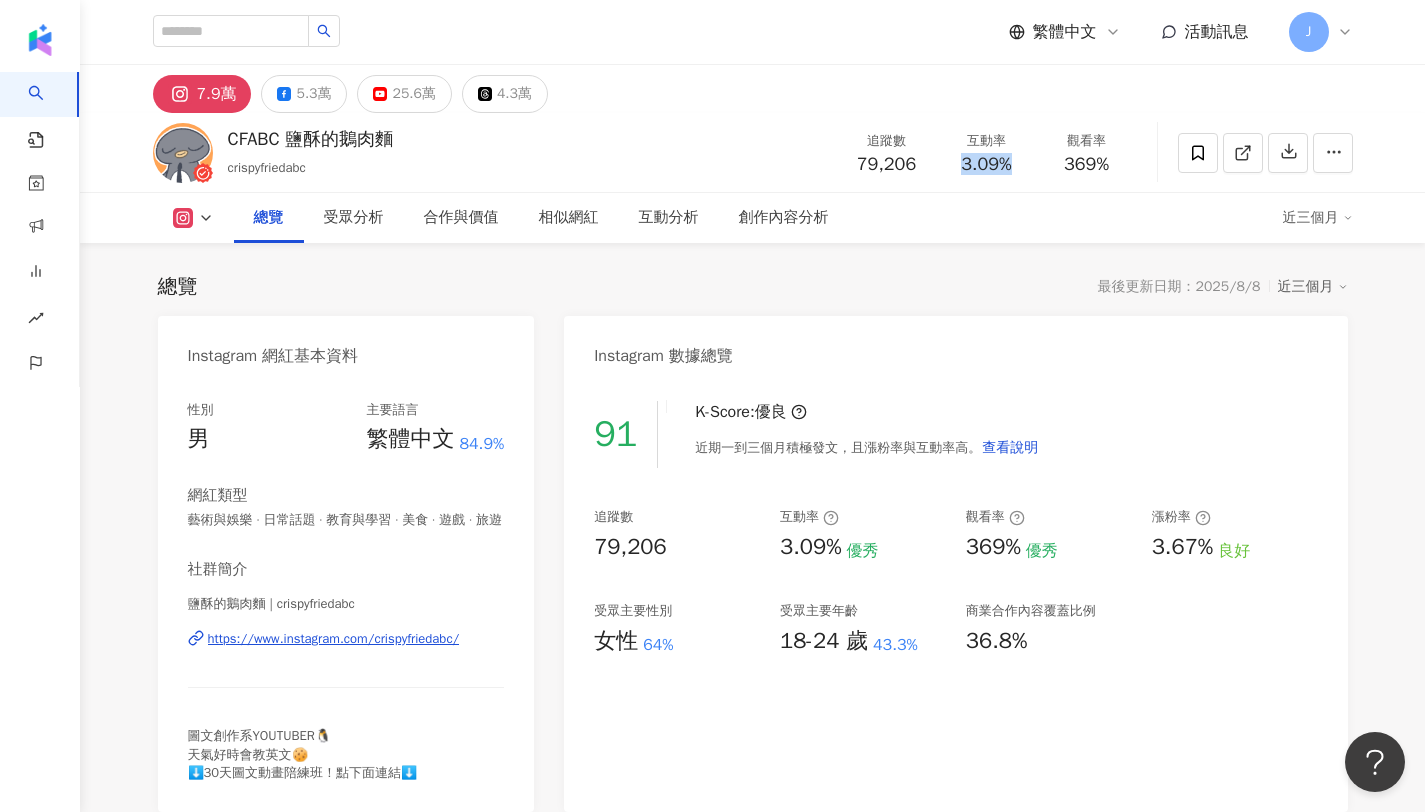 scroll, scrollTop: 123, scrollLeft: 0, axis: vertical 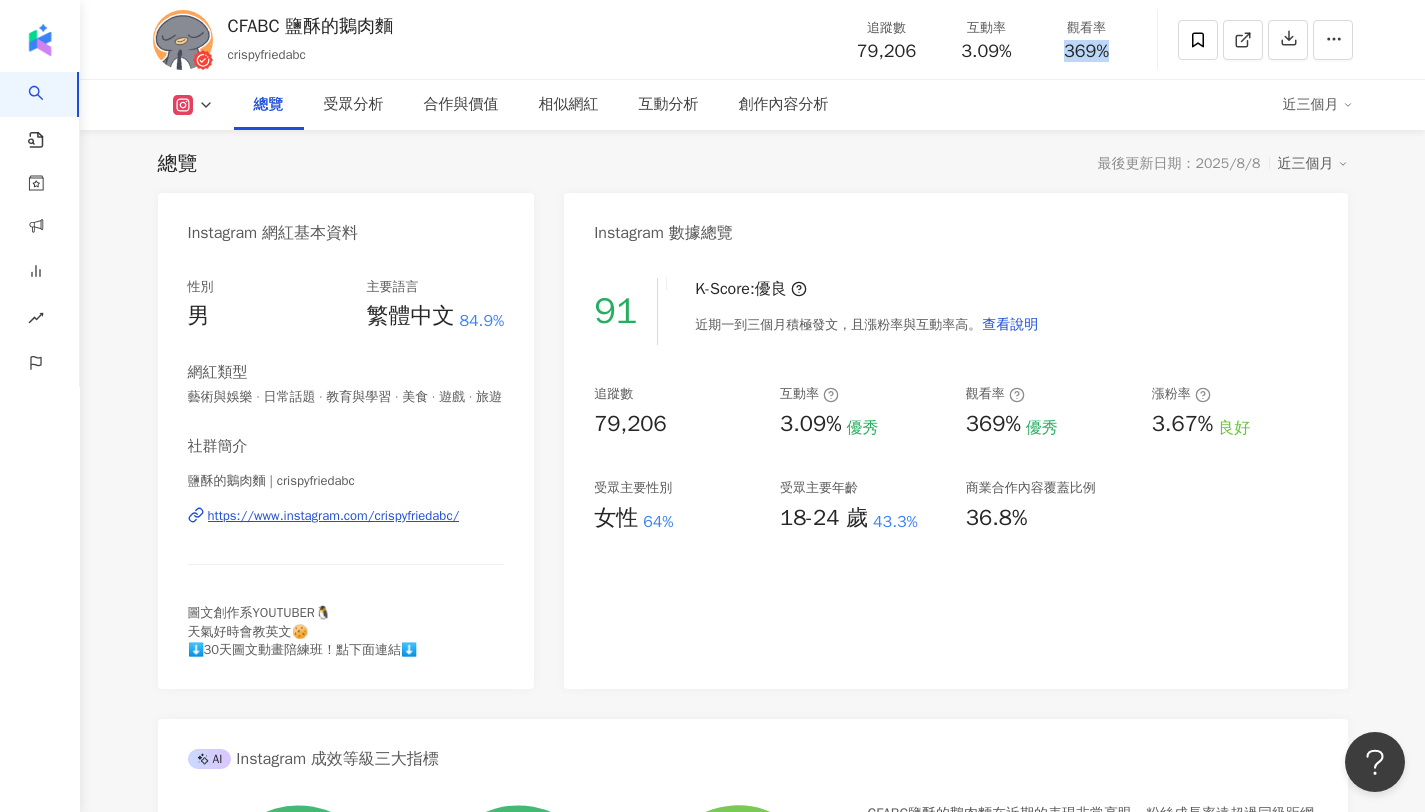 drag, startPoint x: 1060, startPoint y: 52, endPoint x: 1104, endPoint y: 56, distance: 44.181442 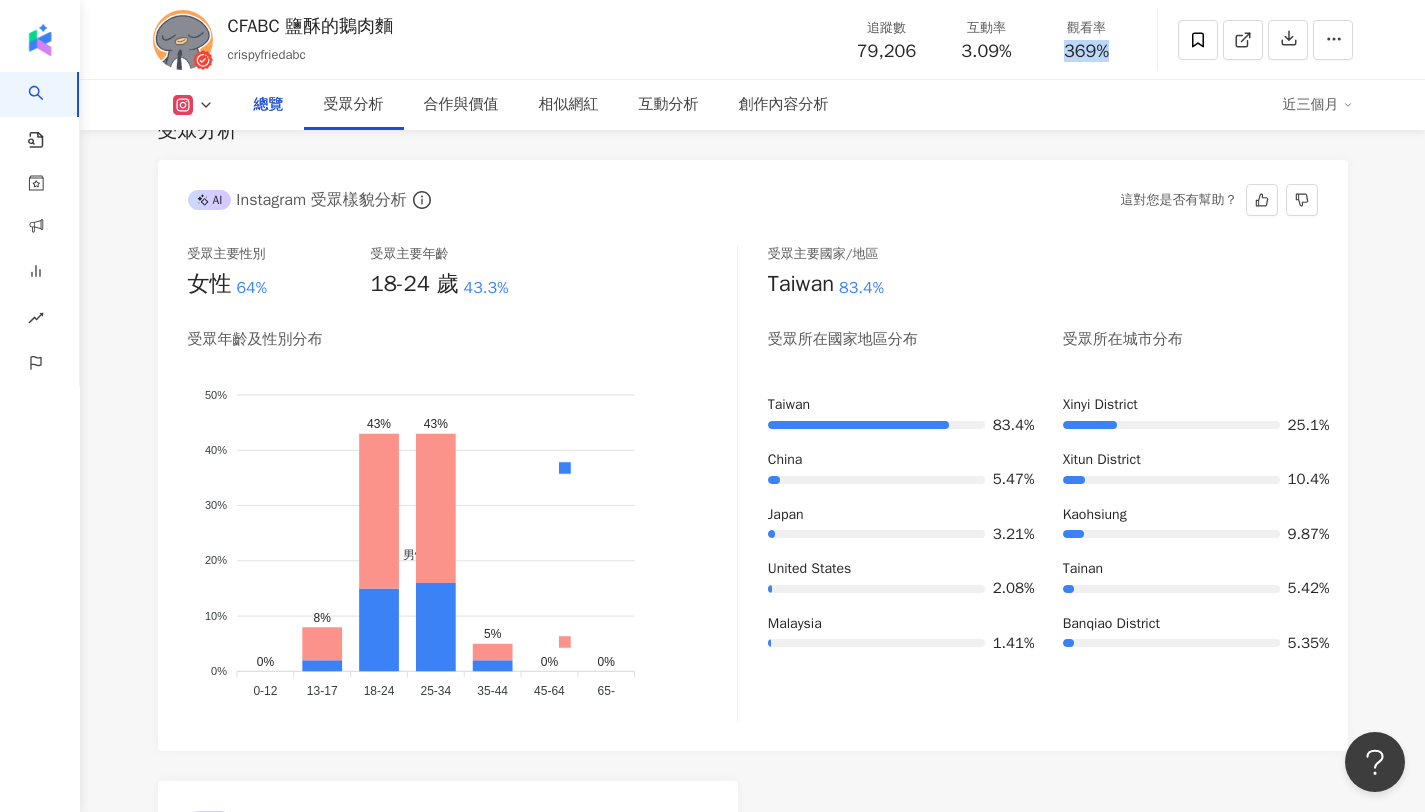 scroll, scrollTop: 1040, scrollLeft: 0, axis: vertical 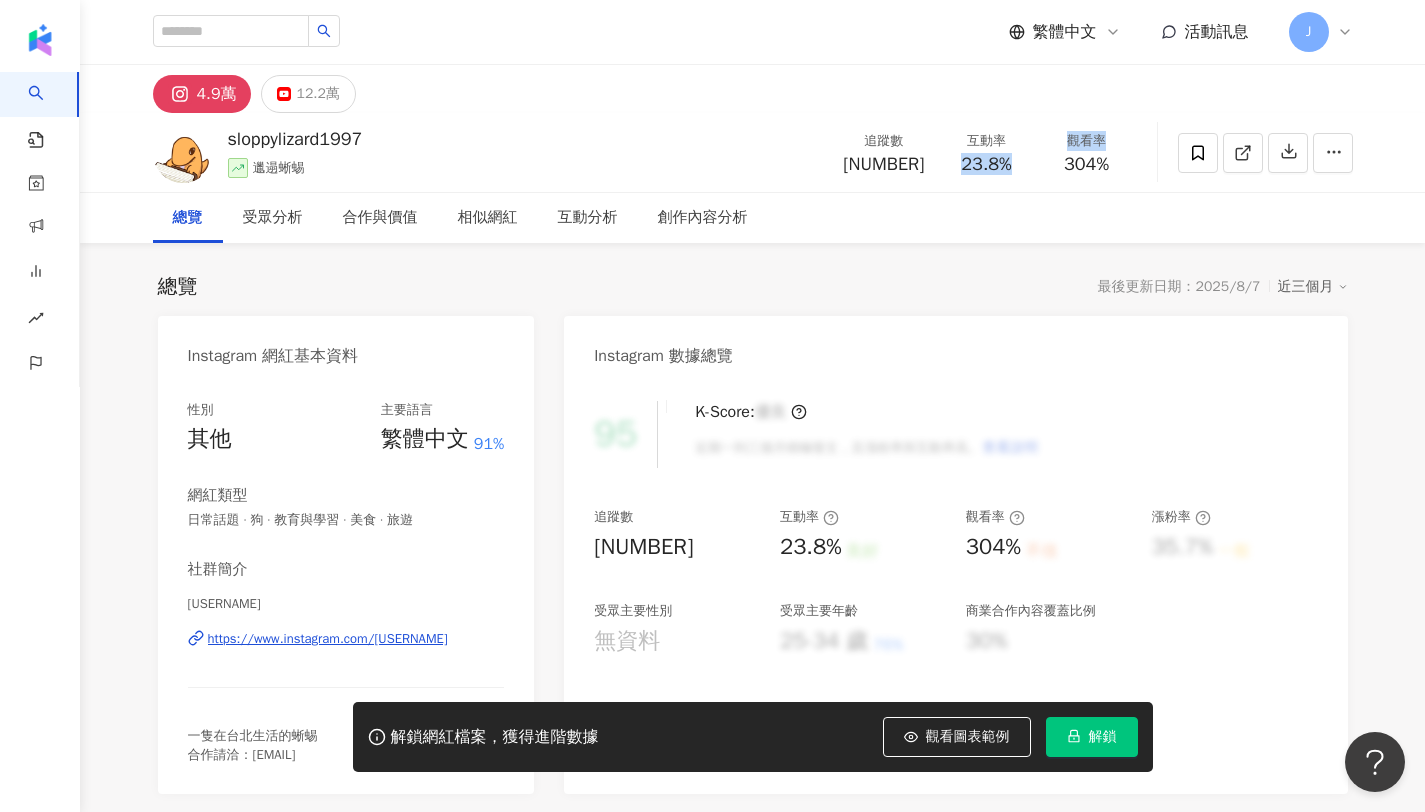 drag, startPoint x: 1035, startPoint y: 160, endPoint x: 986, endPoint y: 211, distance: 70.724815 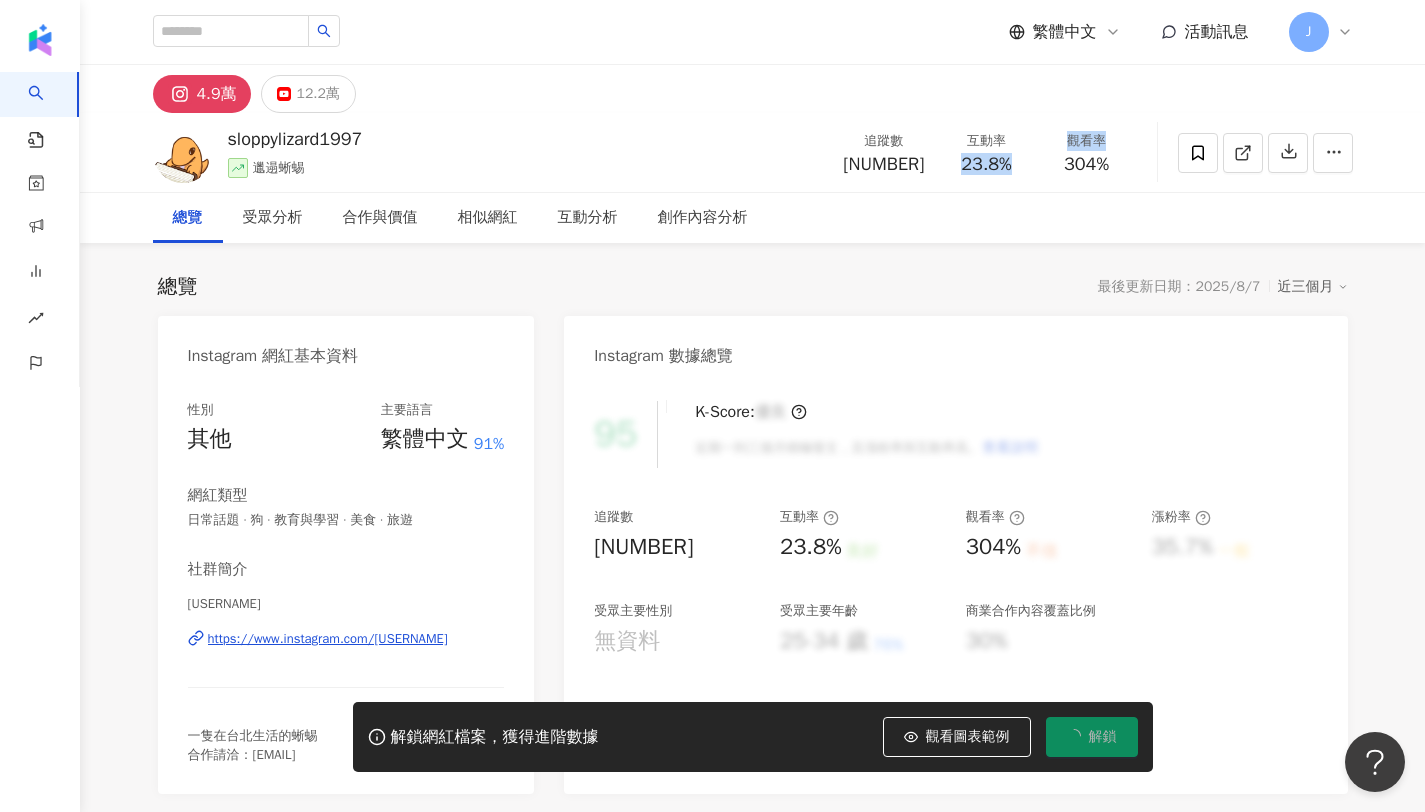 scroll, scrollTop: 123, scrollLeft: 0, axis: vertical 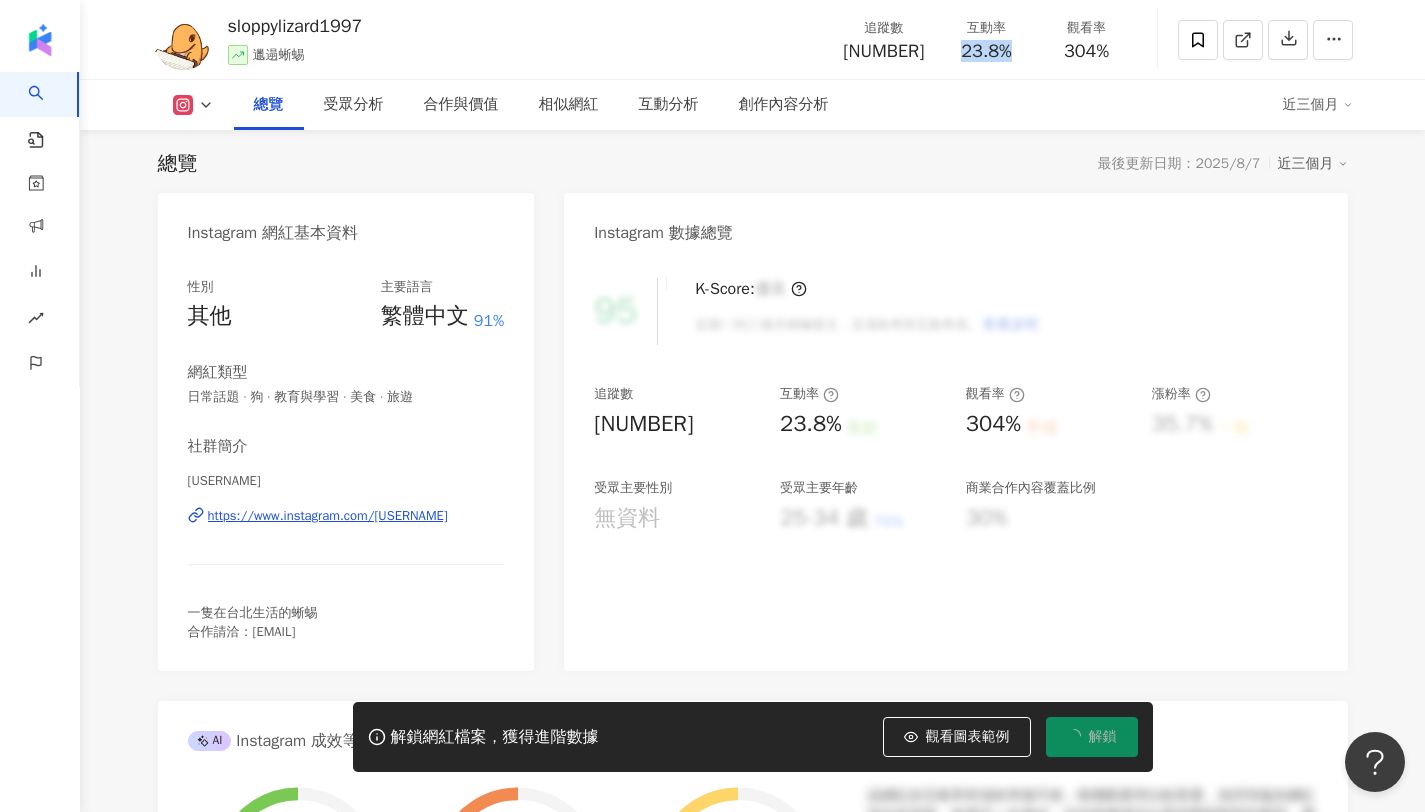 copy on "23.8%" 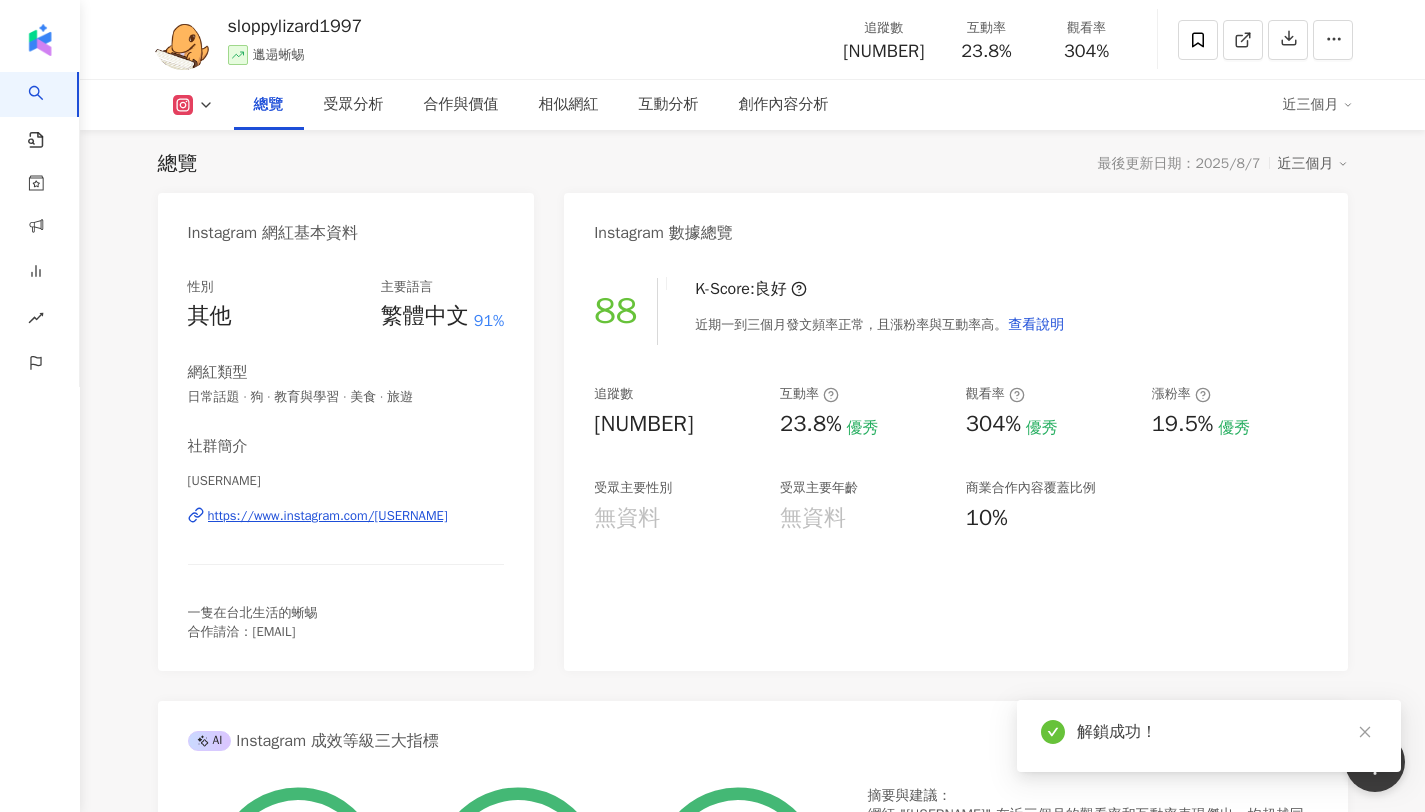 drag, startPoint x: 1138, startPoint y: 48, endPoint x: 1197, endPoint y: 0, distance: 76.05919 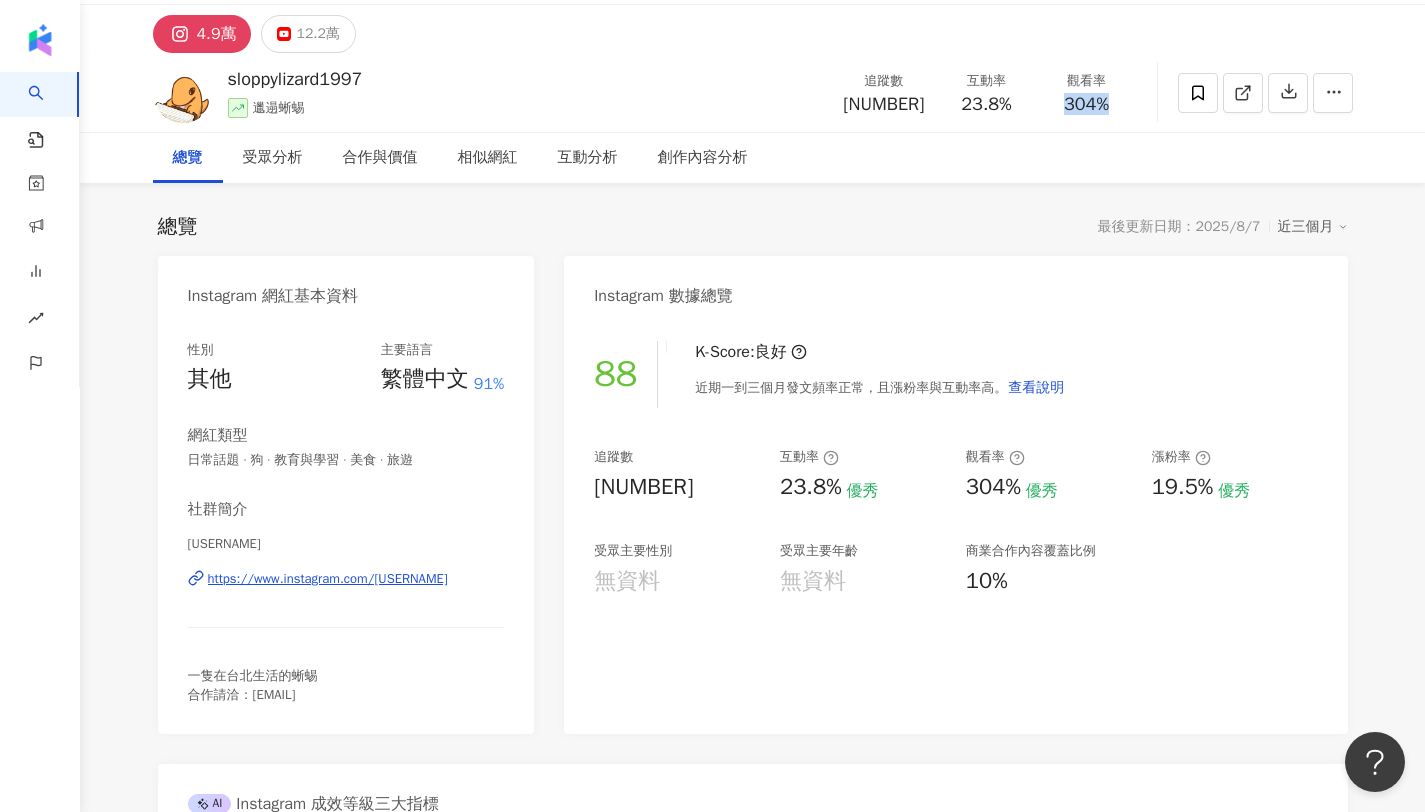 scroll, scrollTop: 0, scrollLeft: 0, axis: both 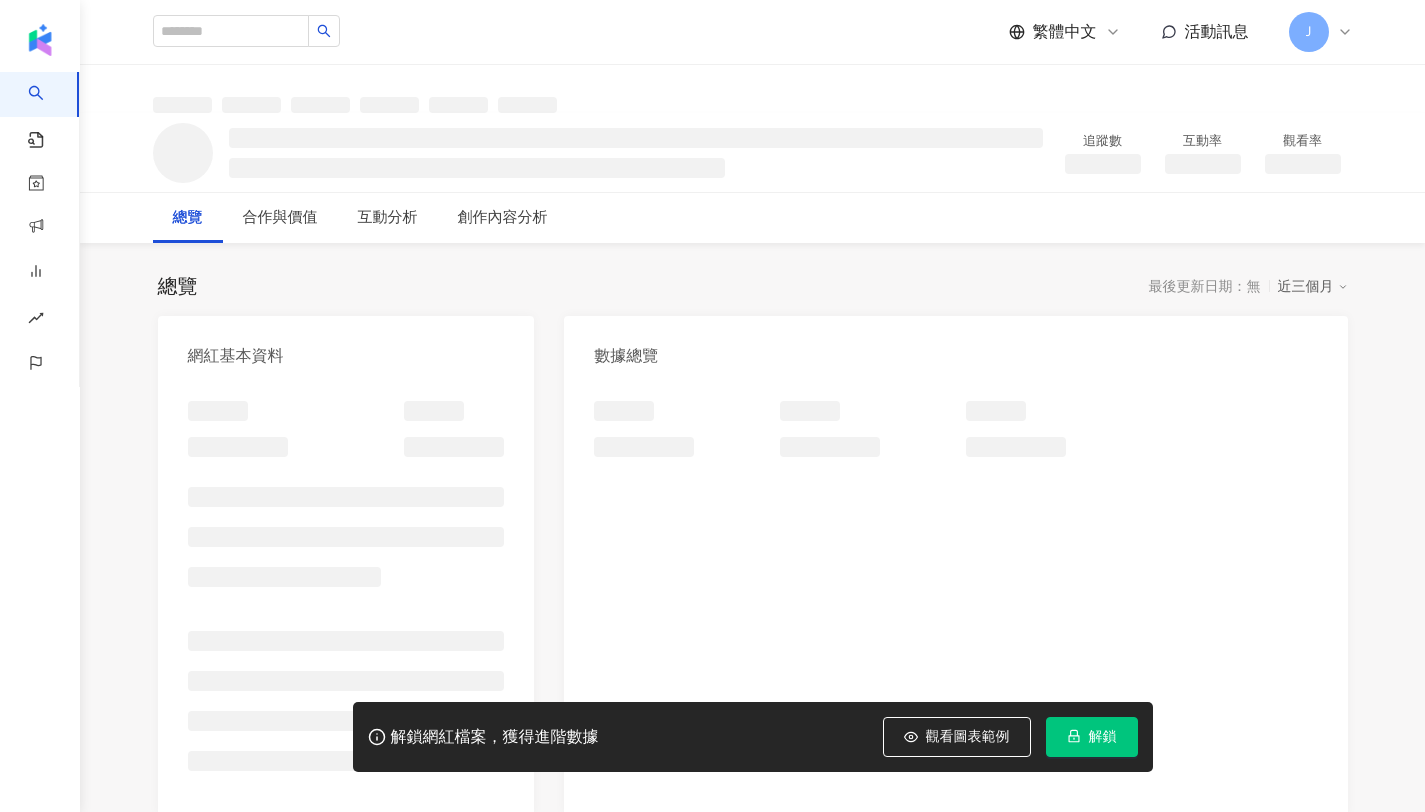 click on "解鎖" at bounding box center (1103, 737) 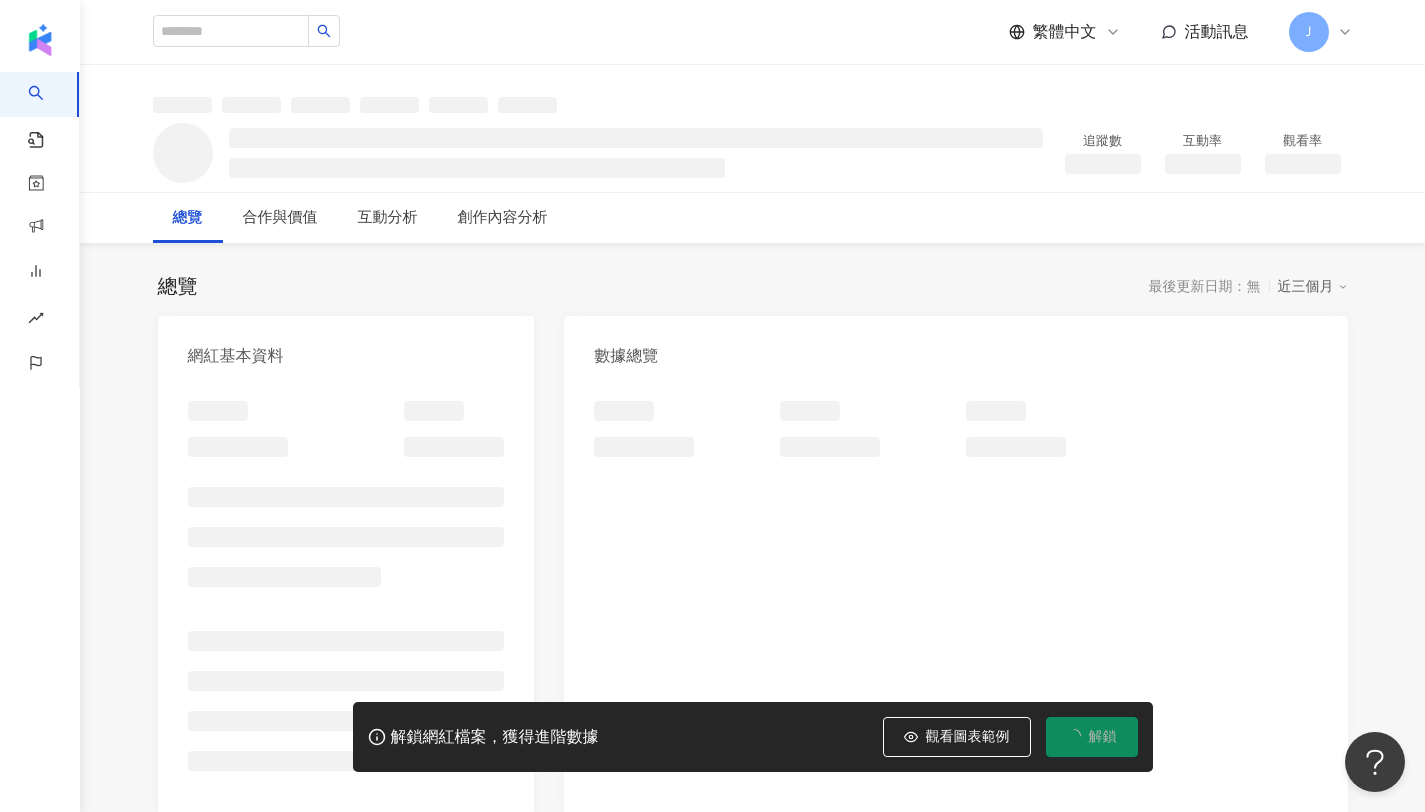 scroll, scrollTop: 0, scrollLeft: 0, axis: both 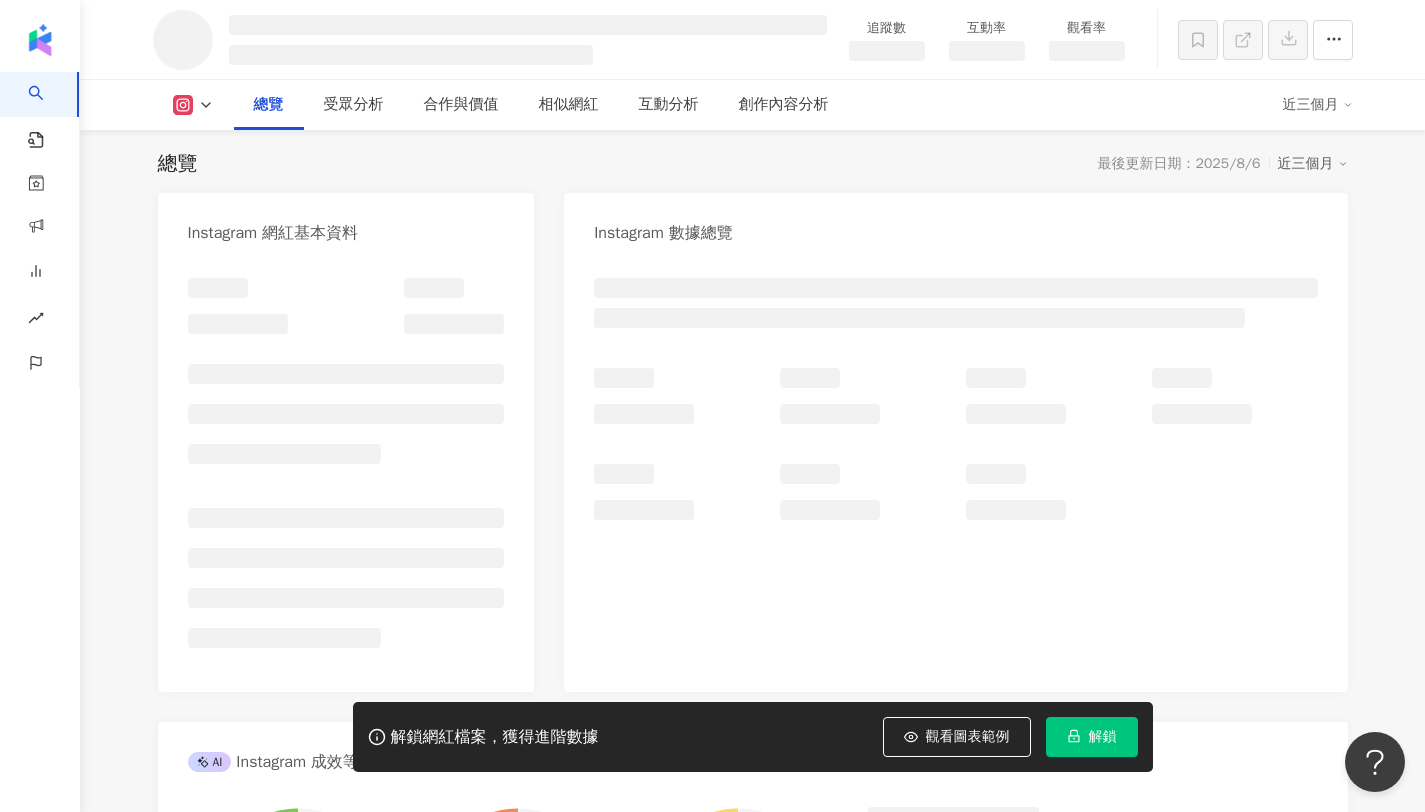 drag, startPoint x: 1044, startPoint y: 43, endPoint x: 1012, endPoint y: 58, distance: 35.341194 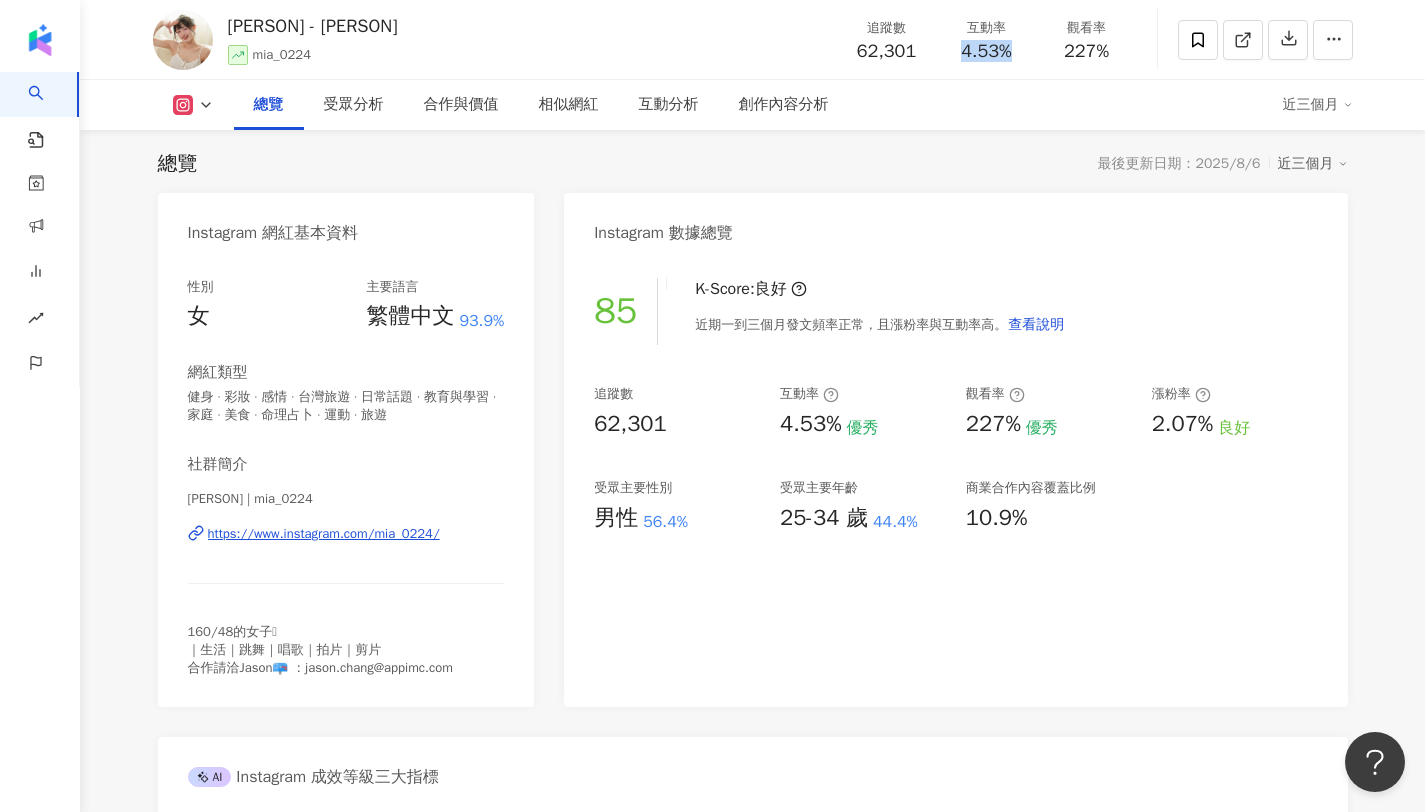 copy on "4.53%" 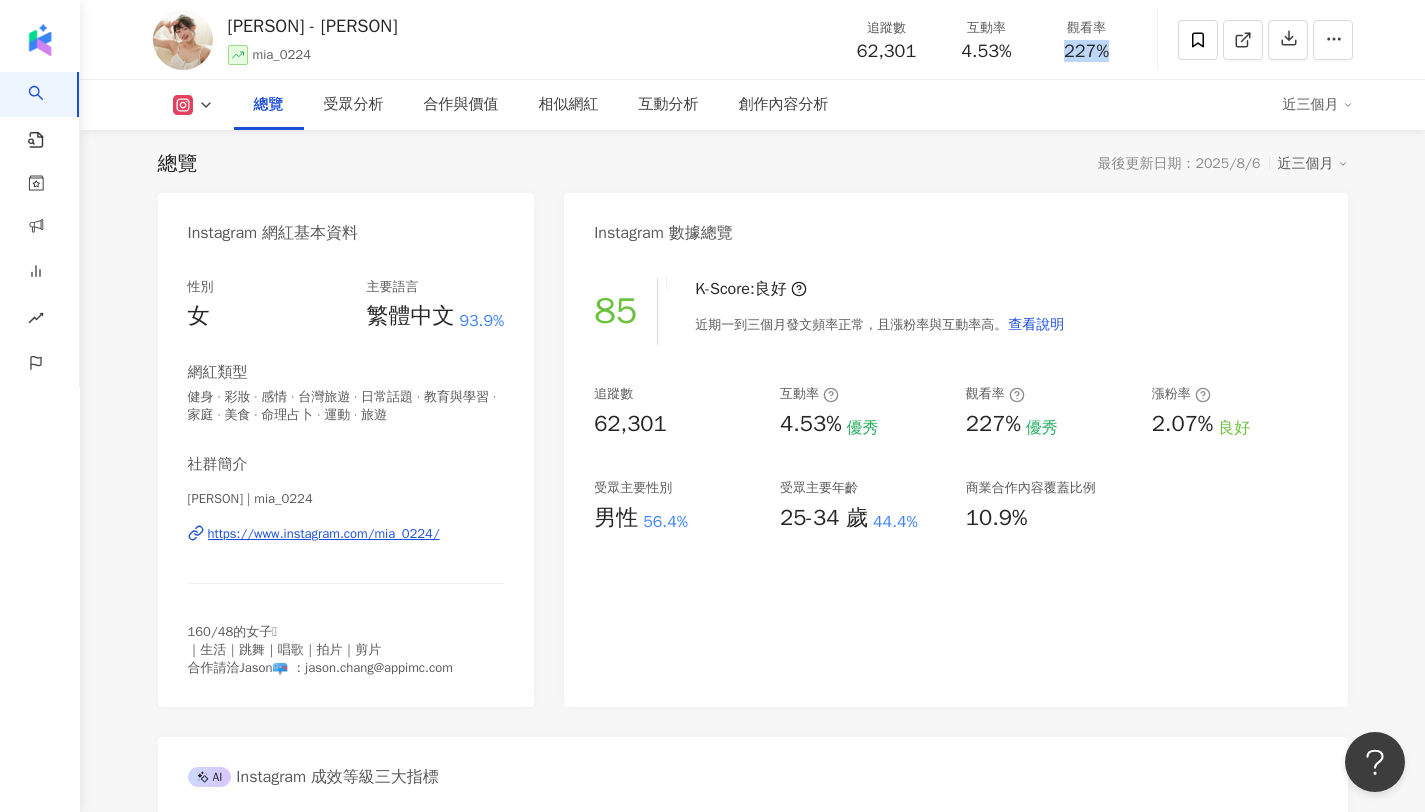 copy on "227%" 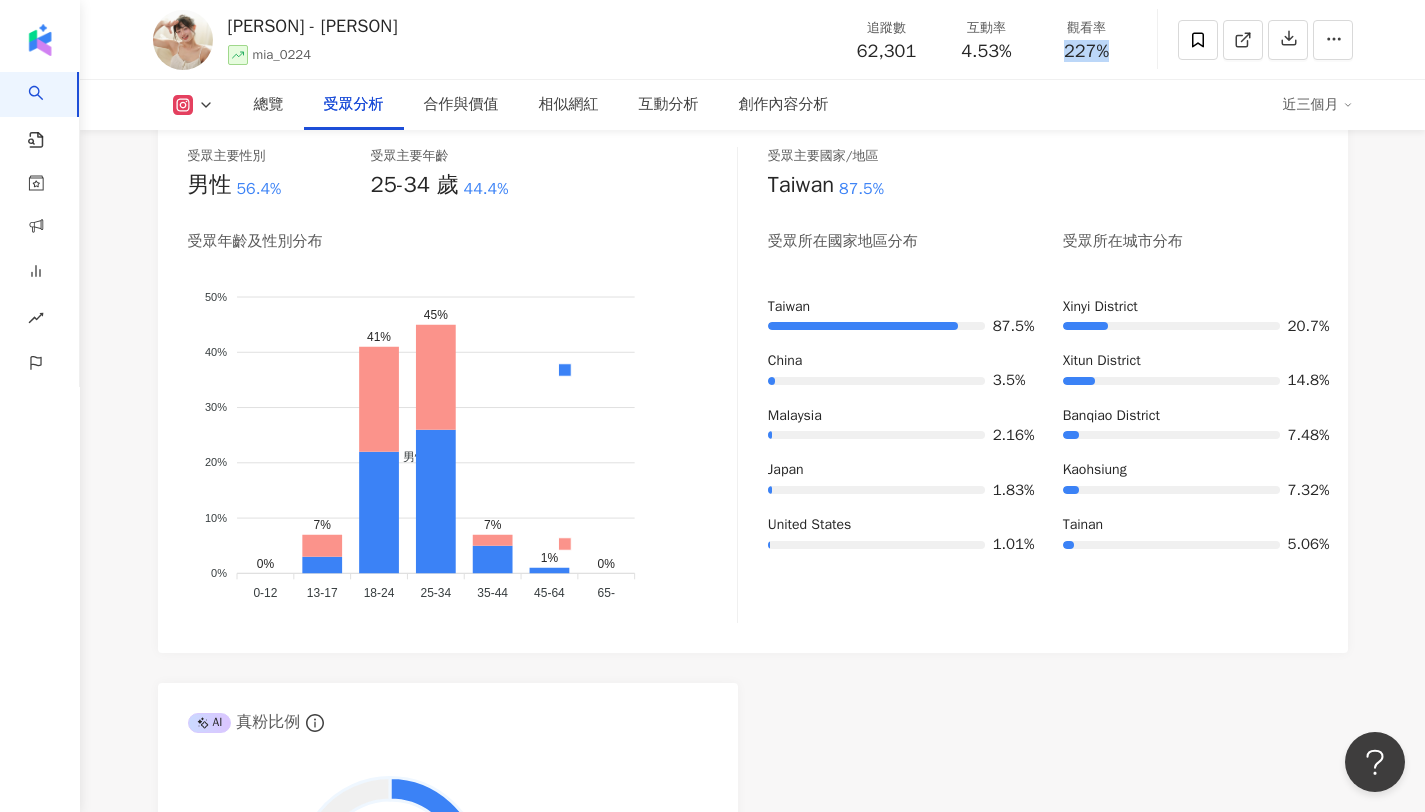 scroll, scrollTop: 1864, scrollLeft: 0, axis: vertical 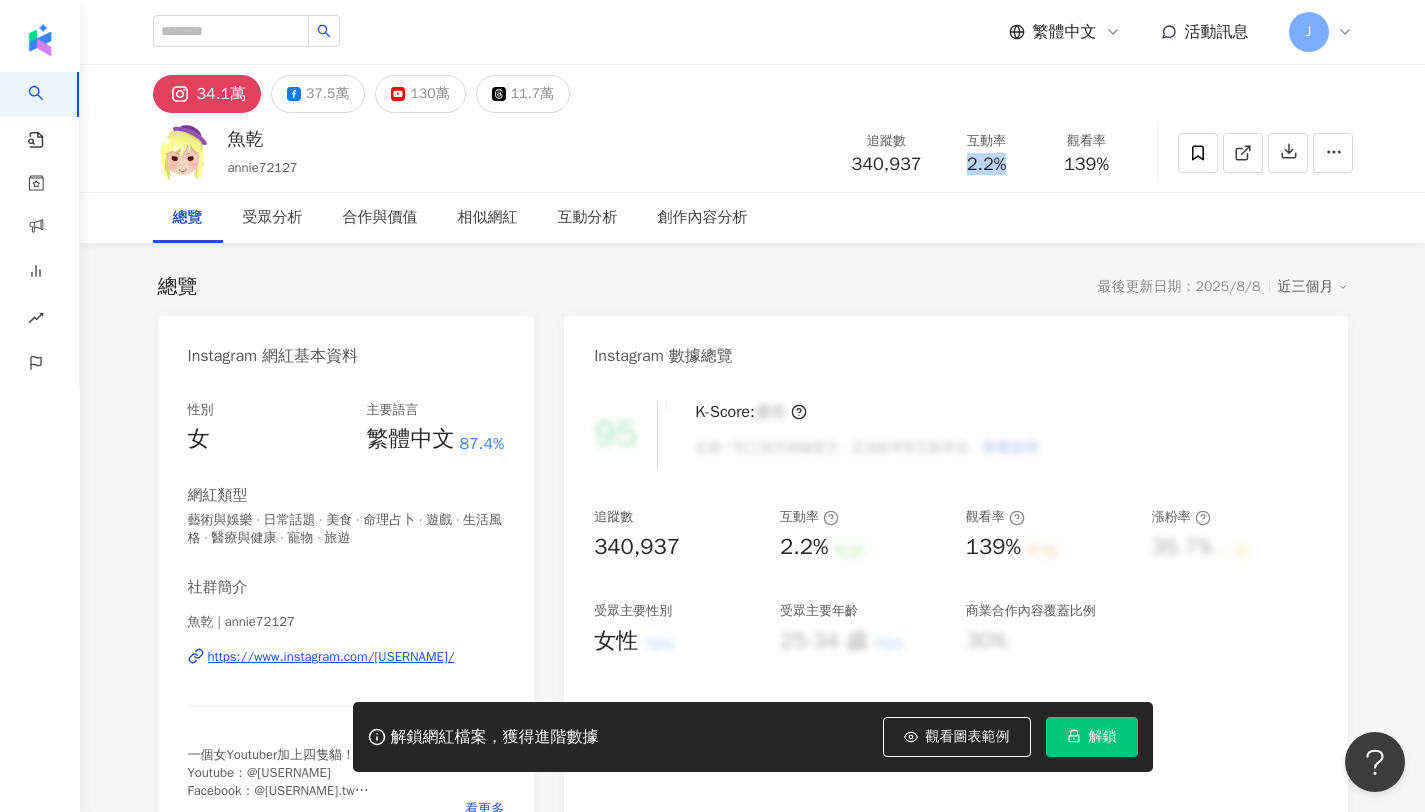 drag, startPoint x: 963, startPoint y: 165, endPoint x: 1021, endPoint y: 165, distance: 58 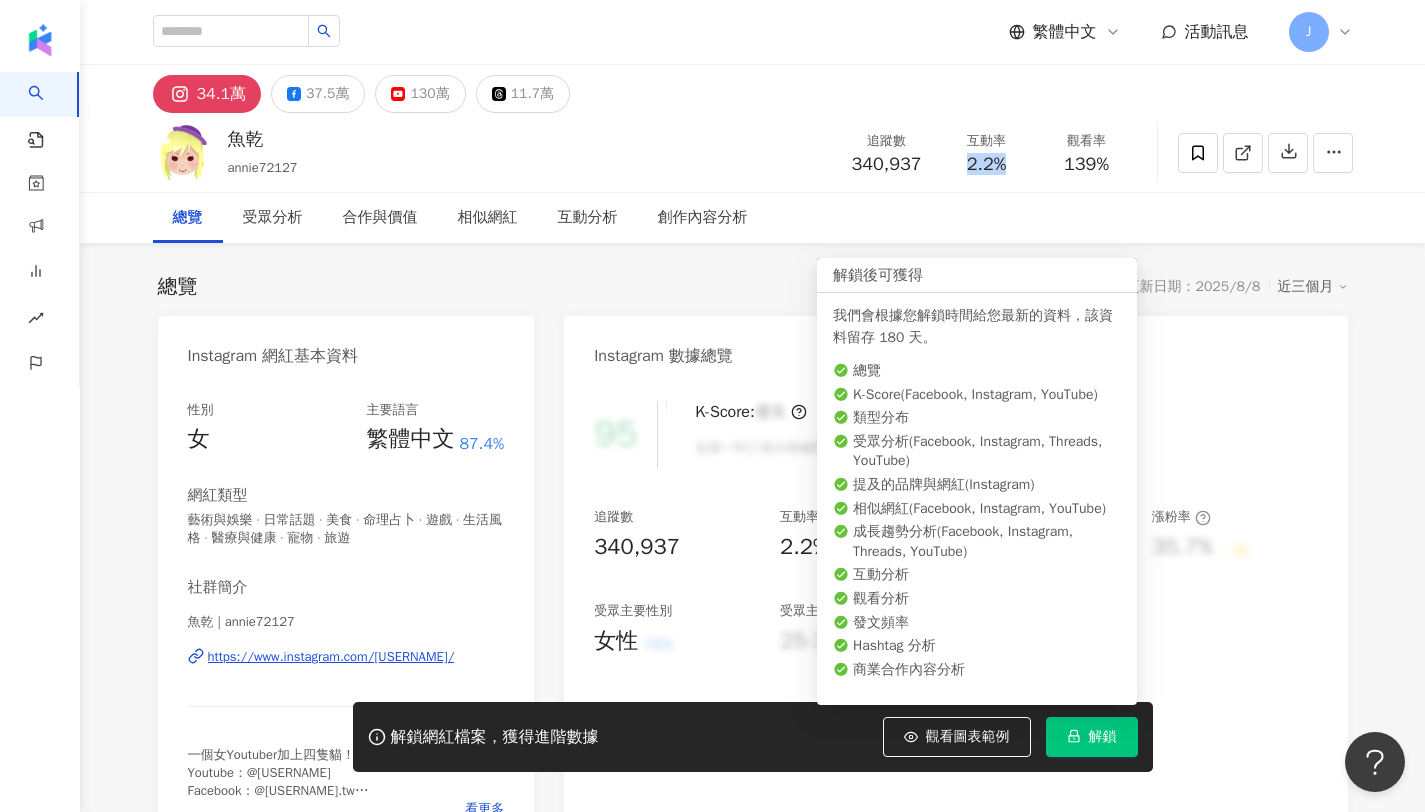 click on "解鎖" at bounding box center [1103, 737] 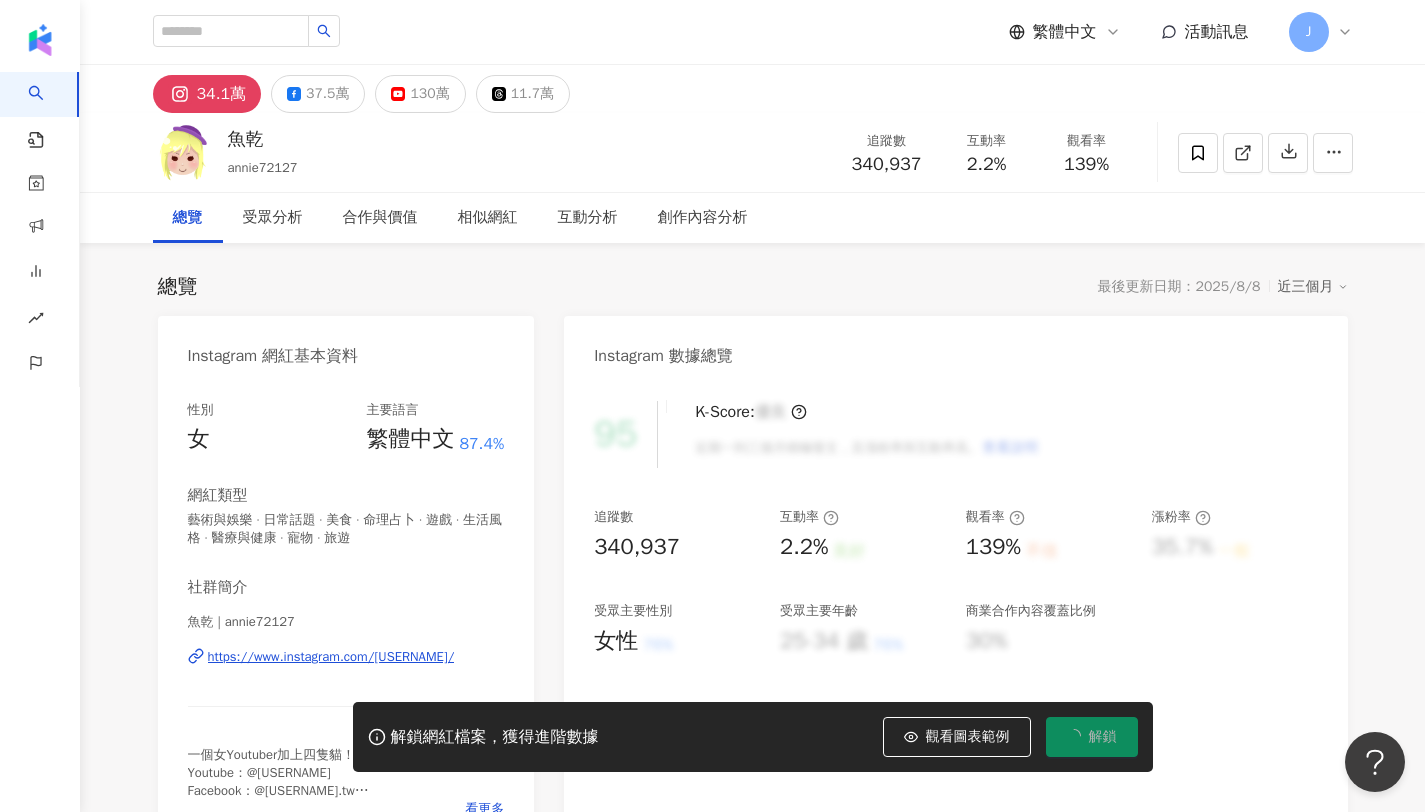 drag, startPoint x: 1056, startPoint y: 177, endPoint x: 1115, endPoint y: 172, distance: 59.211487 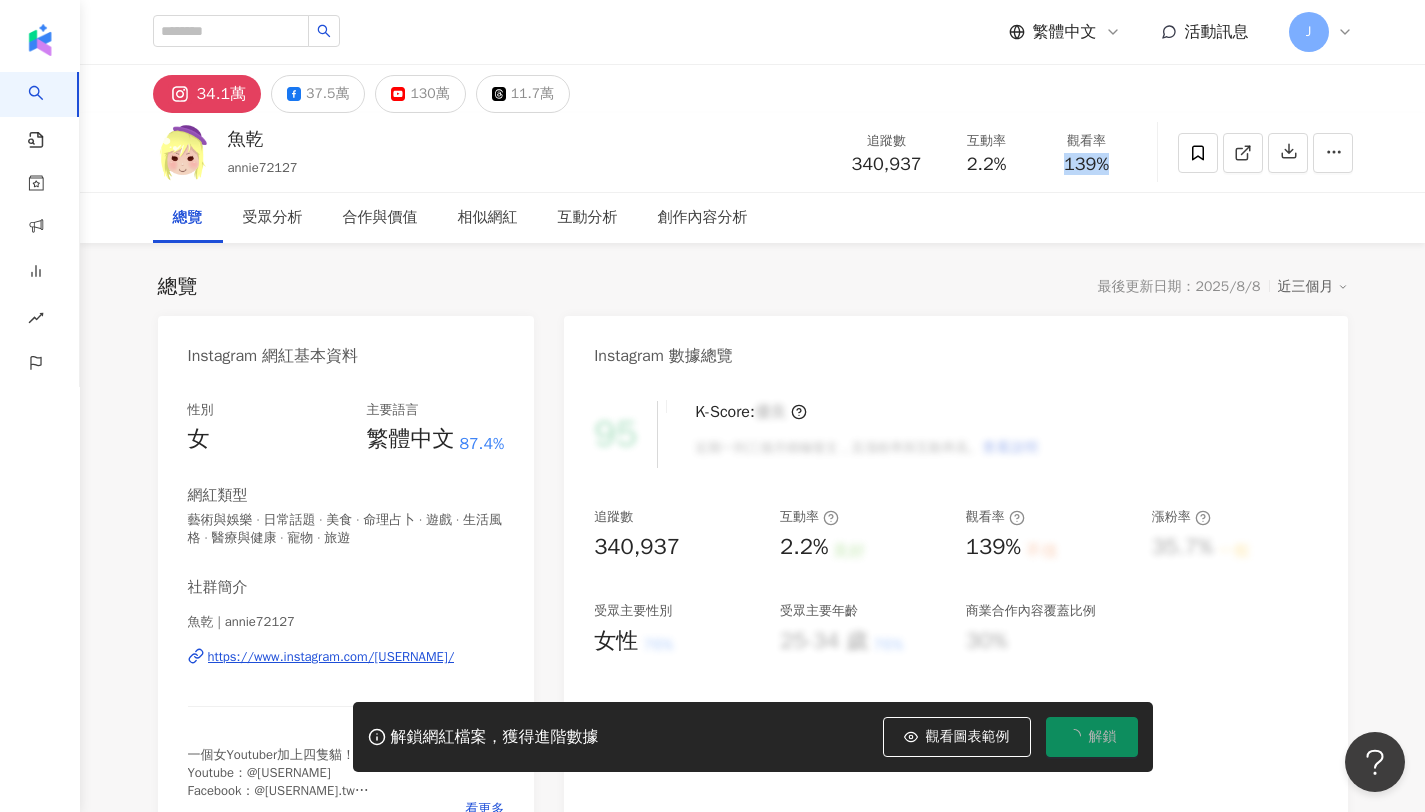 copy on "139%" 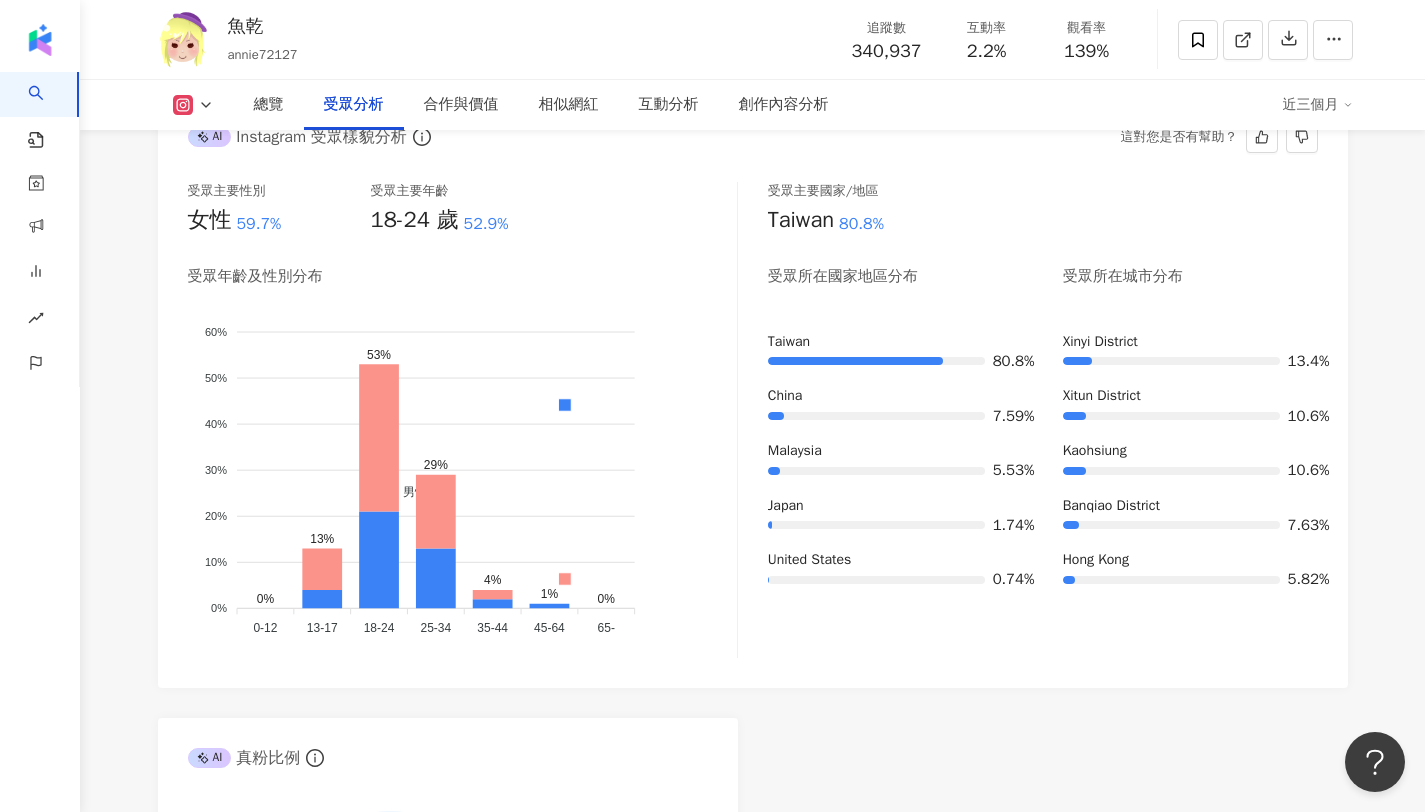 scroll, scrollTop: 1845, scrollLeft: 0, axis: vertical 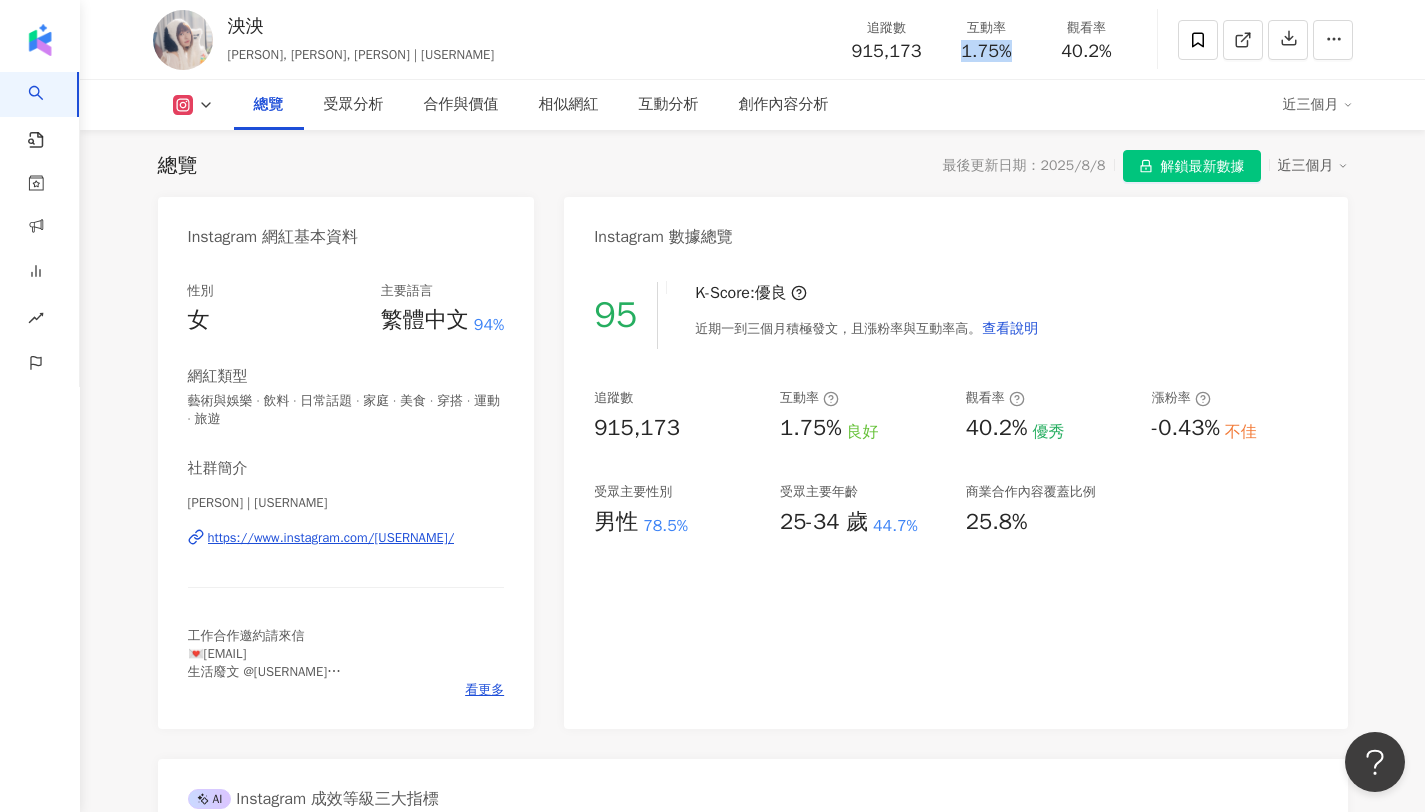click on "1.75%" at bounding box center (987, 52) 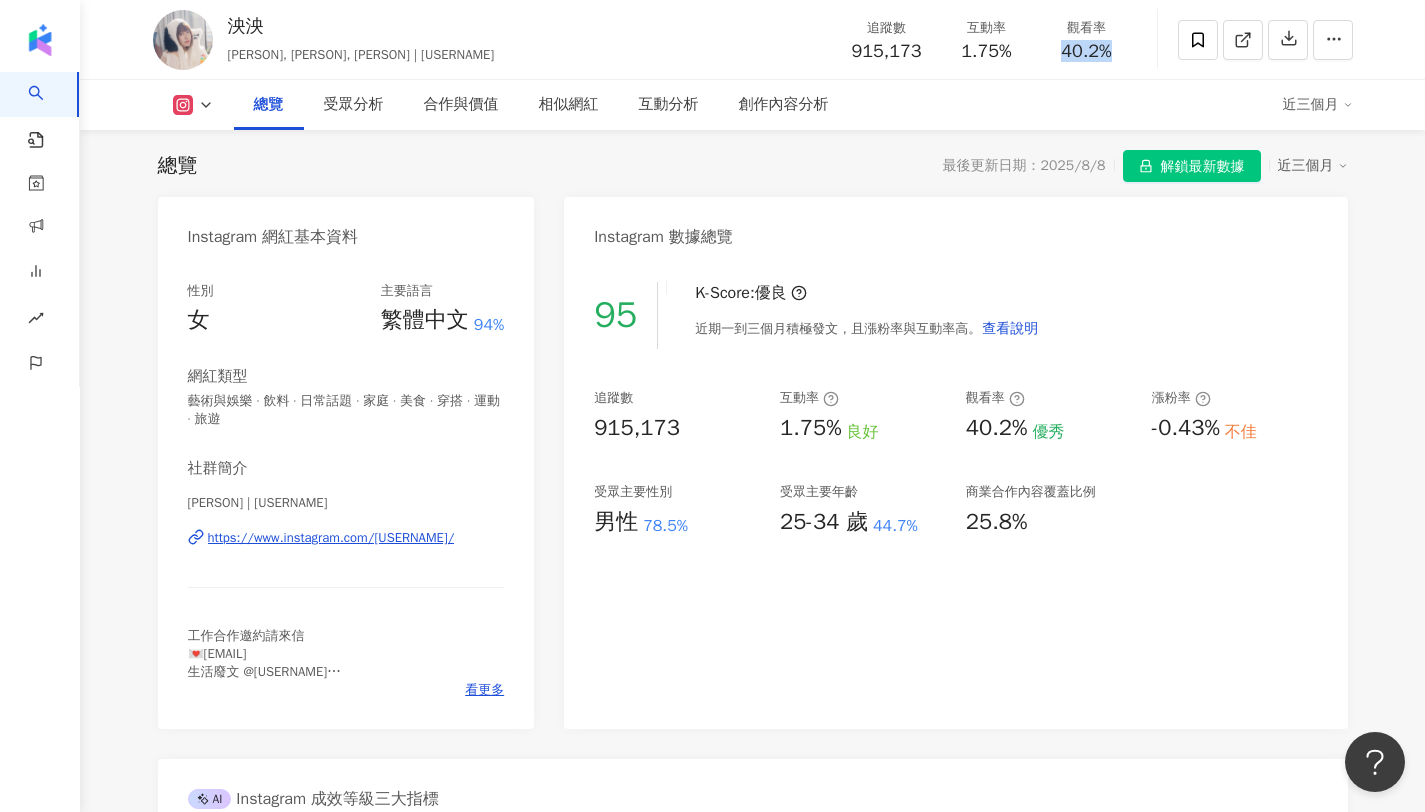 drag, startPoint x: 1060, startPoint y: 53, endPoint x: 1121, endPoint y: 53, distance: 61 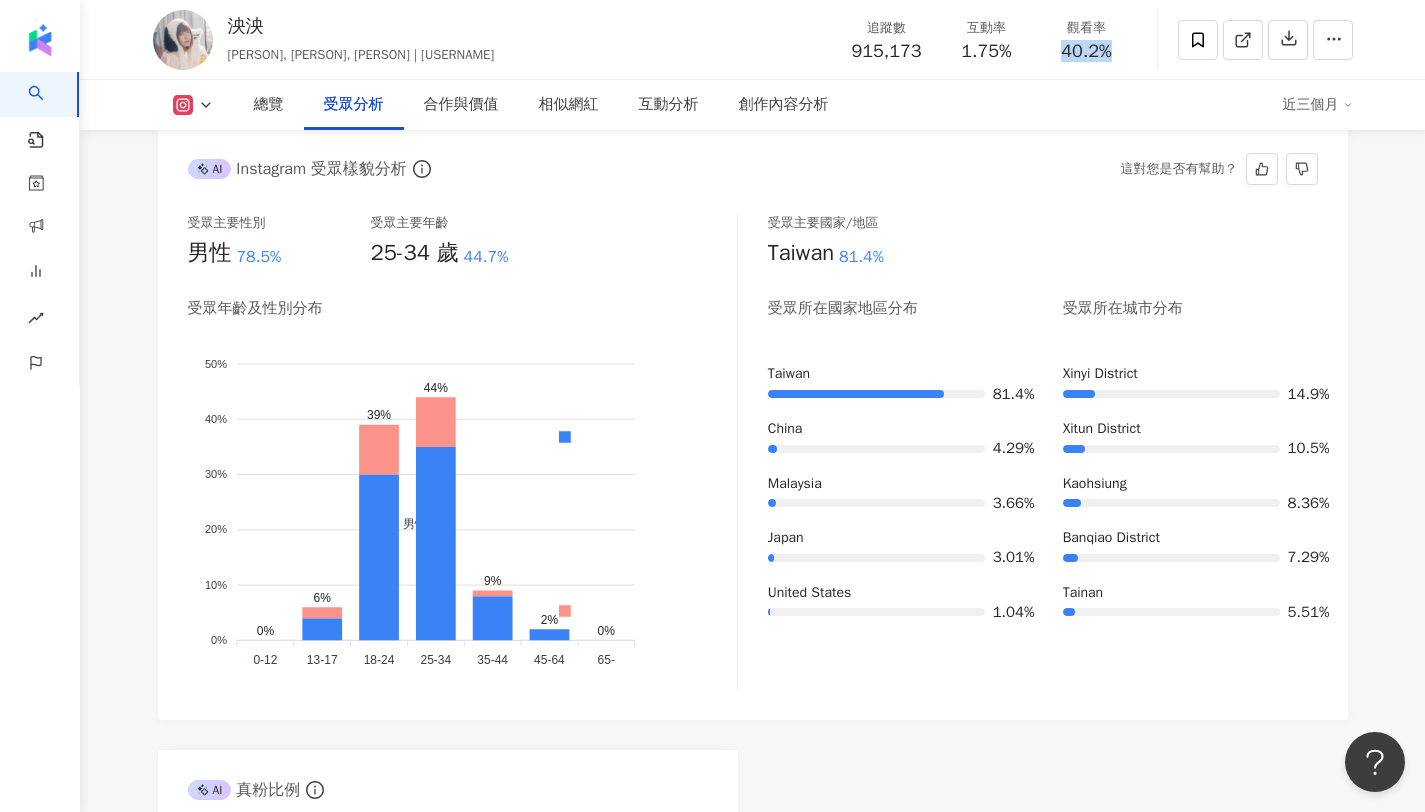 scroll, scrollTop: 1777, scrollLeft: 0, axis: vertical 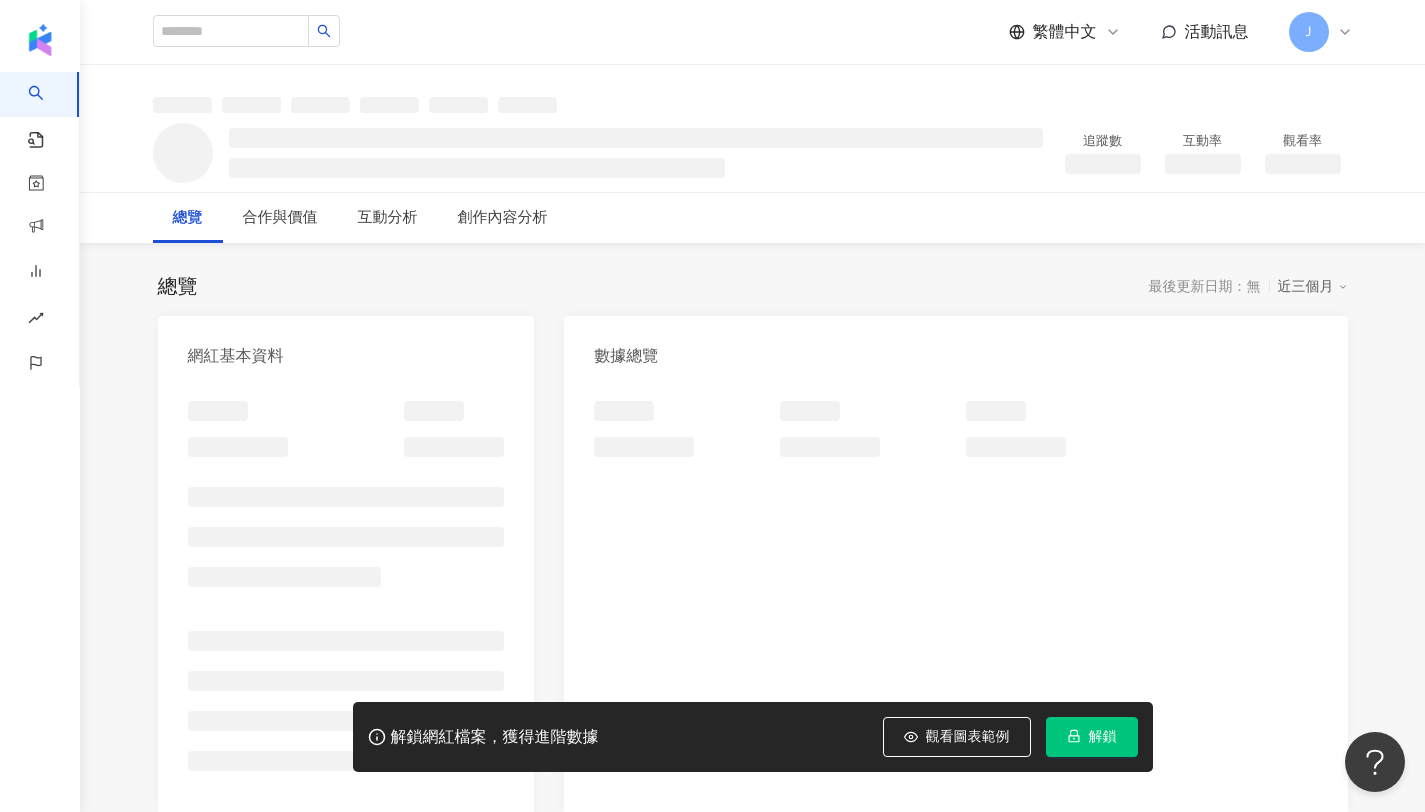 click on "解鎖" at bounding box center (1092, 737) 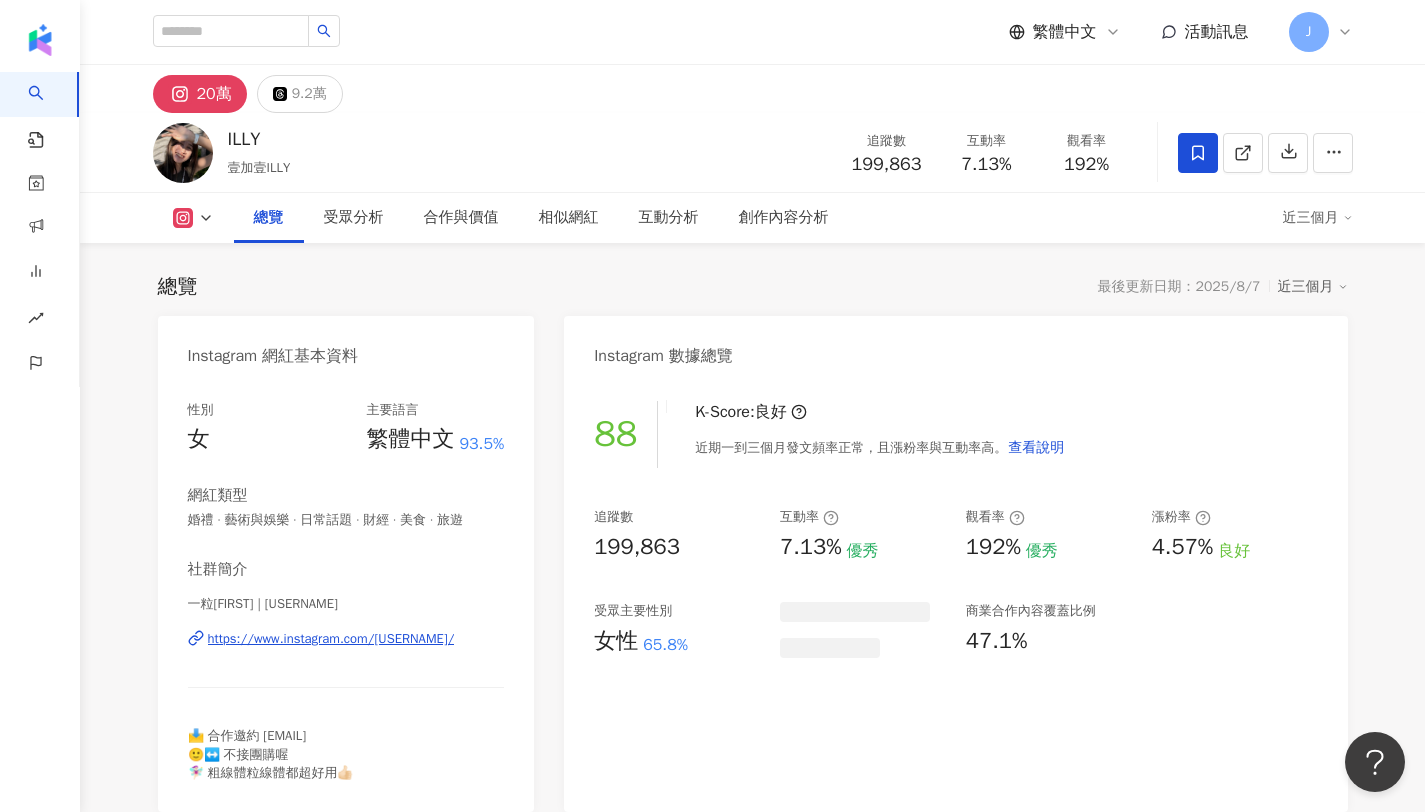 scroll, scrollTop: 123, scrollLeft: 0, axis: vertical 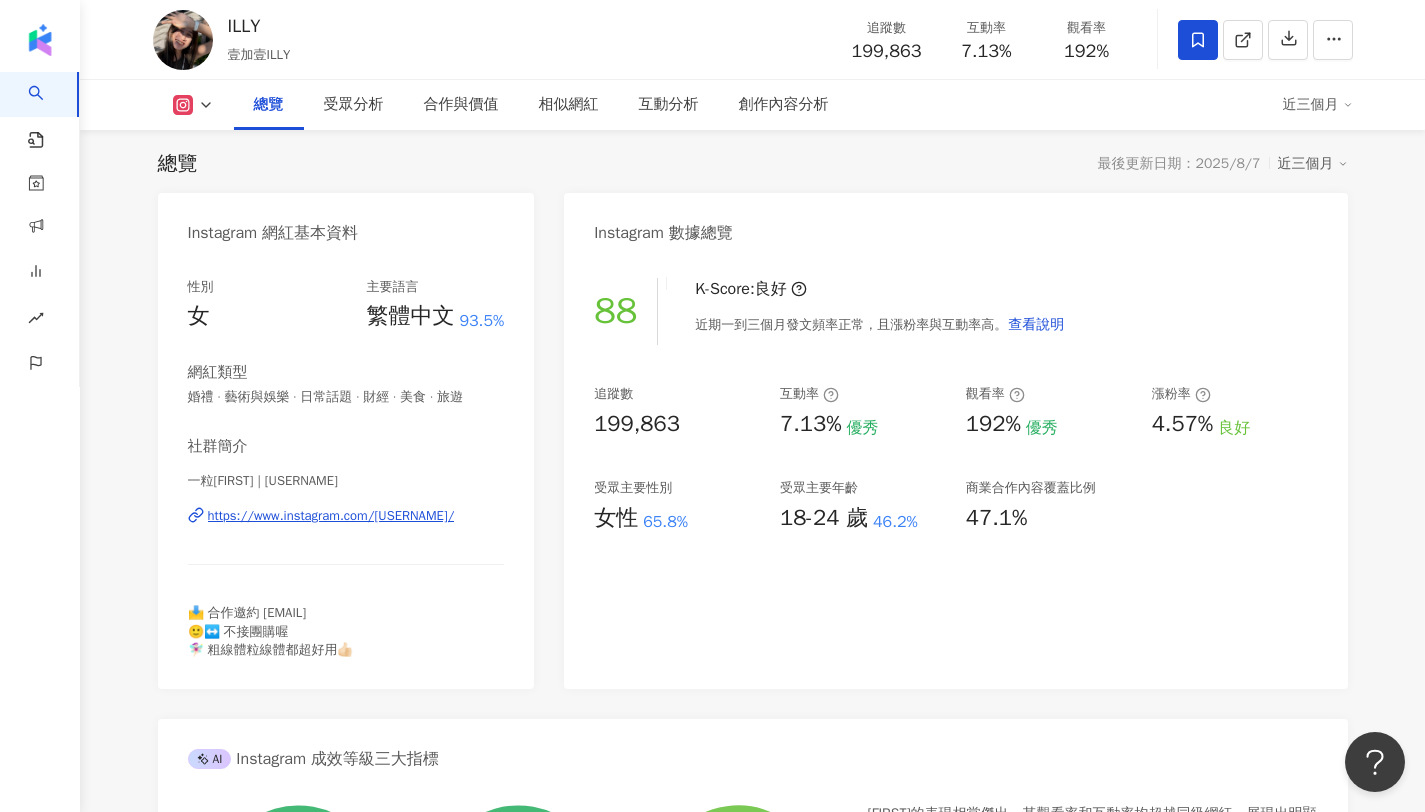 drag, startPoint x: 975, startPoint y: 55, endPoint x: 1015, endPoint y: 52, distance: 40.112343 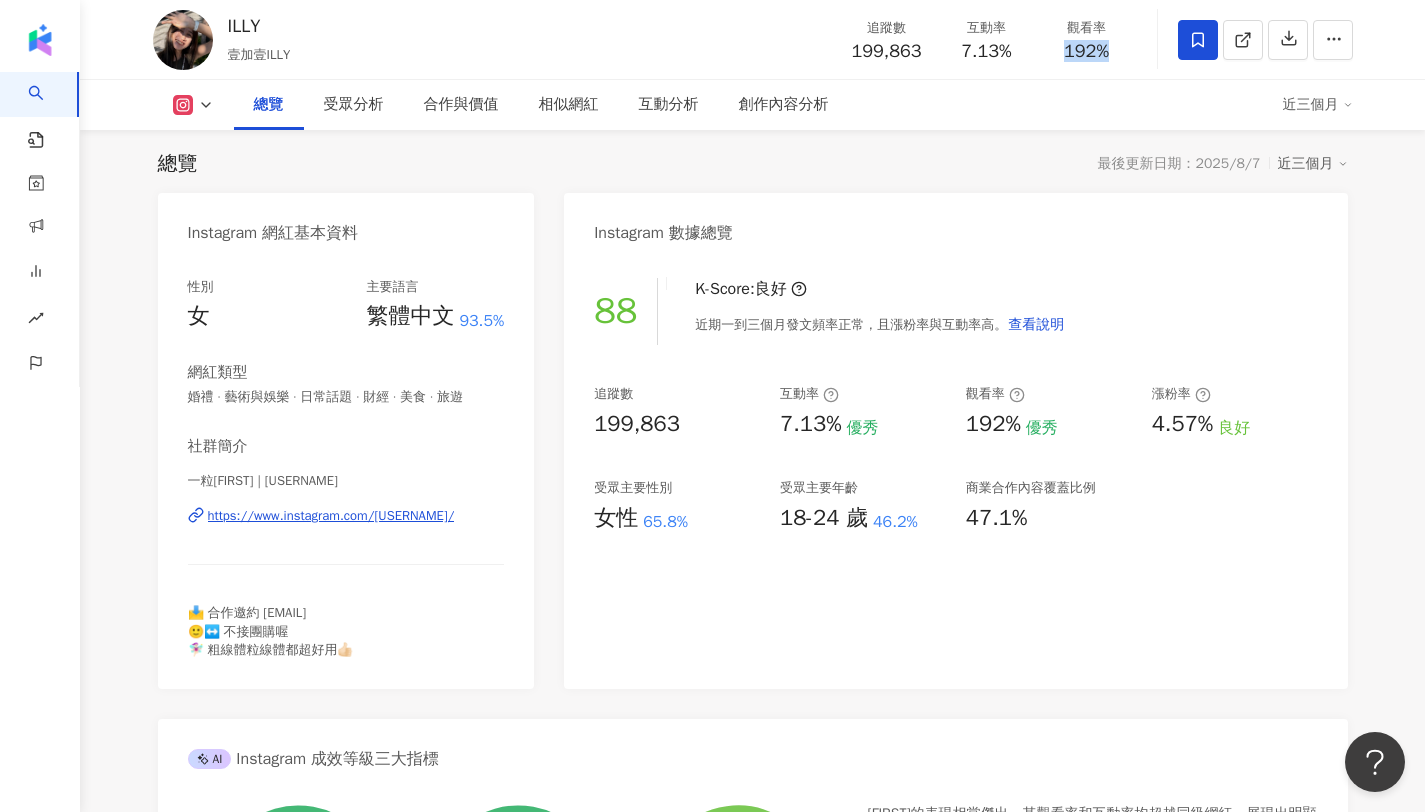 copy on "192%" 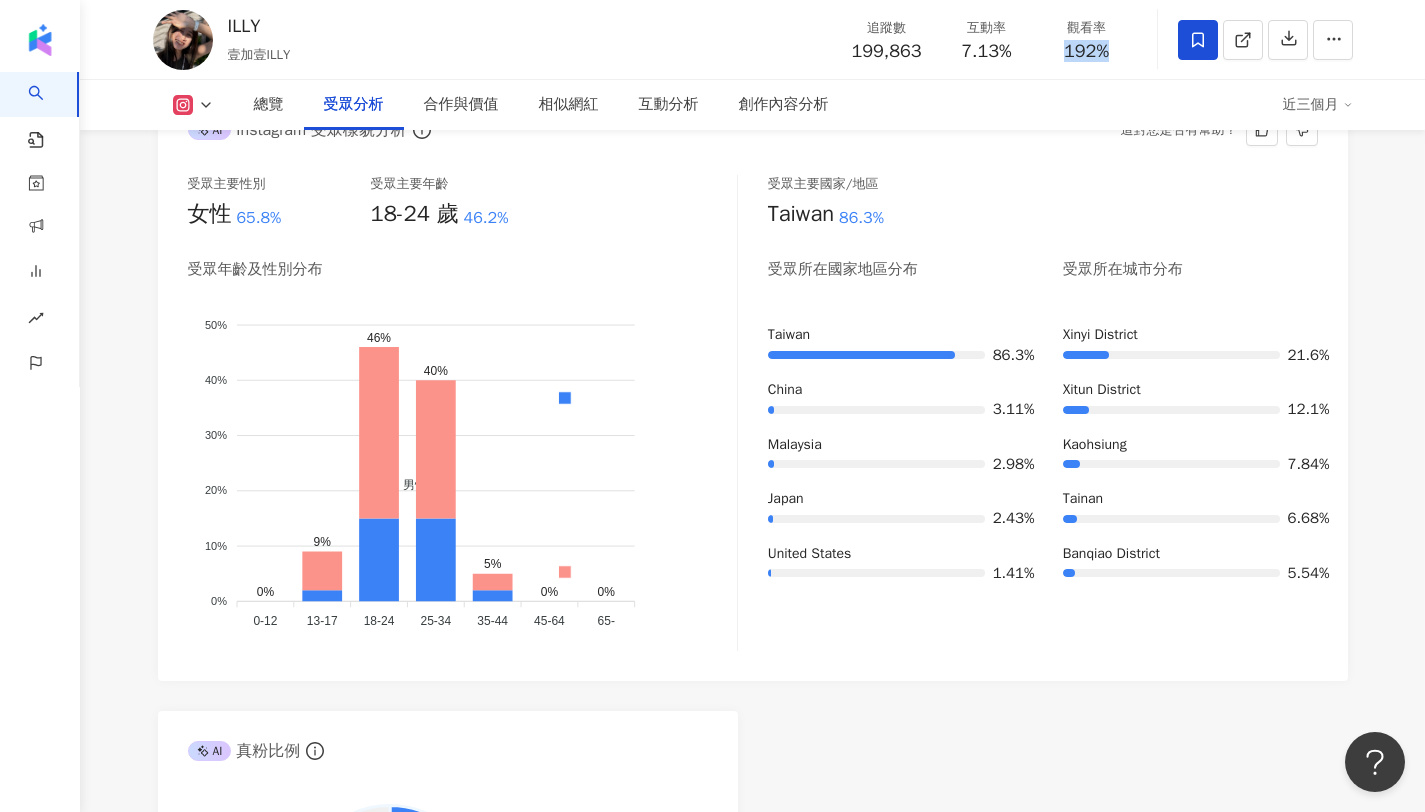 scroll, scrollTop: 1794, scrollLeft: 0, axis: vertical 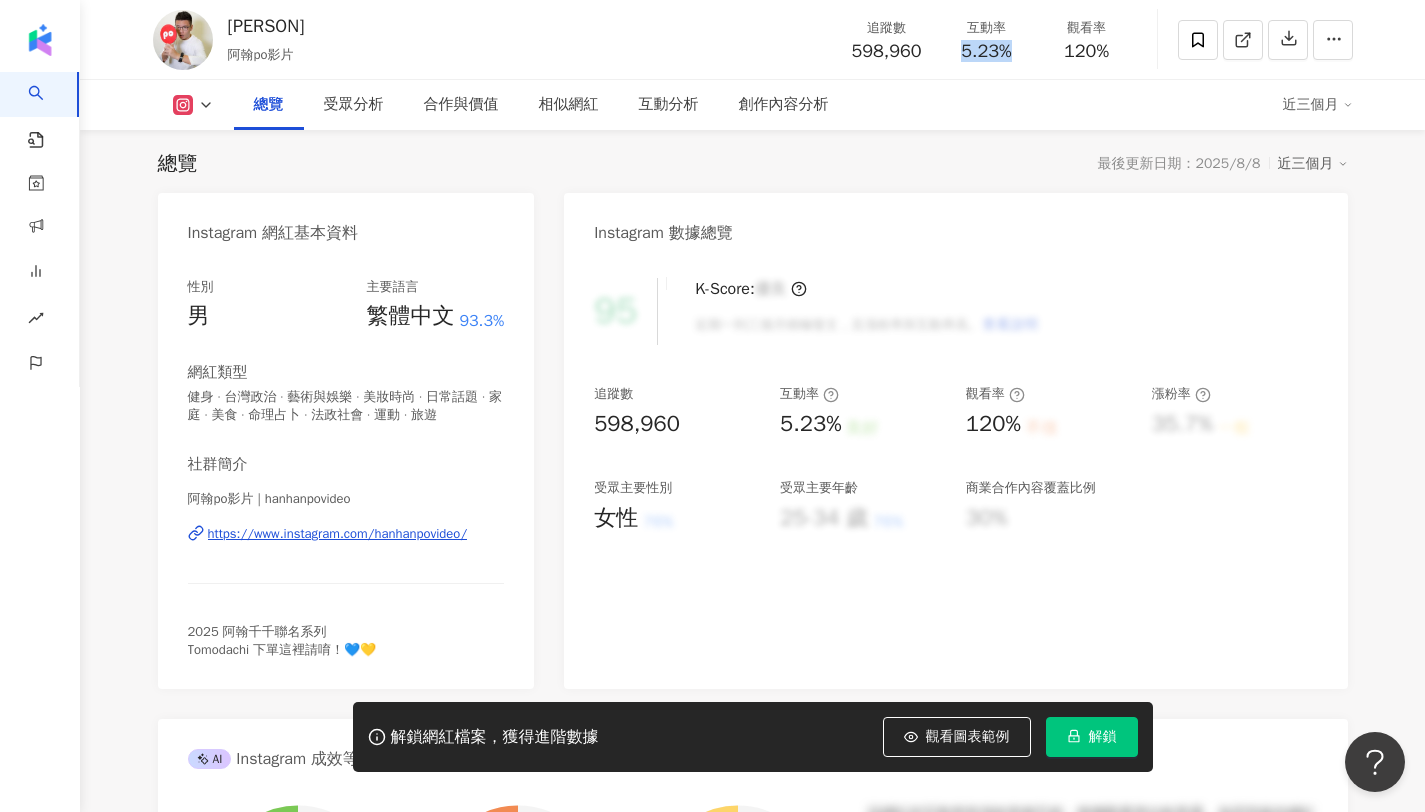 drag, startPoint x: 957, startPoint y: 50, endPoint x: 1027, endPoint y: 52, distance: 70.028564 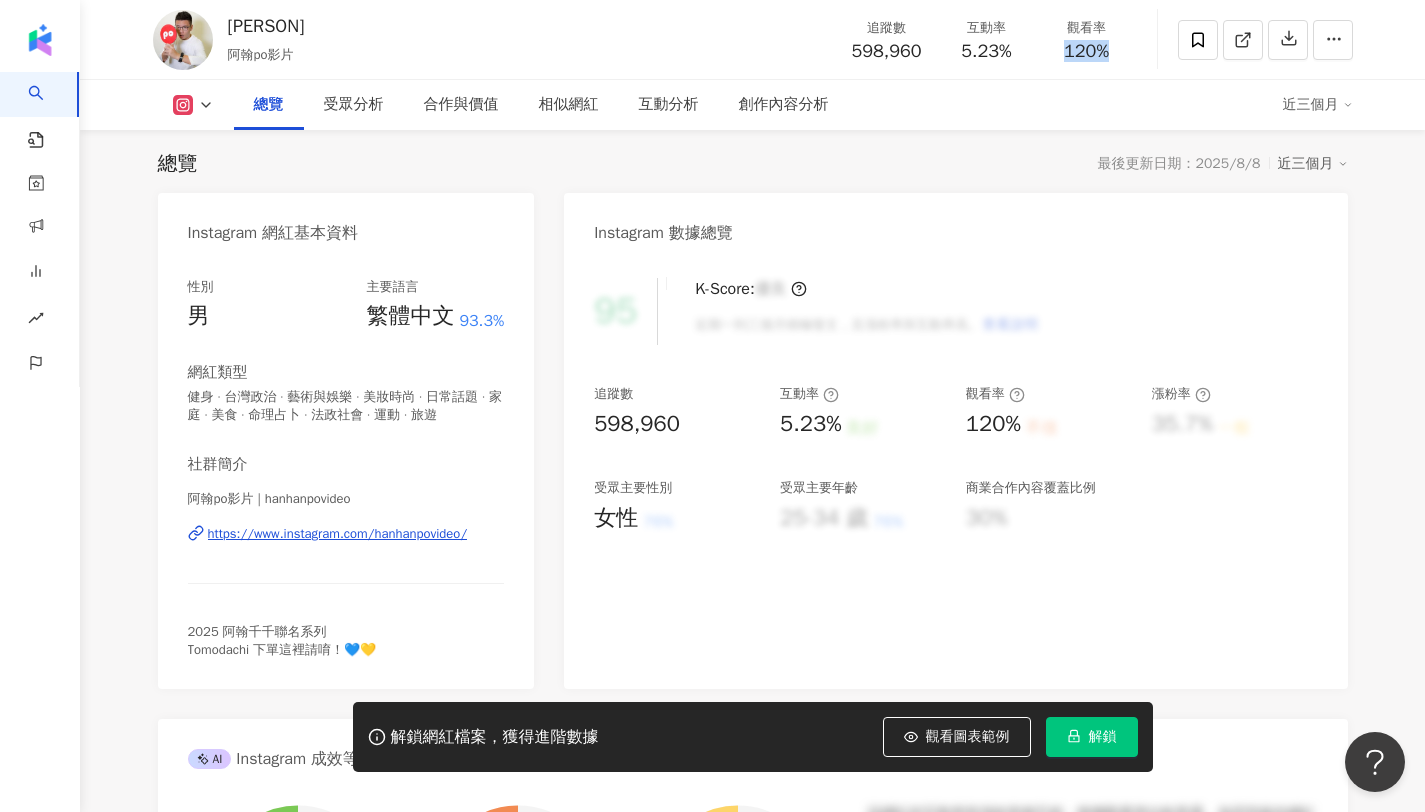 copy on "120%" 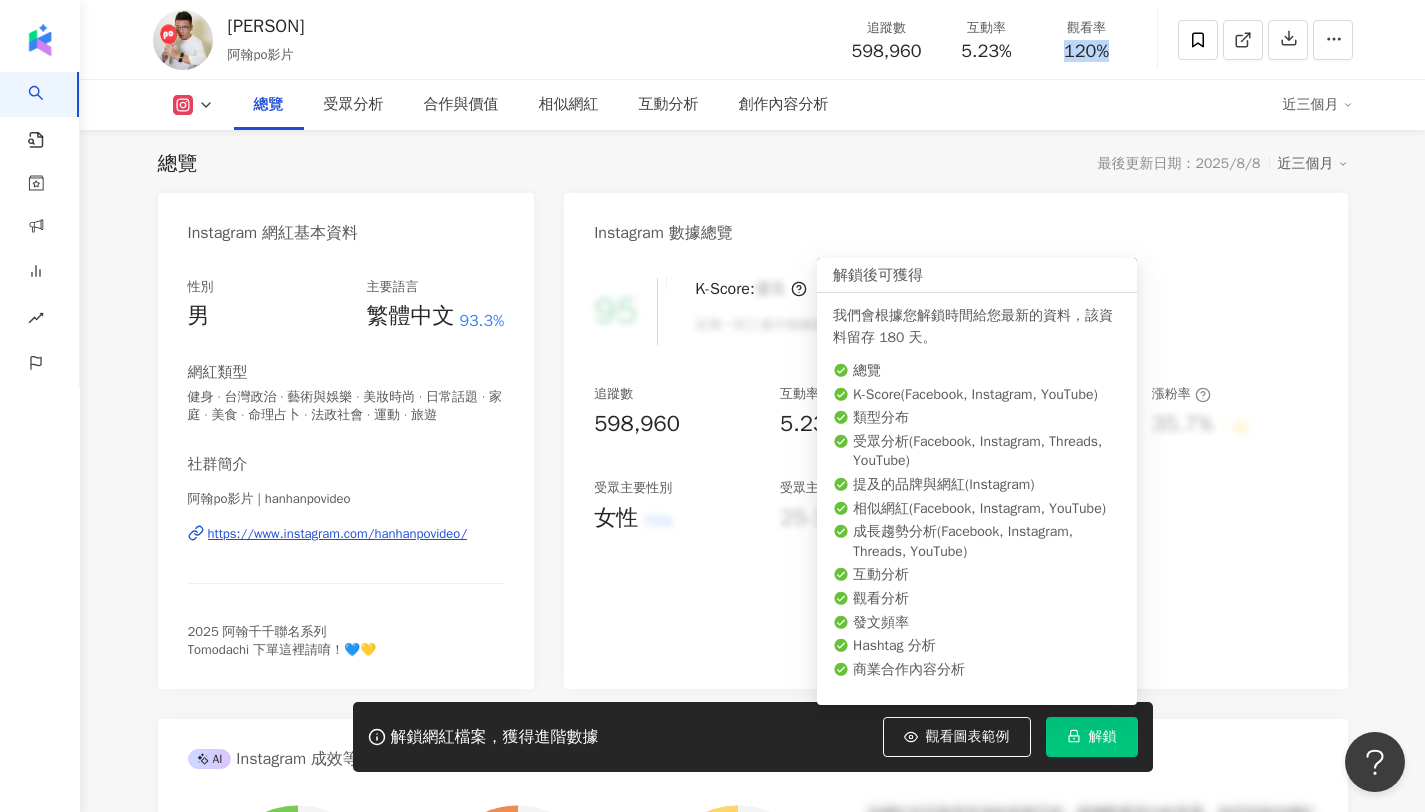 click on "解鎖" at bounding box center [1103, 737] 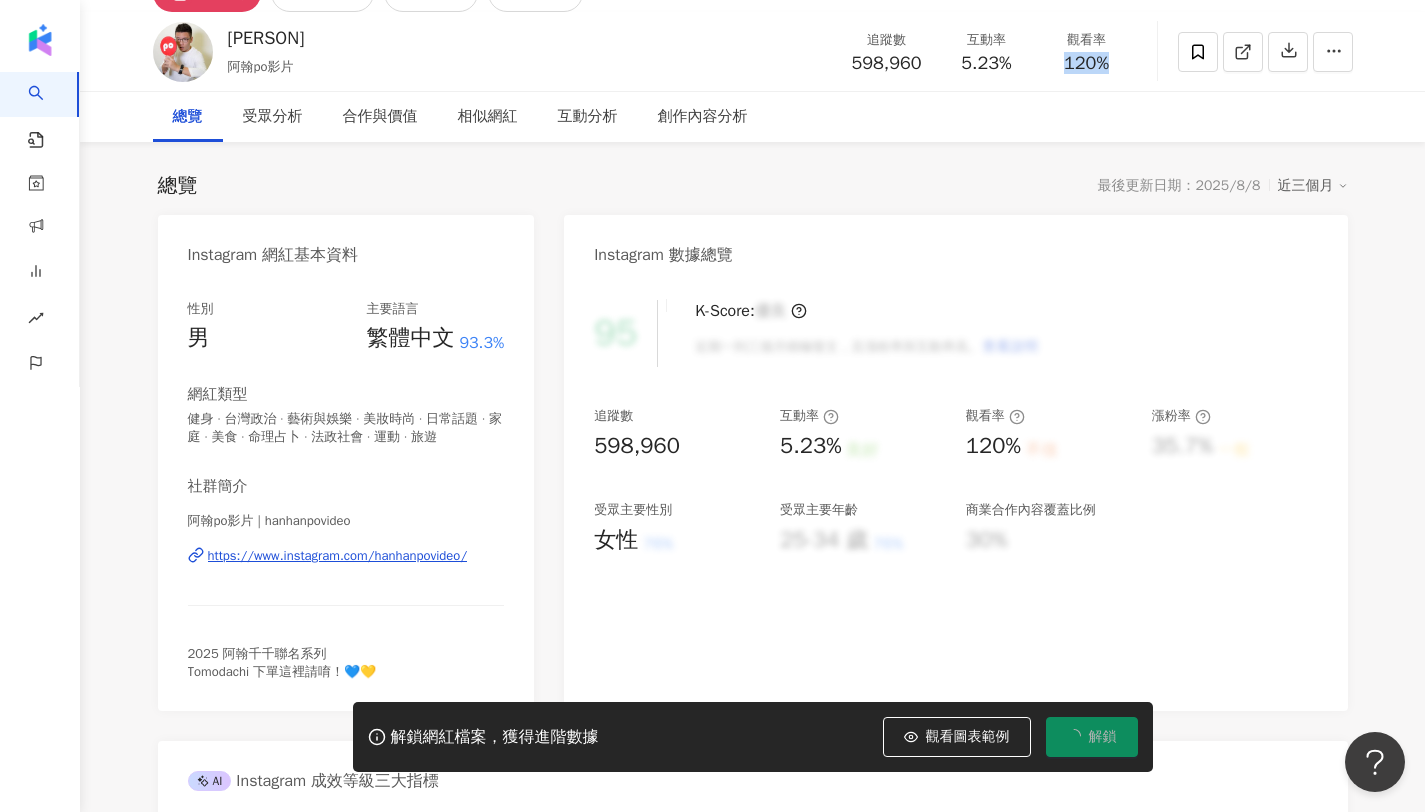 scroll, scrollTop: 0, scrollLeft: 0, axis: both 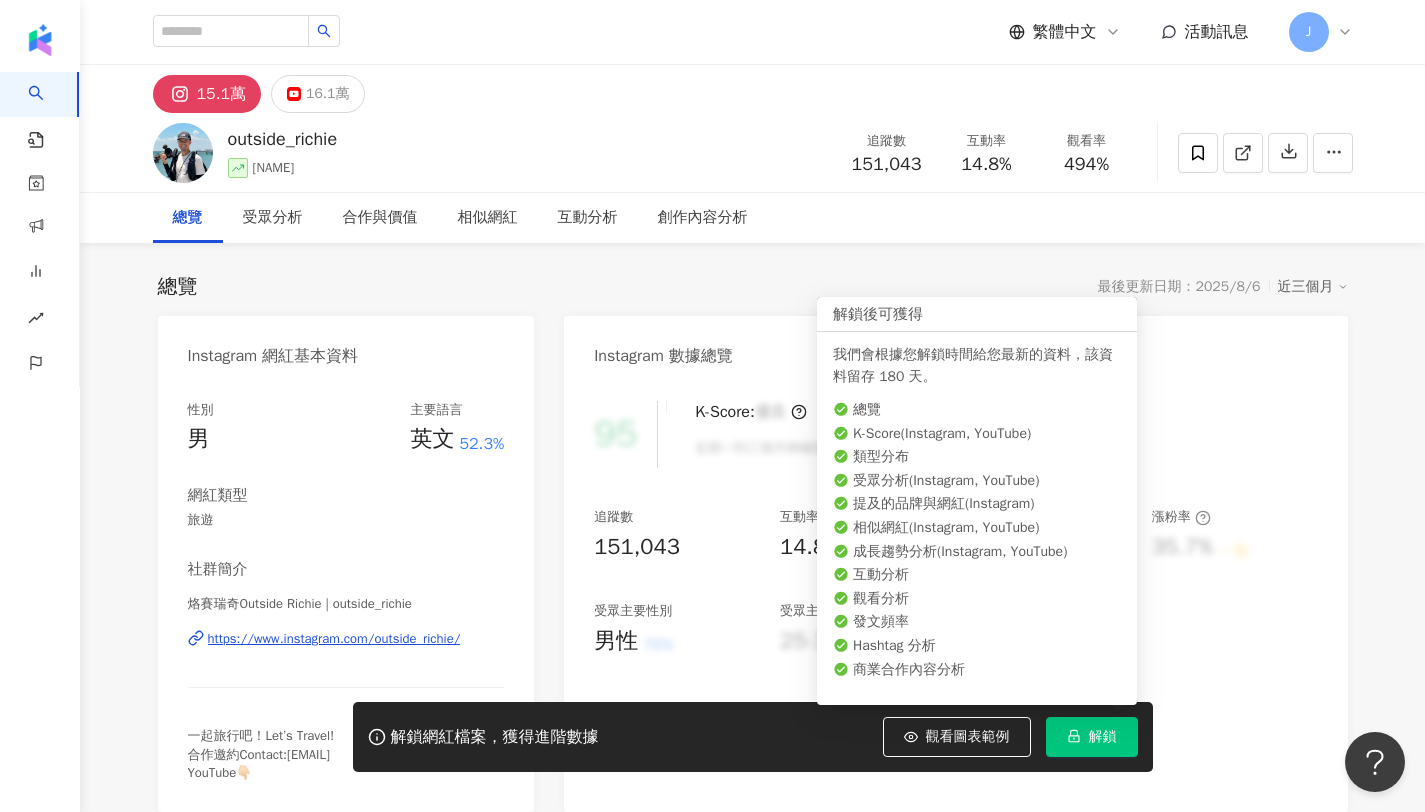 click on "解鎖" at bounding box center [1103, 737] 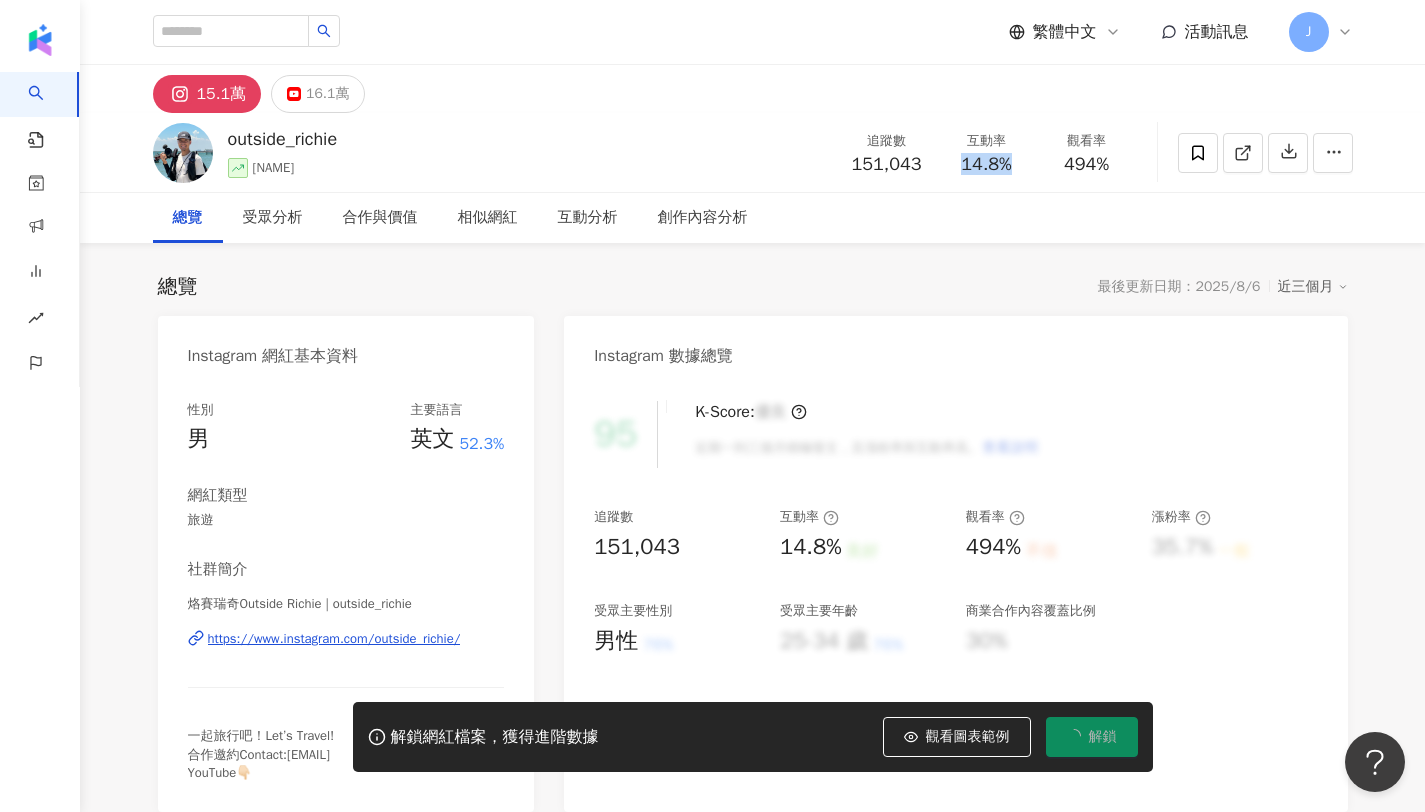 drag, startPoint x: 957, startPoint y: 168, endPoint x: 1020, endPoint y: 165, distance: 63.07139 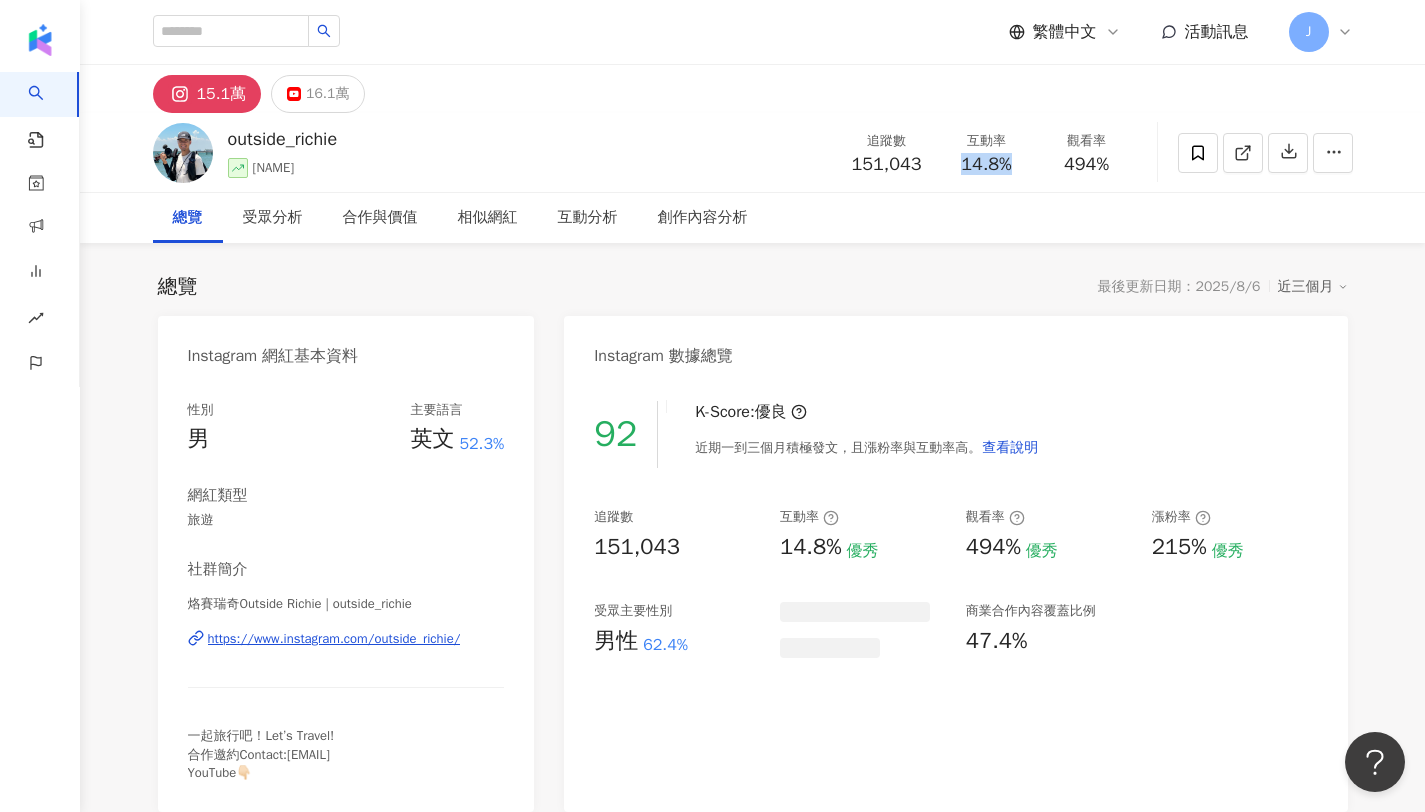 click on "觀看率 494%" at bounding box center [1087, 152] 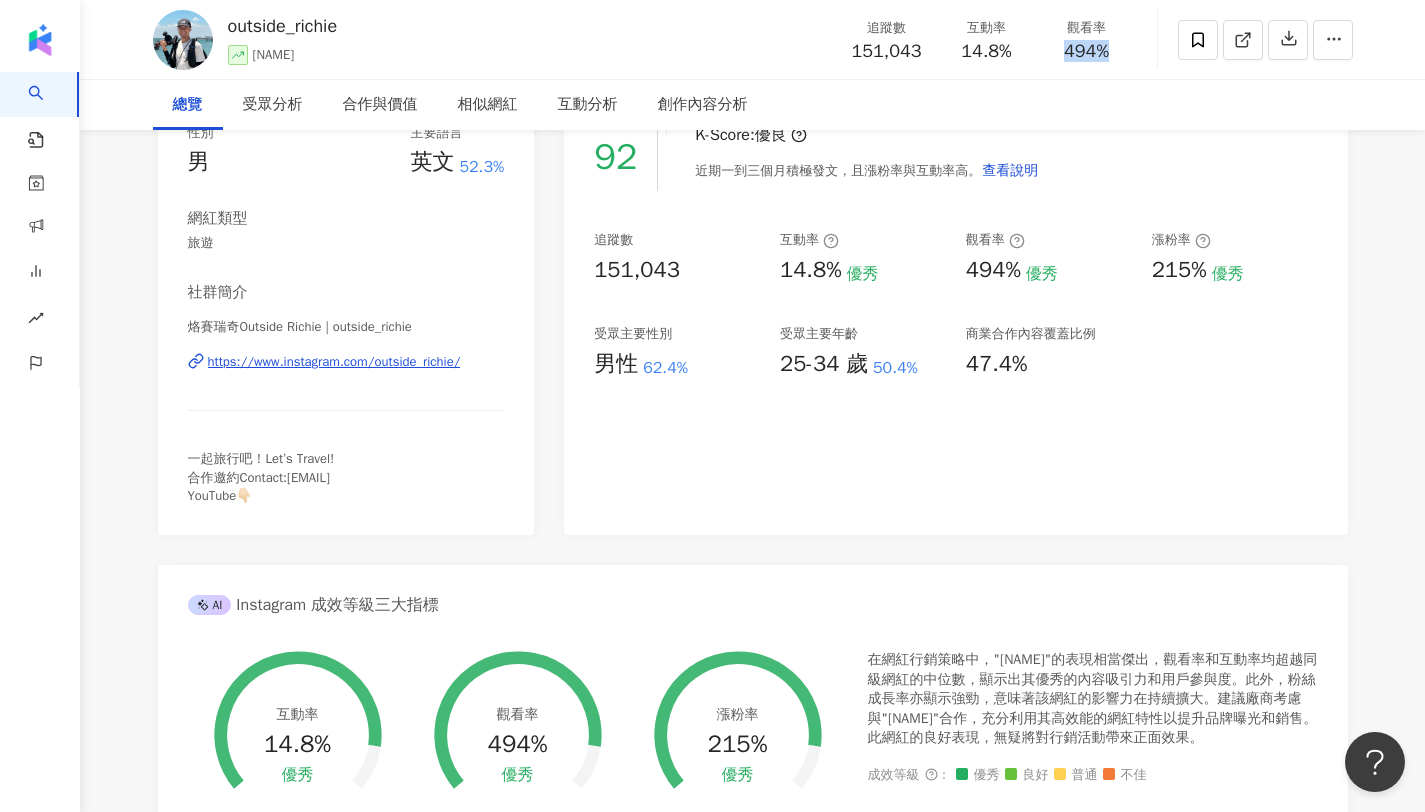 scroll, scrollTop: 0, scrollLeft: 0, axis: both 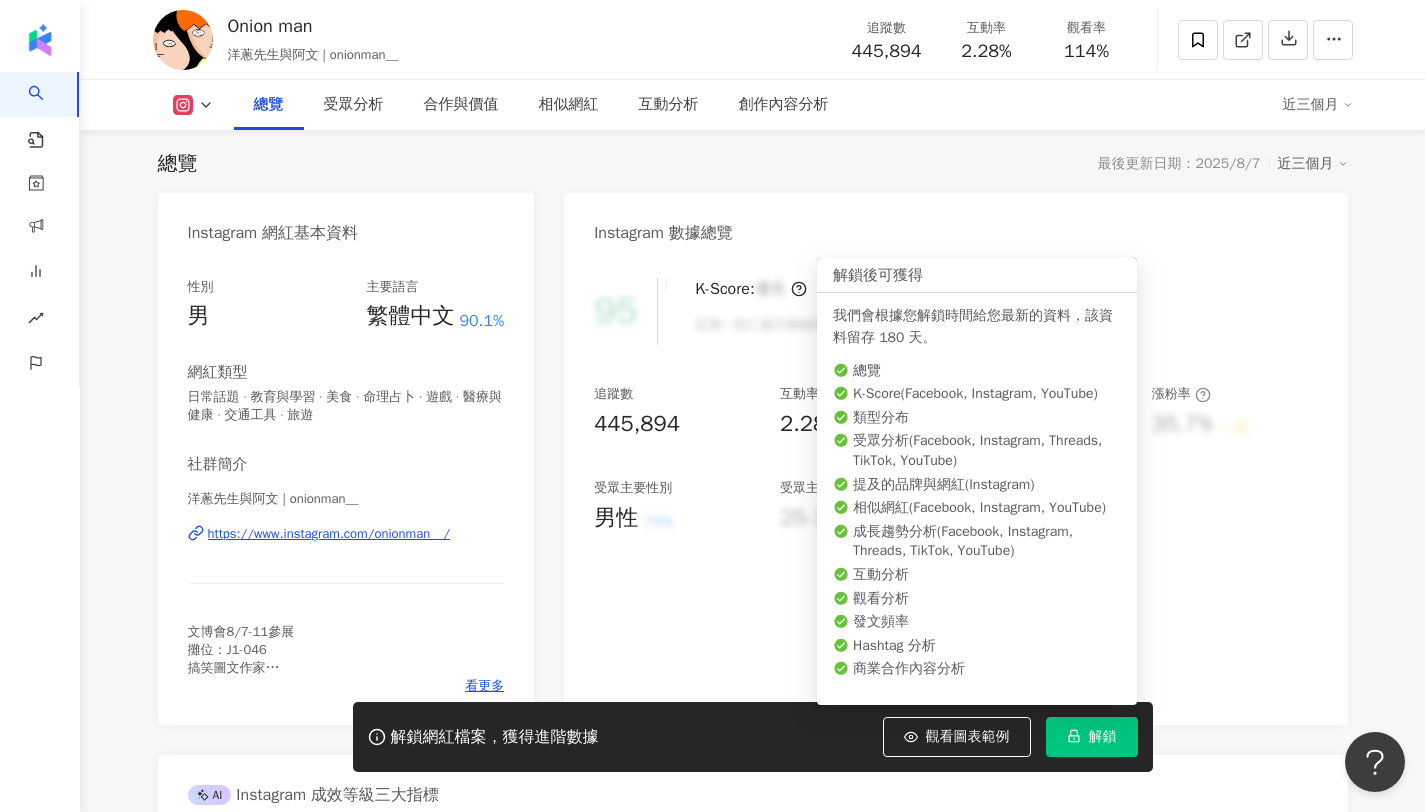 click on "解鎖" at bounding box center (1103, 737) 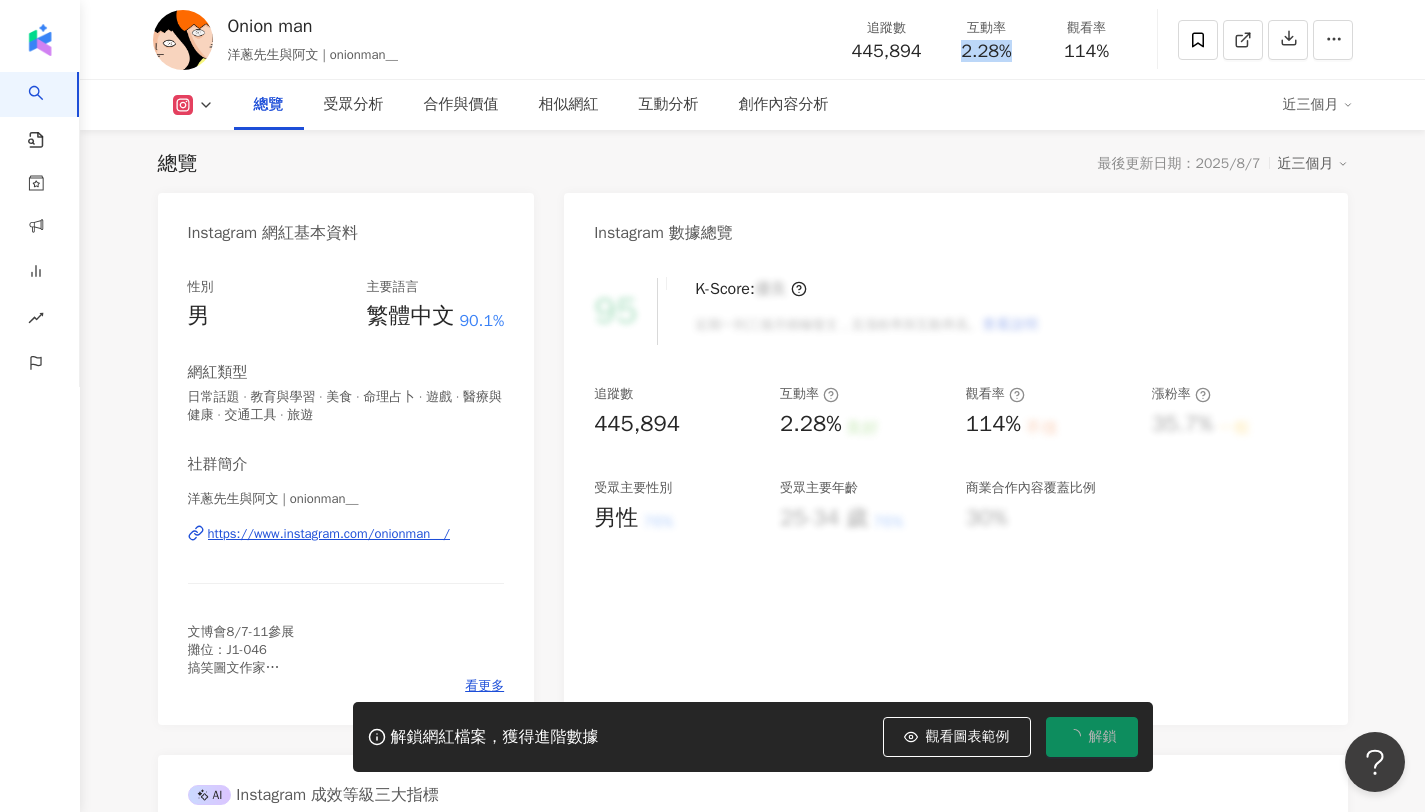 drag, startPoint x: 954, startPoint y: 43, endPoint x: 1032, endPoint y: 49, distance: 78.23043 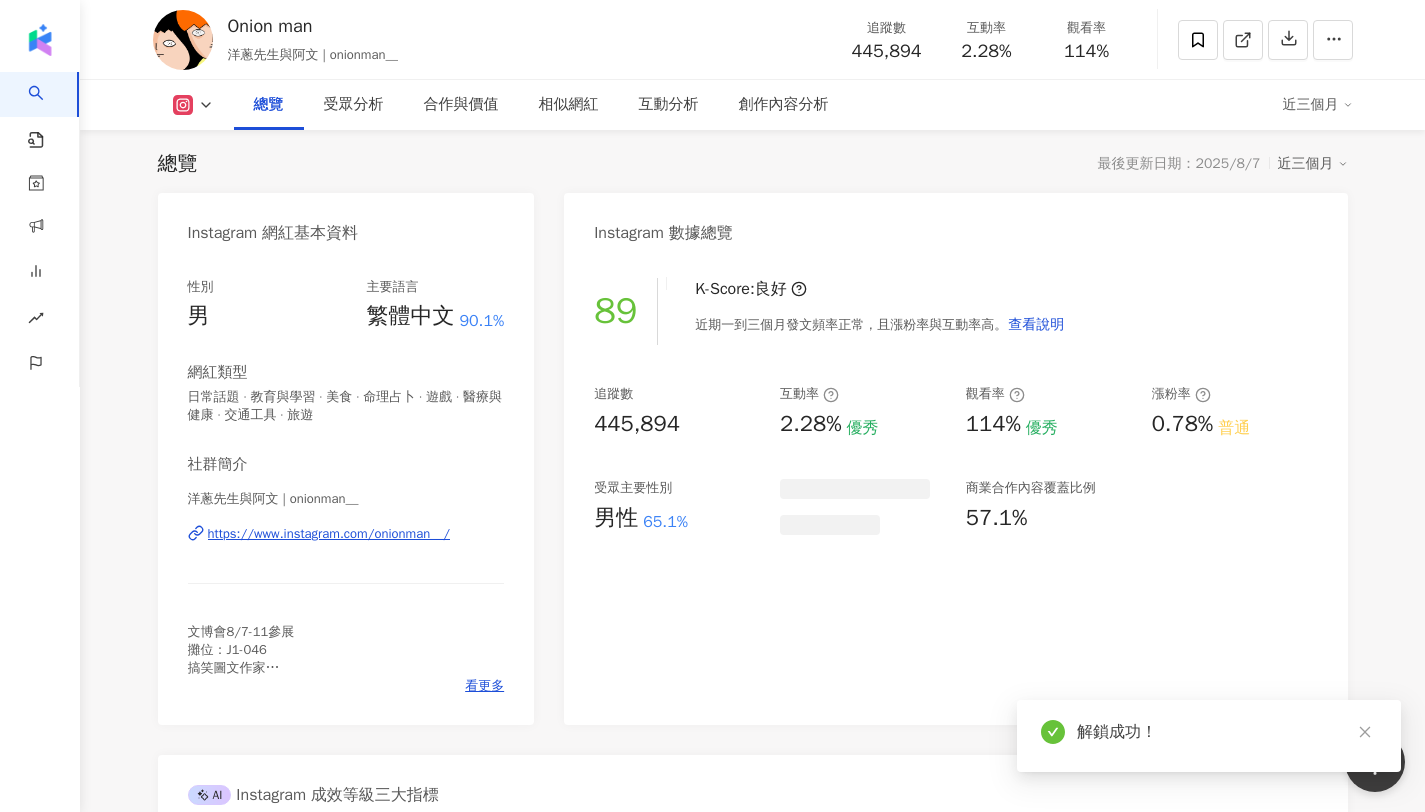 click on "Onion man 洋蔥先生與阿文, onionman__ 追蹤數 445,894 互動率 2.28% 觀看率 114%" at bounding box center (753, 39) 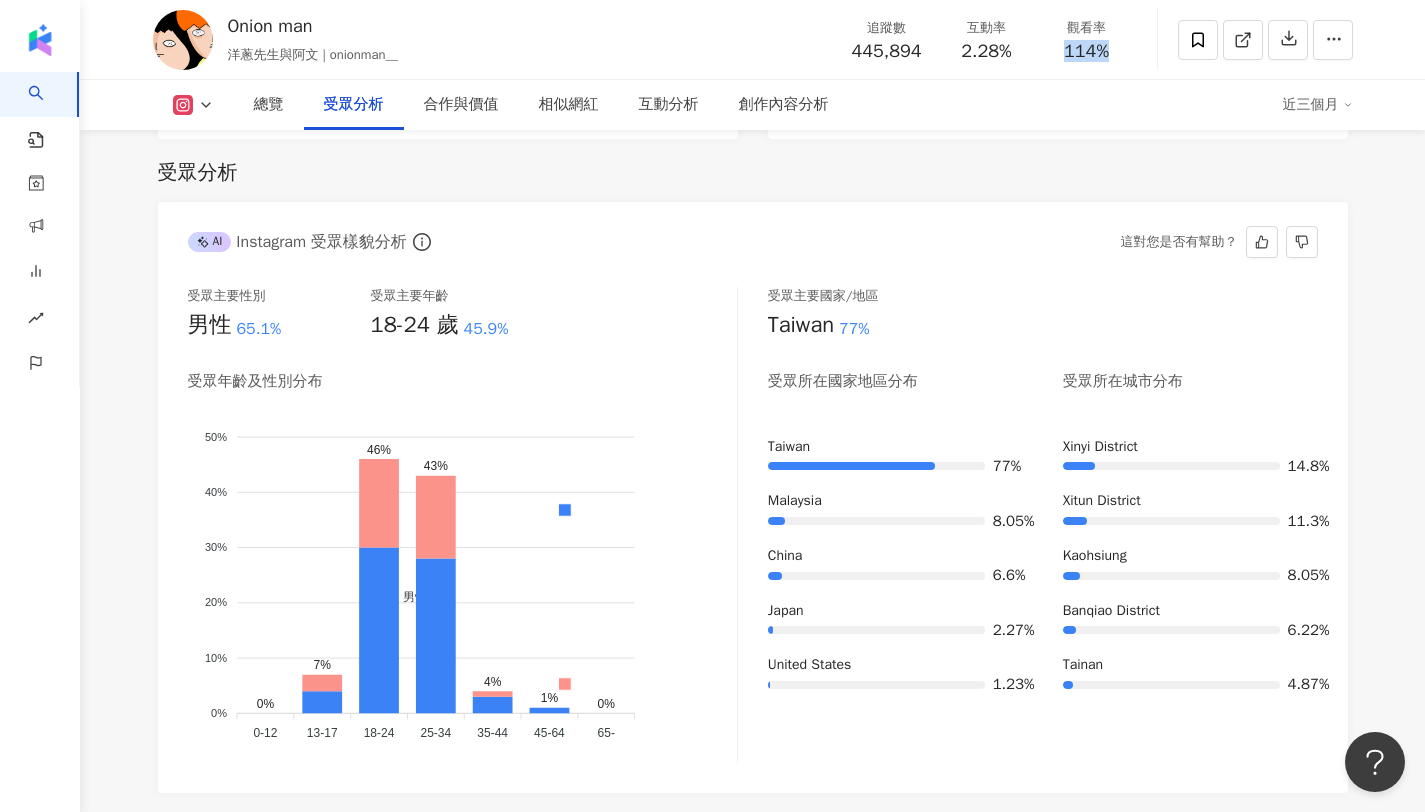 scroll, scrollTop: 1705, scrollLeft: 0, axis: vertical 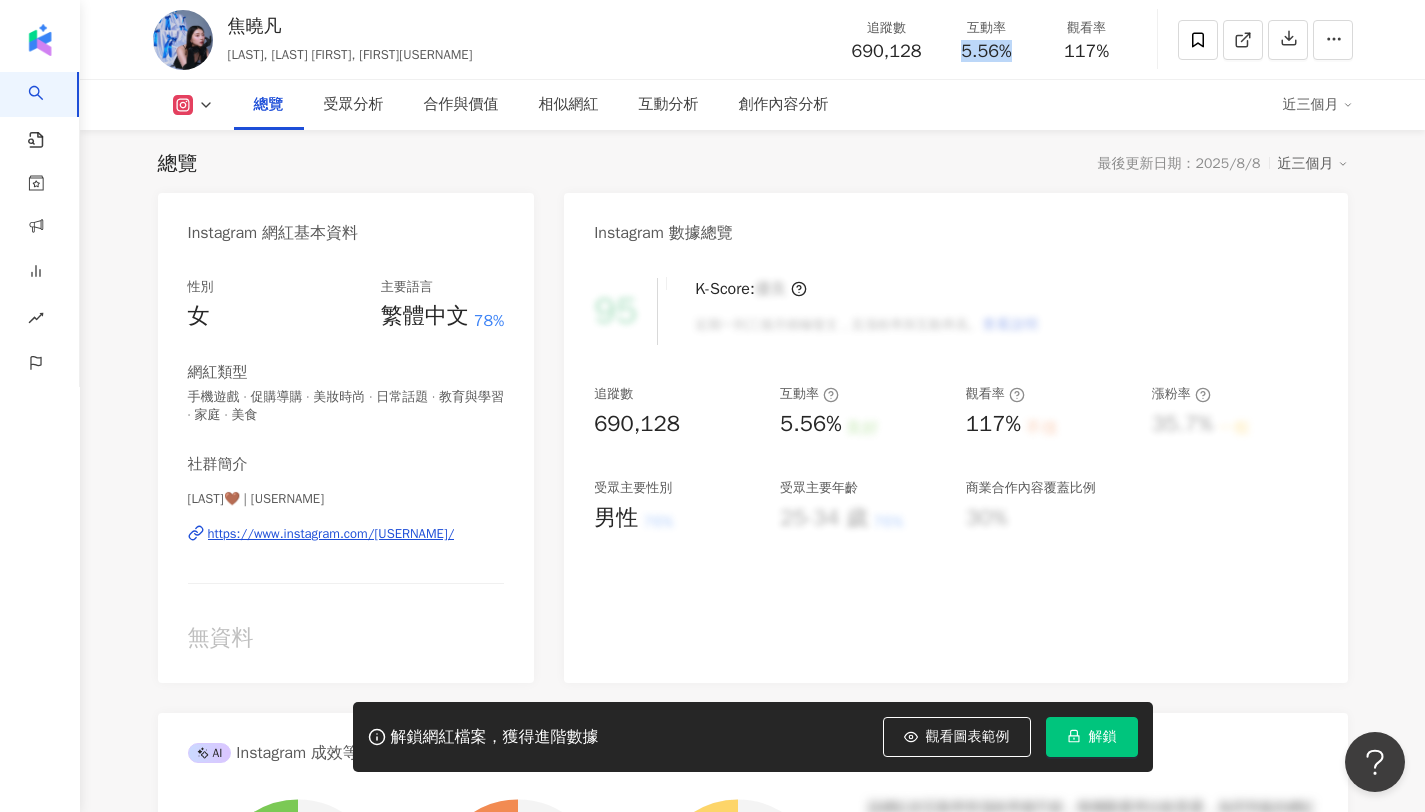 drag, startPoint x: 955, startPoint y: 48, endPoint x: 1005, endPoint y: 49, distance: 50.01 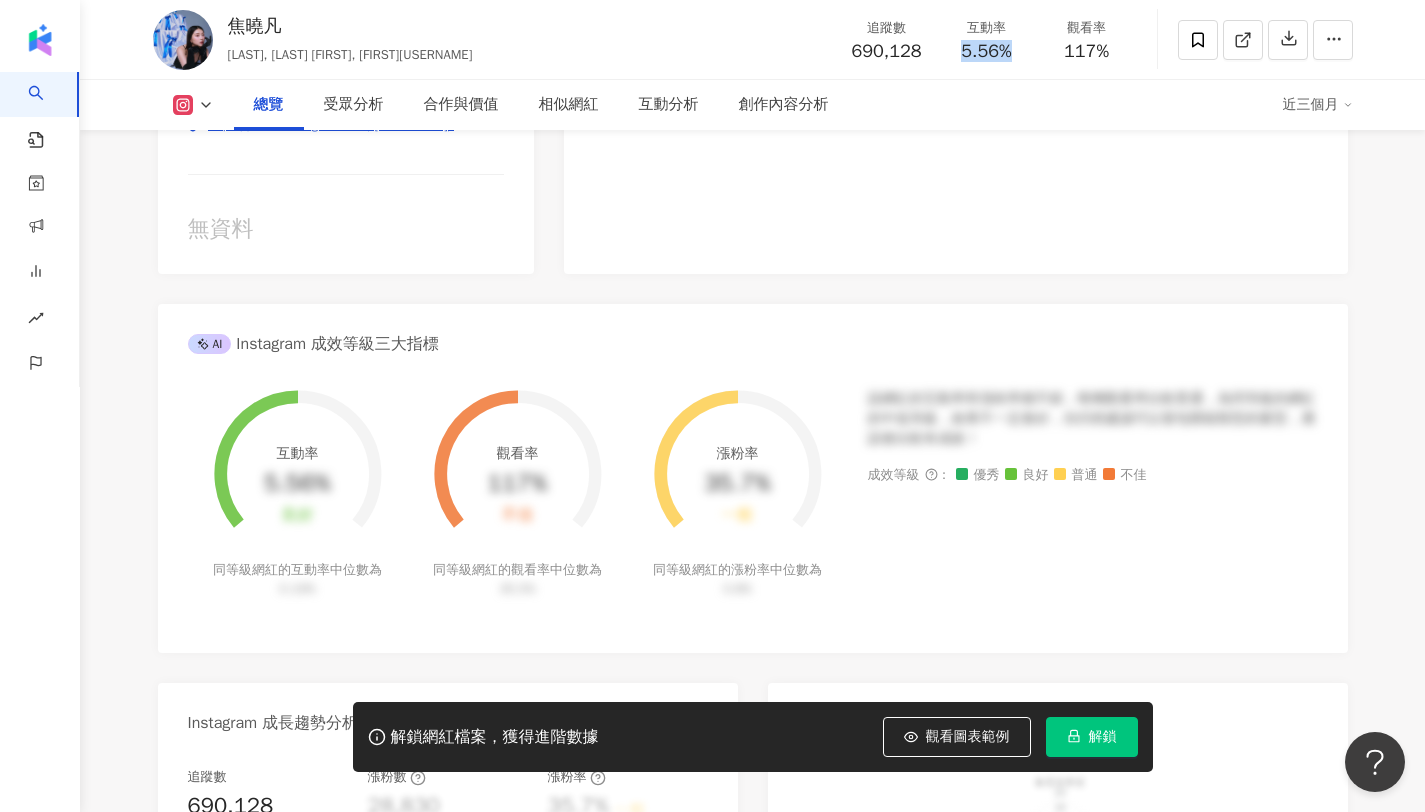 scroll, scrollTop: 155, scrollLeft: 0, axis: vertical 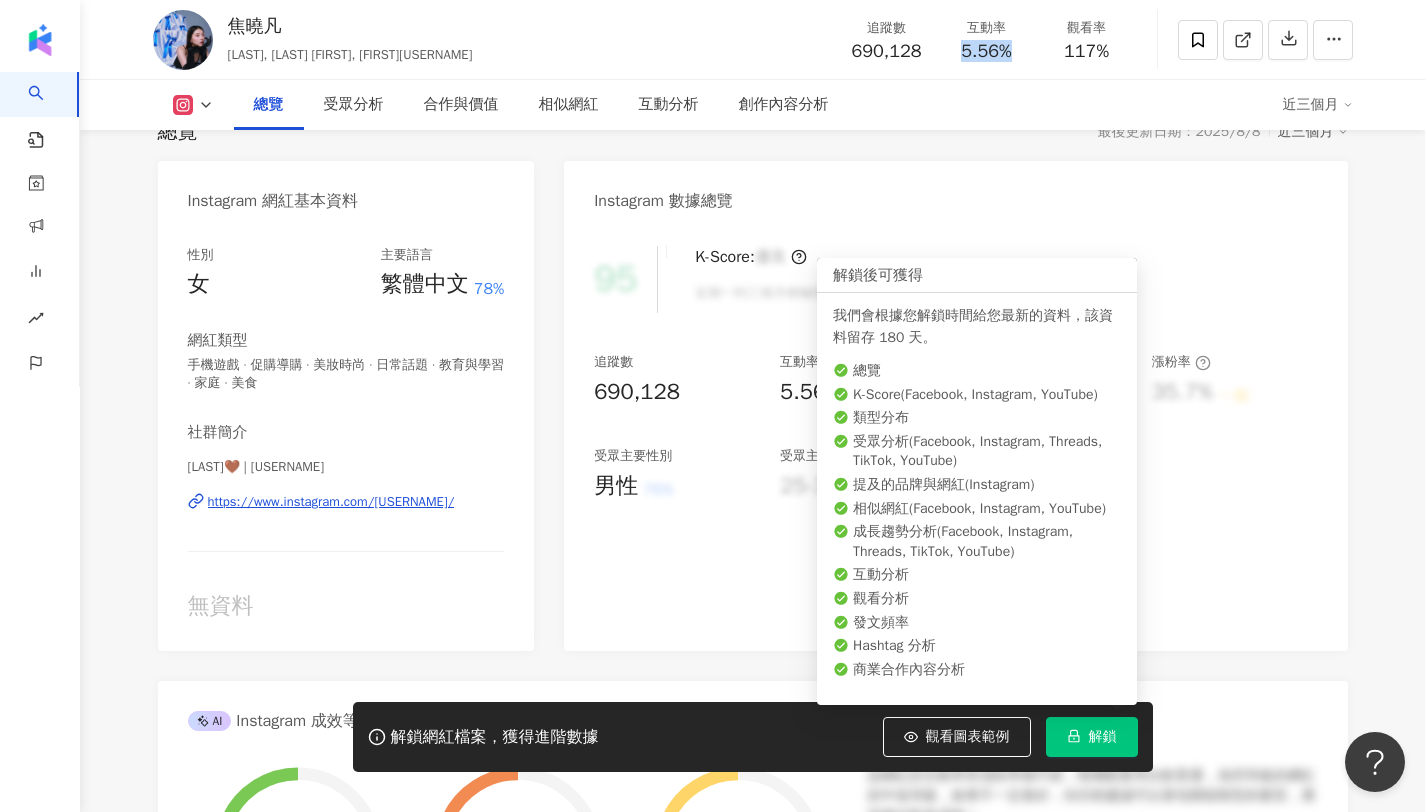 click on "解鎖" at bounding box center (1092, 737) 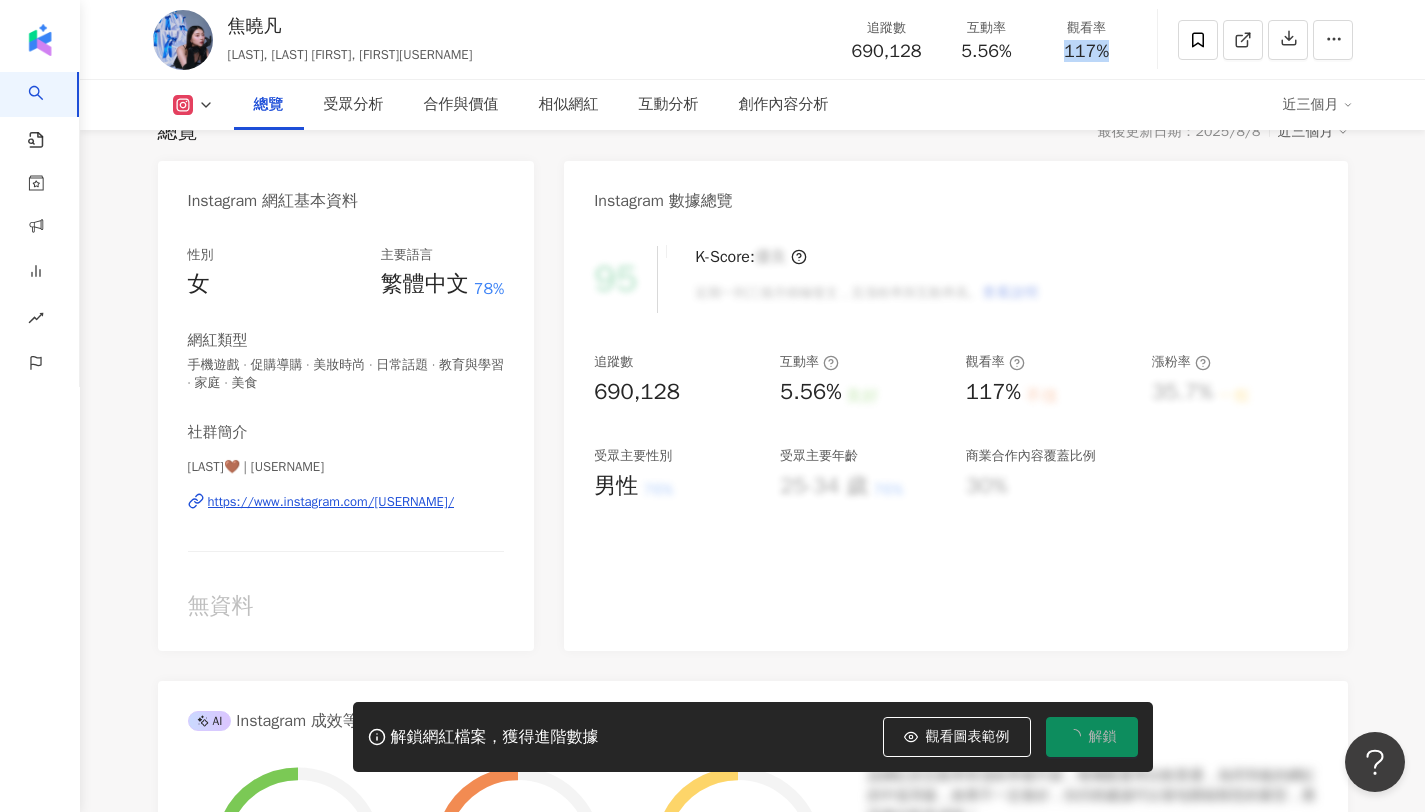 drag, startPoint x: 1066, startPoint y: 47, endPoint x: 1121, endPoint y: 50, distance: 55.081757 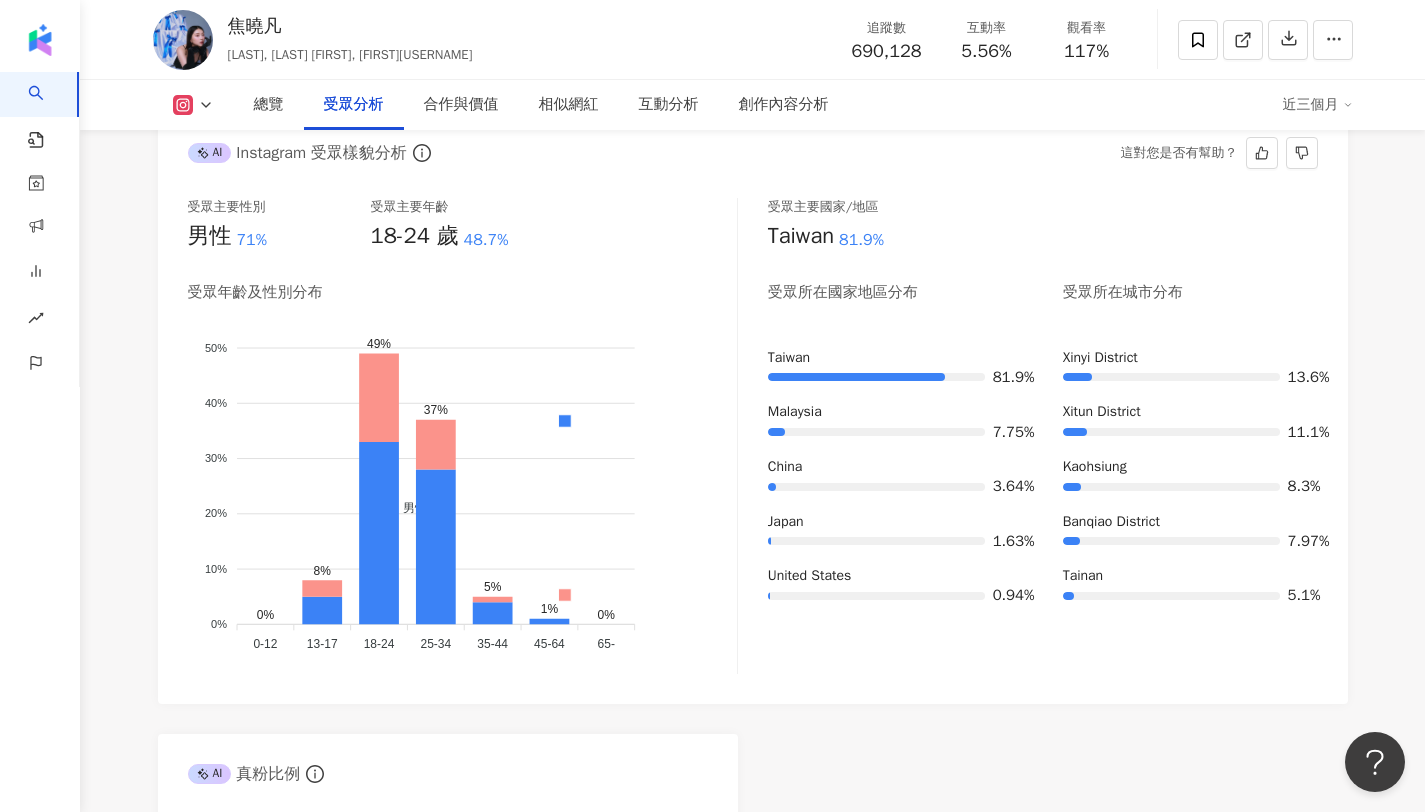 scroll, scrollTop: 1707, scrollLeft: 0, axis: vertical 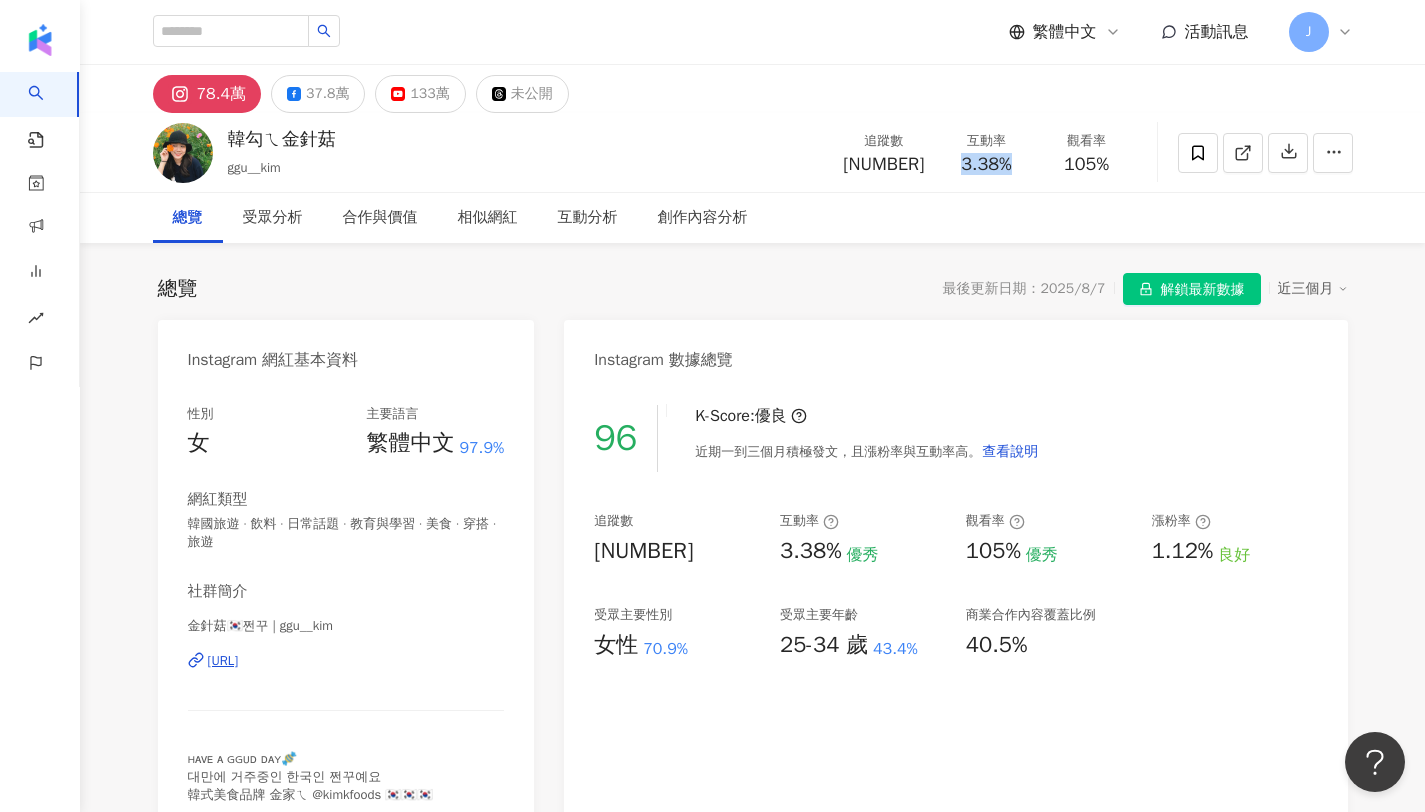 drag, startPoint x: 957, startPoint y: 161, endPoint x: 1012, endPoint y: 166, distance: 55.226807 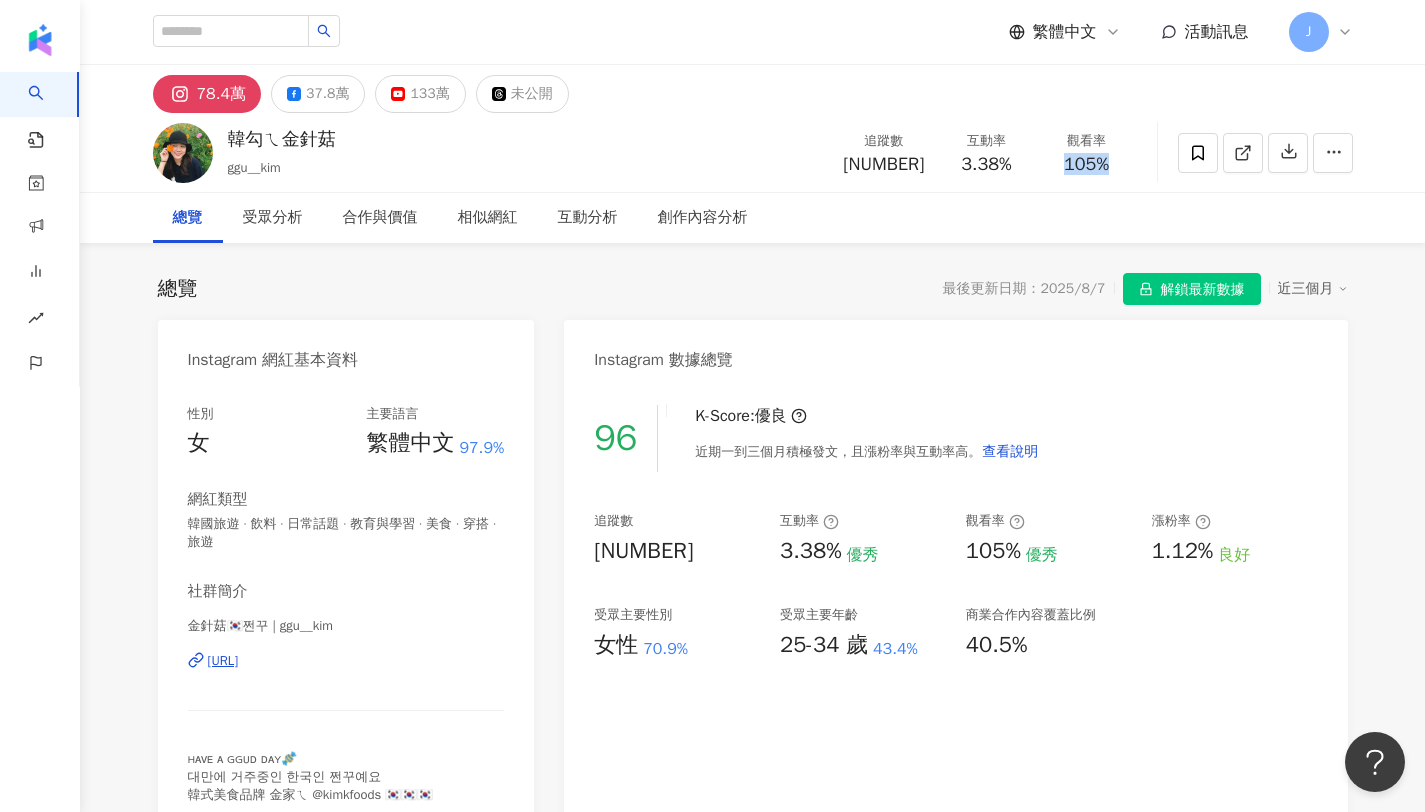 copy on "105%" 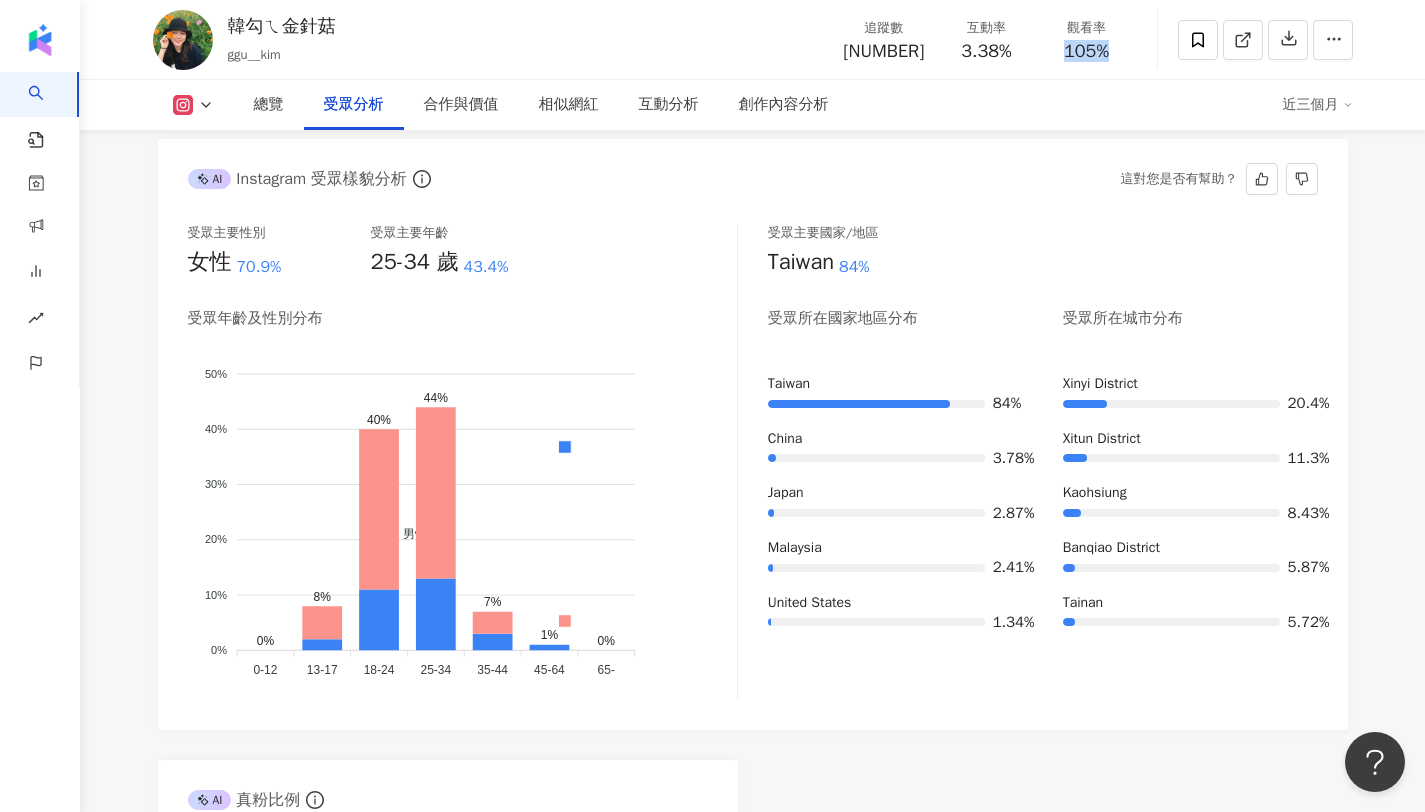 scroll, scrollTop: 1745, scrollLeft: 0, axis: vertical 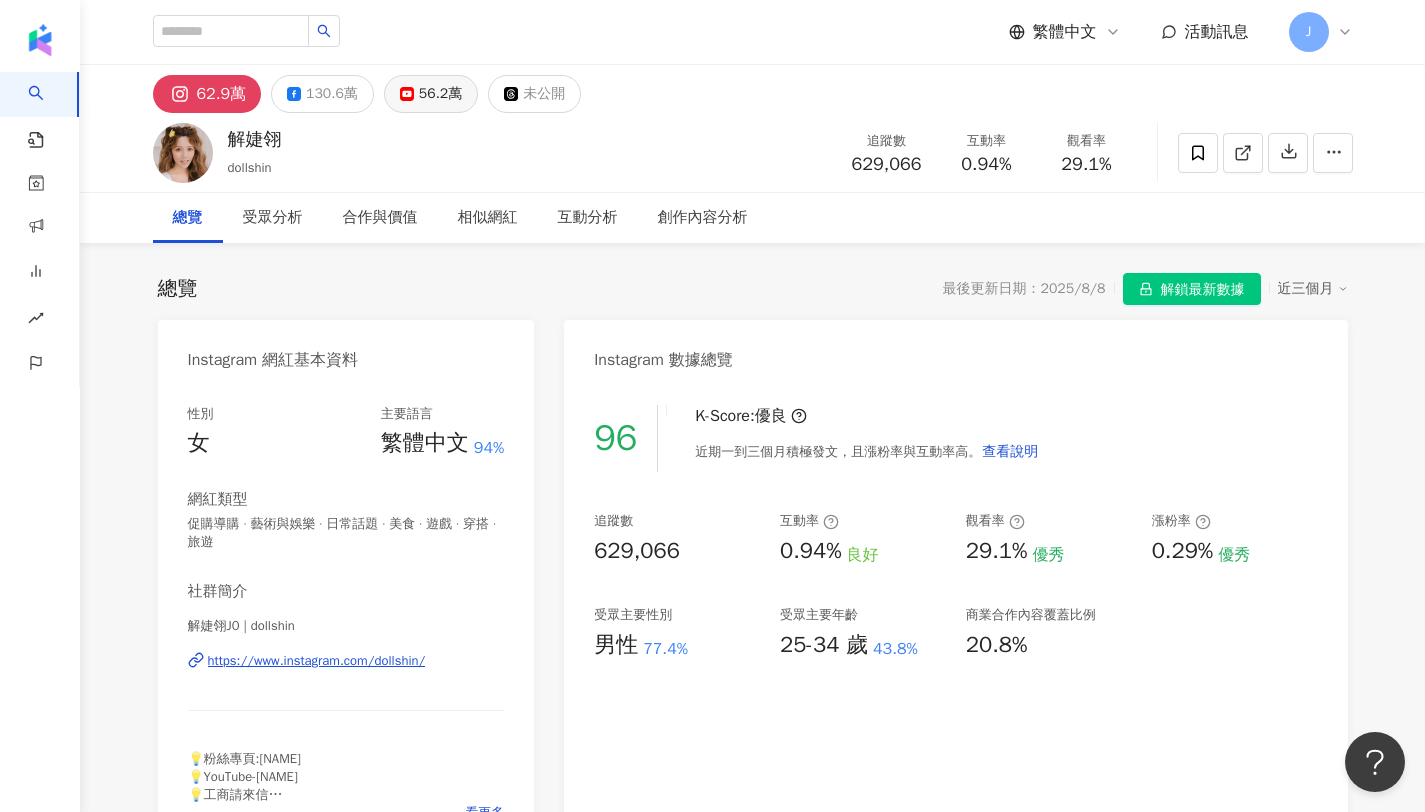 click on "56.2萬" at bounding box center [440, 94] 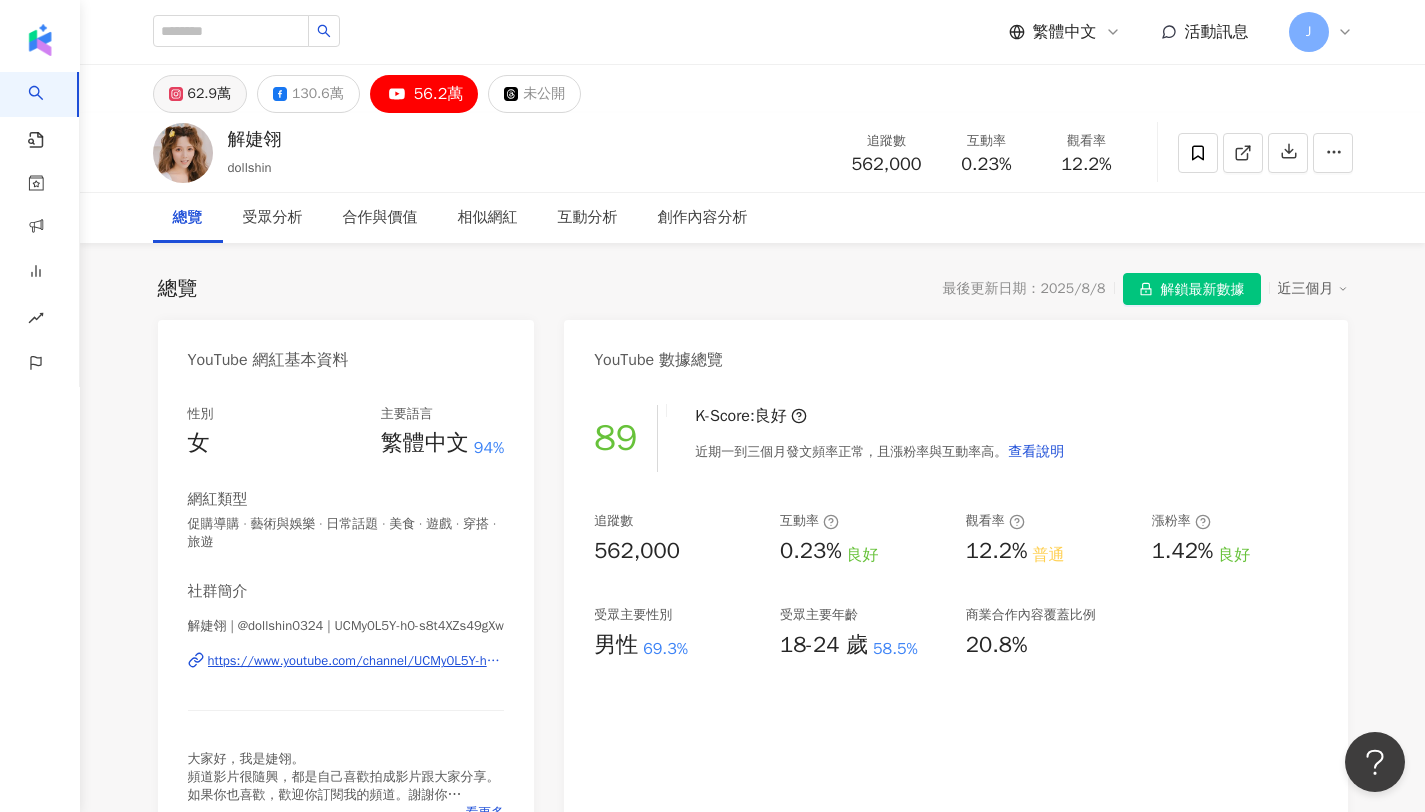 click on "130.6萬" at bounding box center (308, 94) 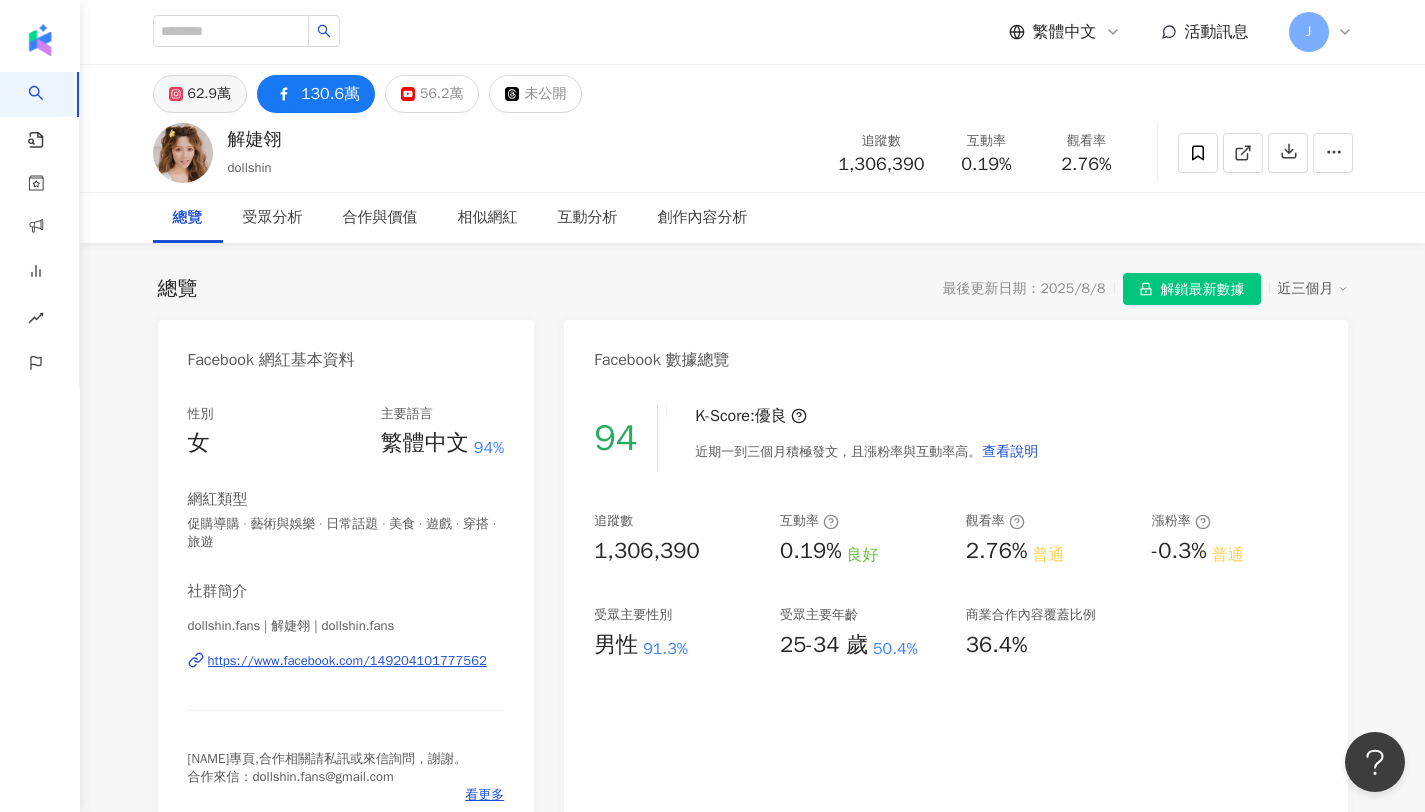 click on "62.9萬" at bounding box center (209, 94) 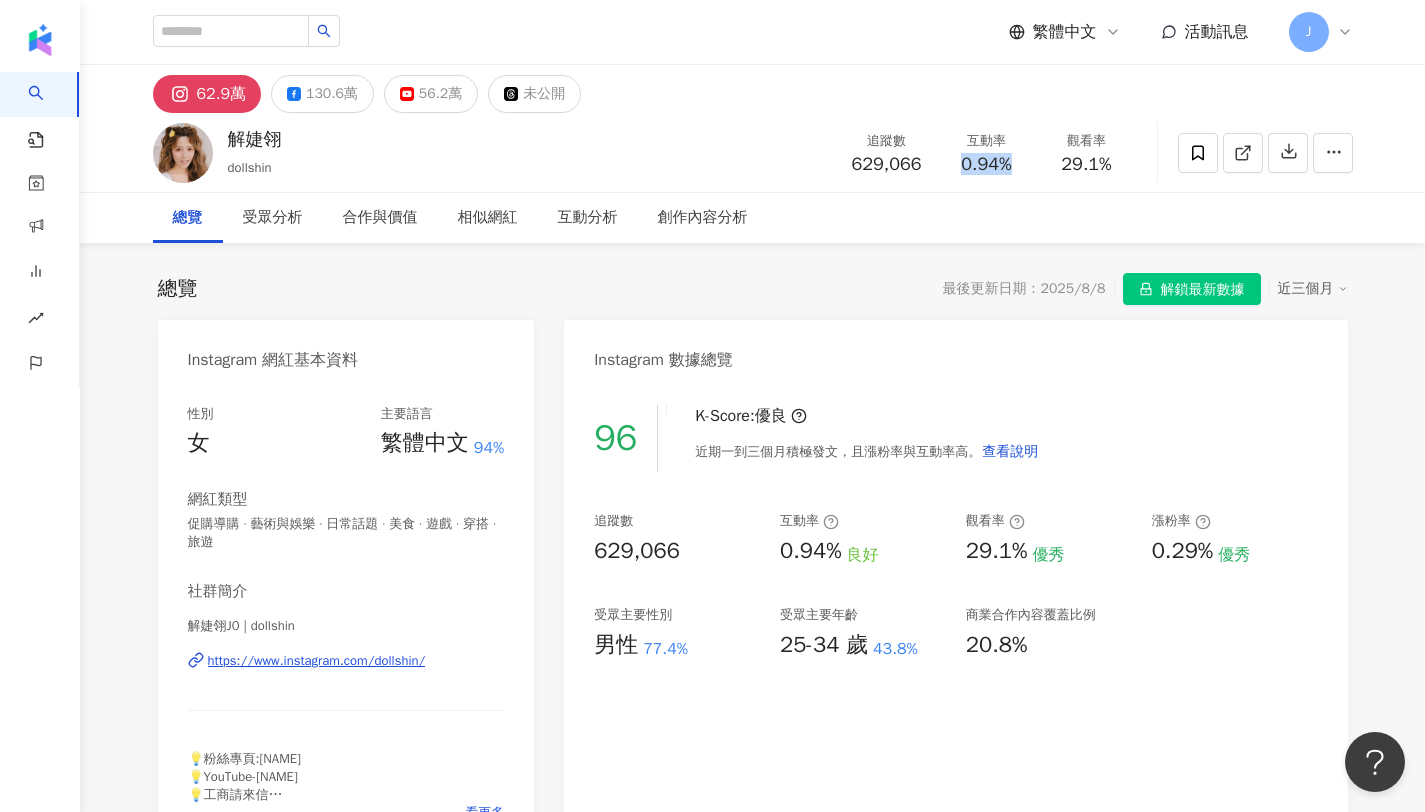drag, startPoint x: 954, startPoint y: 161, endPoint x: 1017, endPoint y: 168, distance: 63.387695 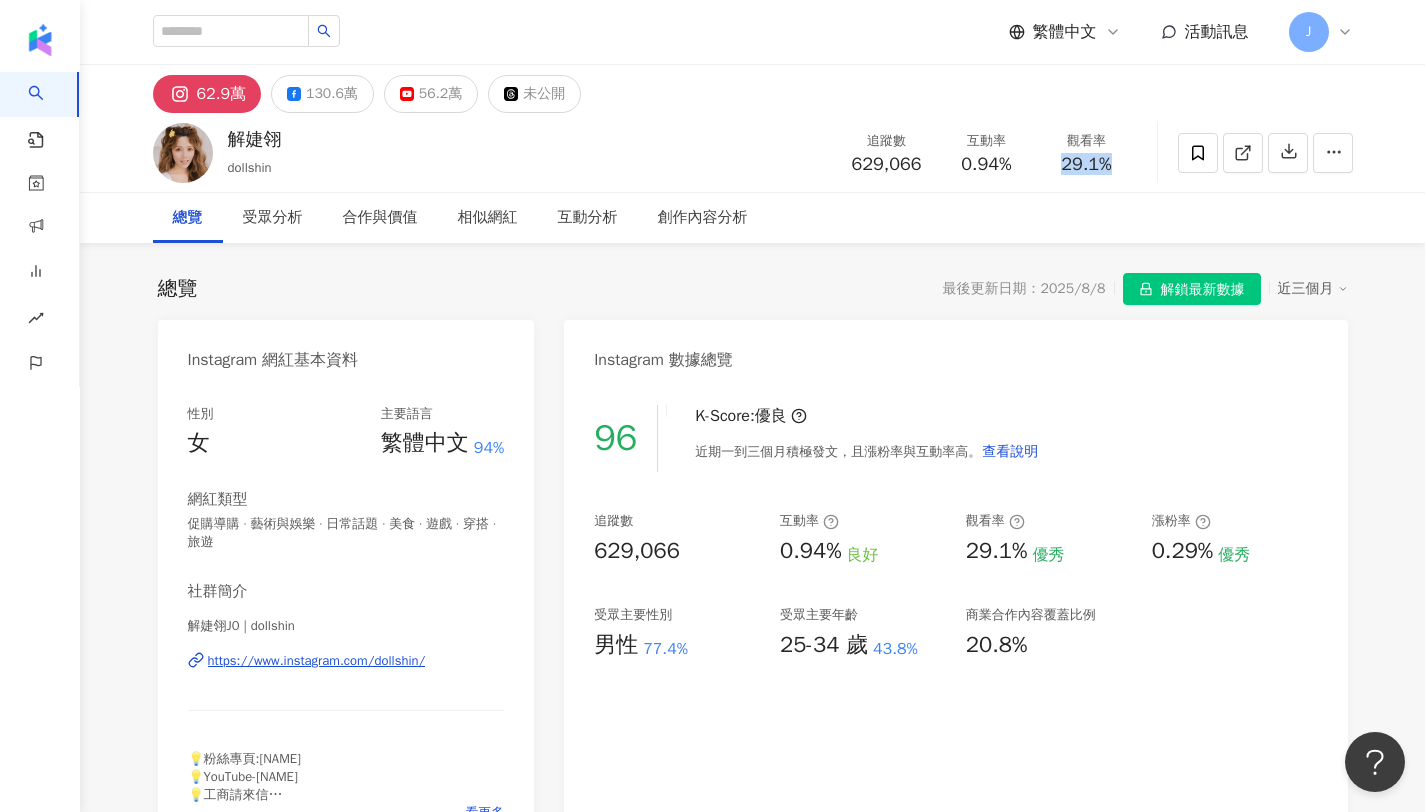 drag, startPoint x: 1061, startPoint y: 164, endPoint x: 1132, endPoint y: 166, distance: 71.02816 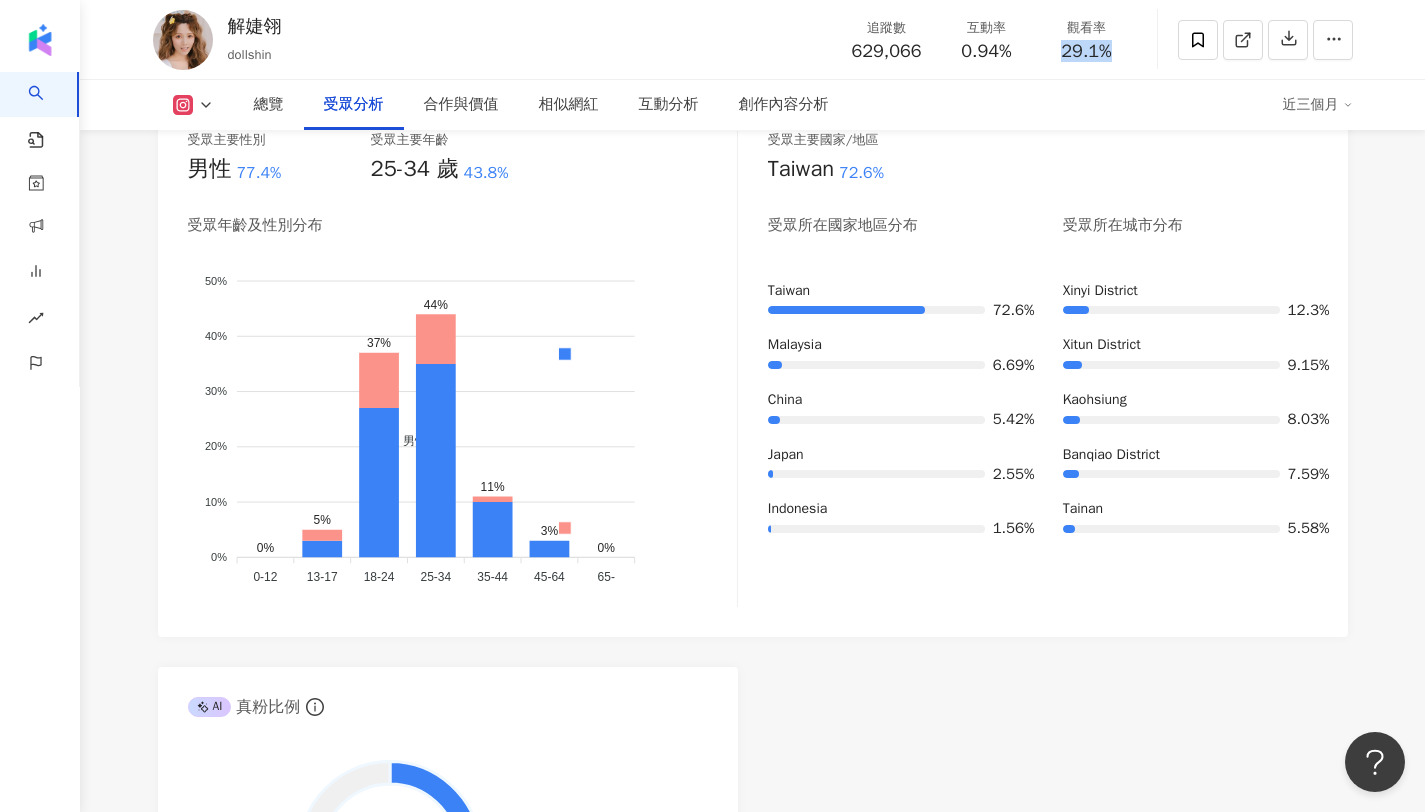 scroll, scrollTop: 1879, scrollLeft: 0, axis: vertical 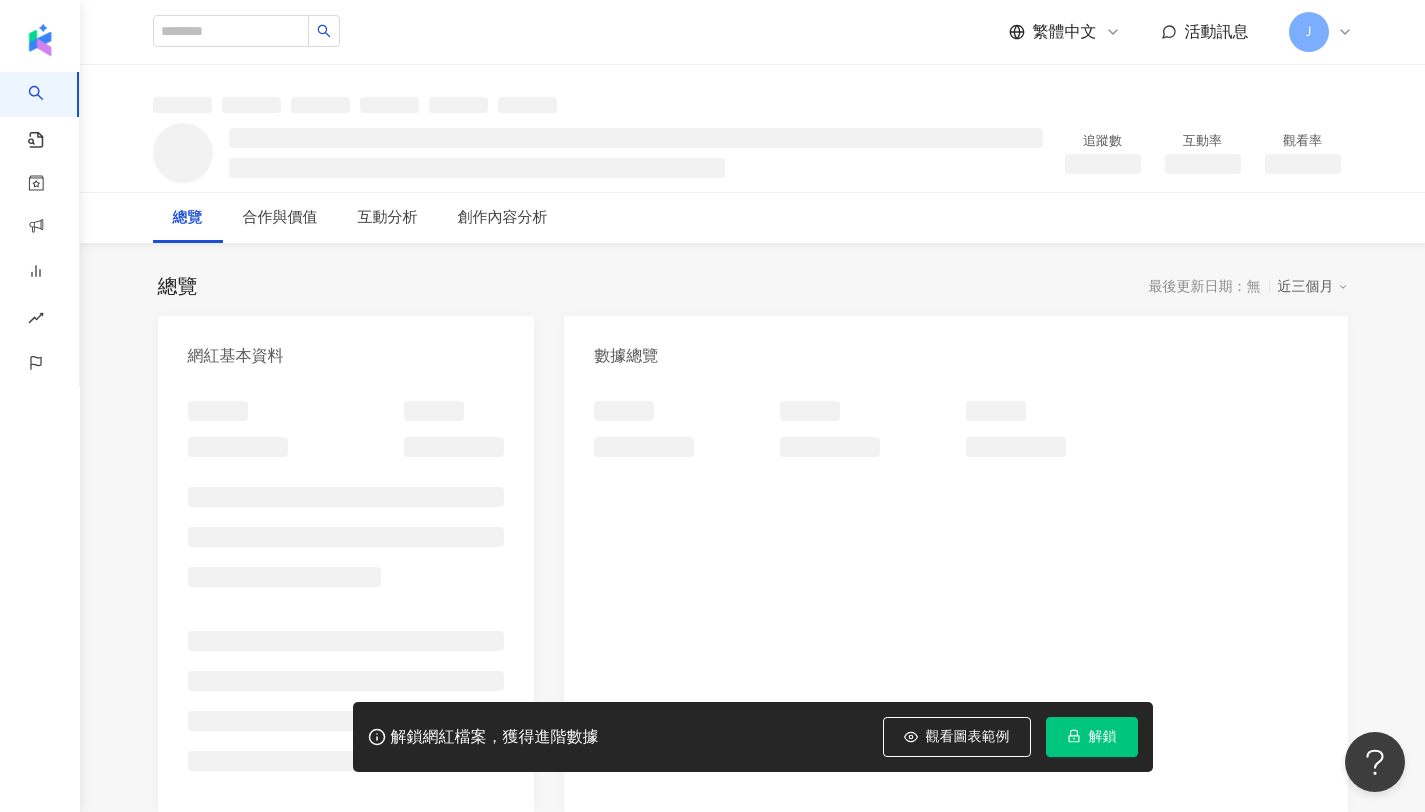 click on "解鎖" at bounding box center [1092, 737] 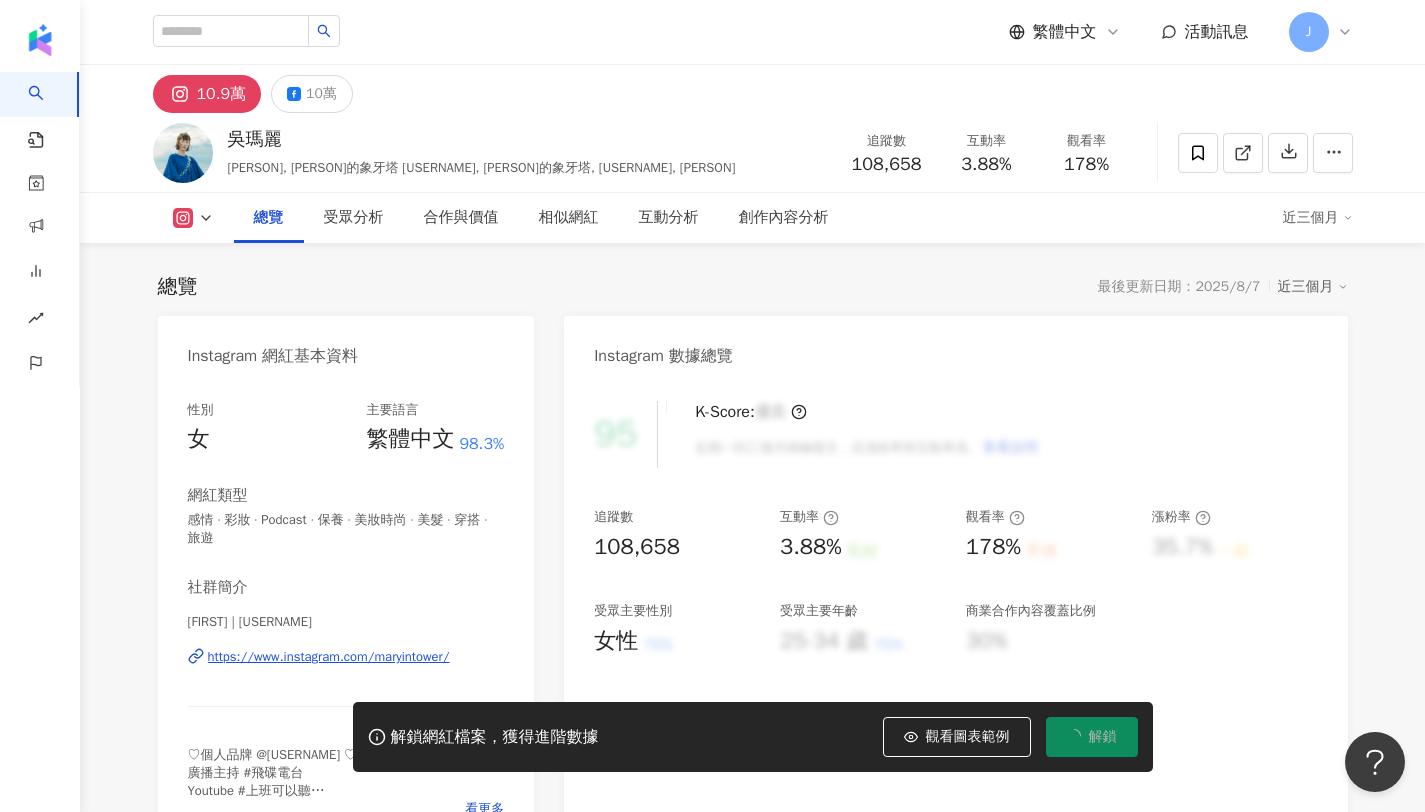 scroll, scrollTop: 123, scrollLeft: 0, axis: vertical 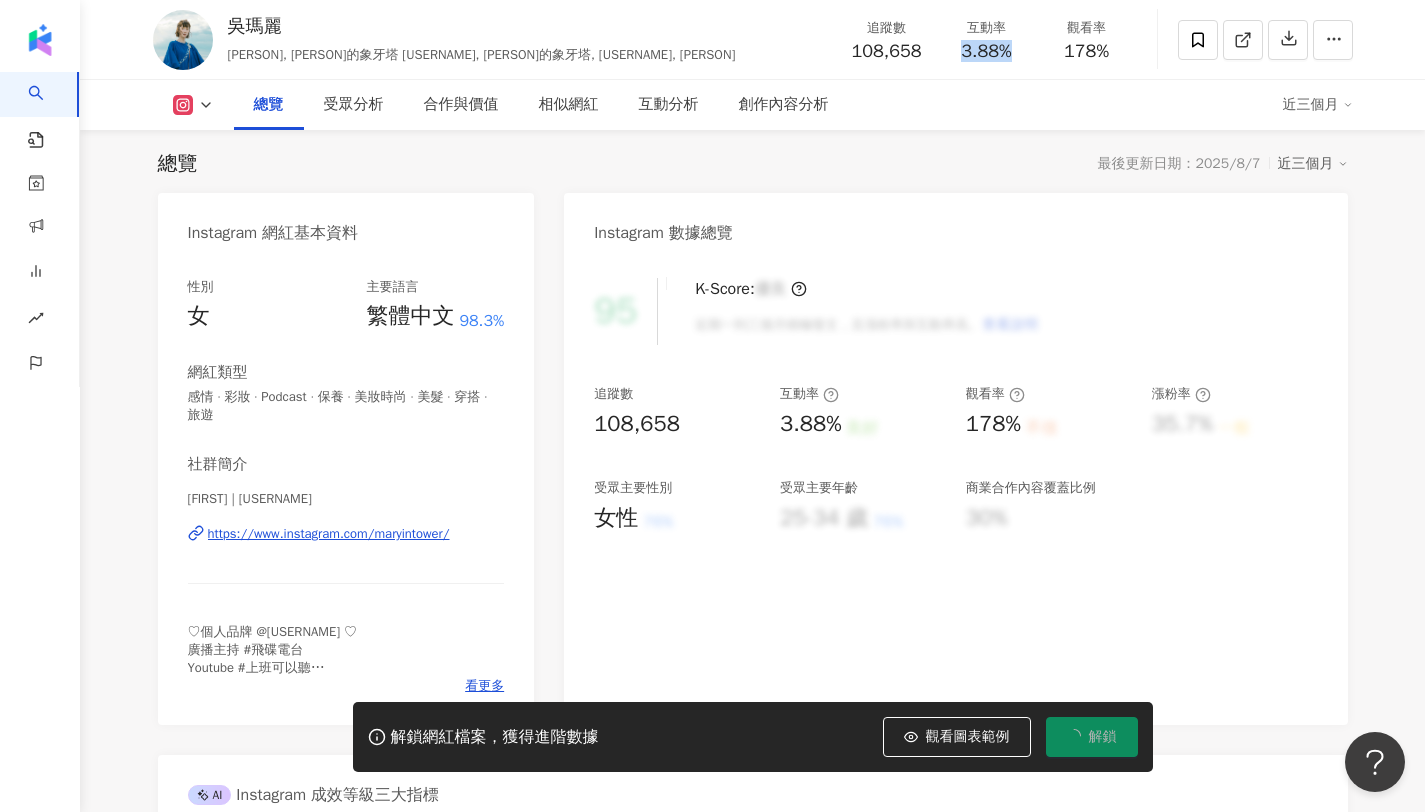 click on "互動率 3.88%" at bounding box center [987, 39] 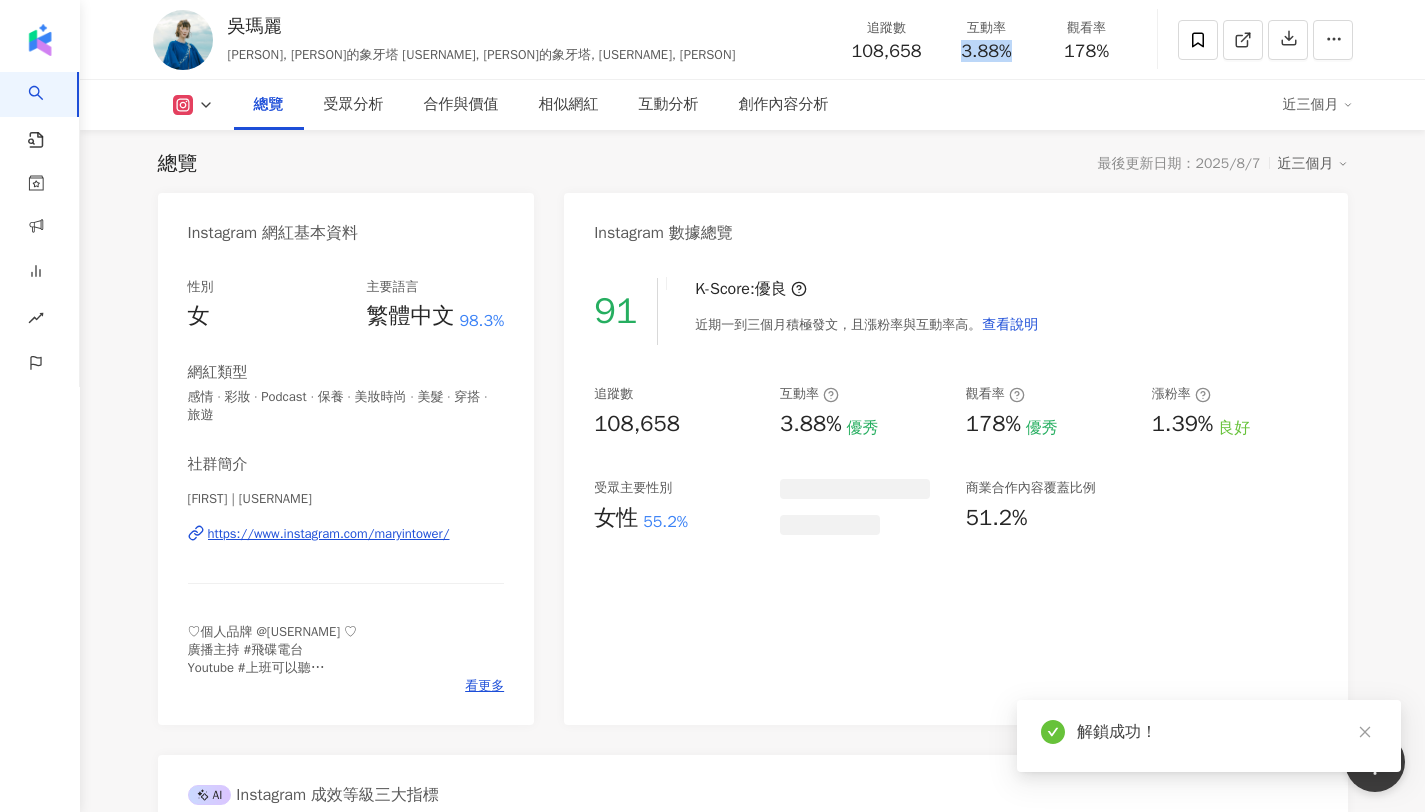 click on "吳瑪麗 瑪麗, 瑪麗的象牙塔 MARY in the TOWER, 瑪麗的象牙塔, maryintower, Mary 追蹤數 108,658 互動率 3.88% 觀看率 178%" at bounding box center [753, 39] 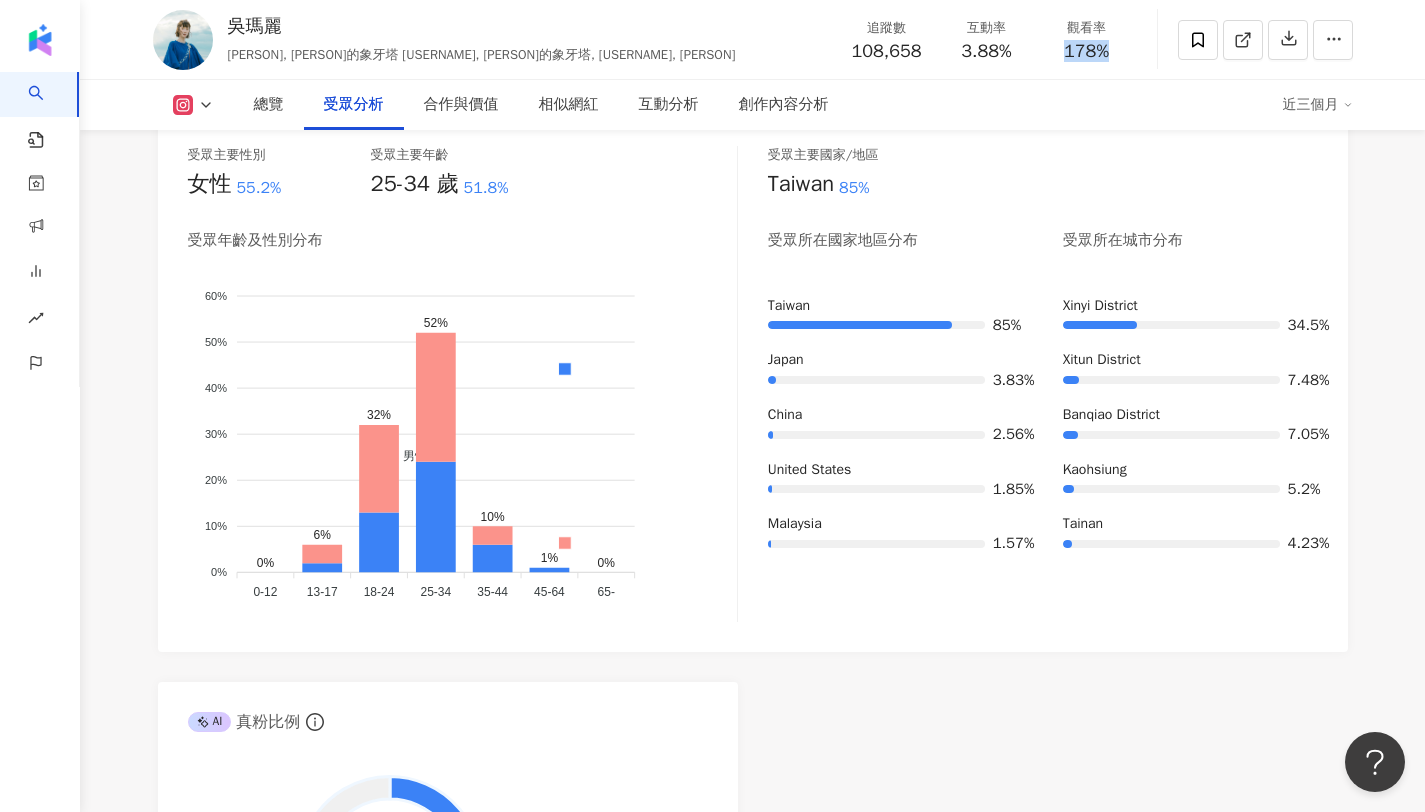 scroll, scrollTop: 1840, scrollLeft: 0, axis: vertical 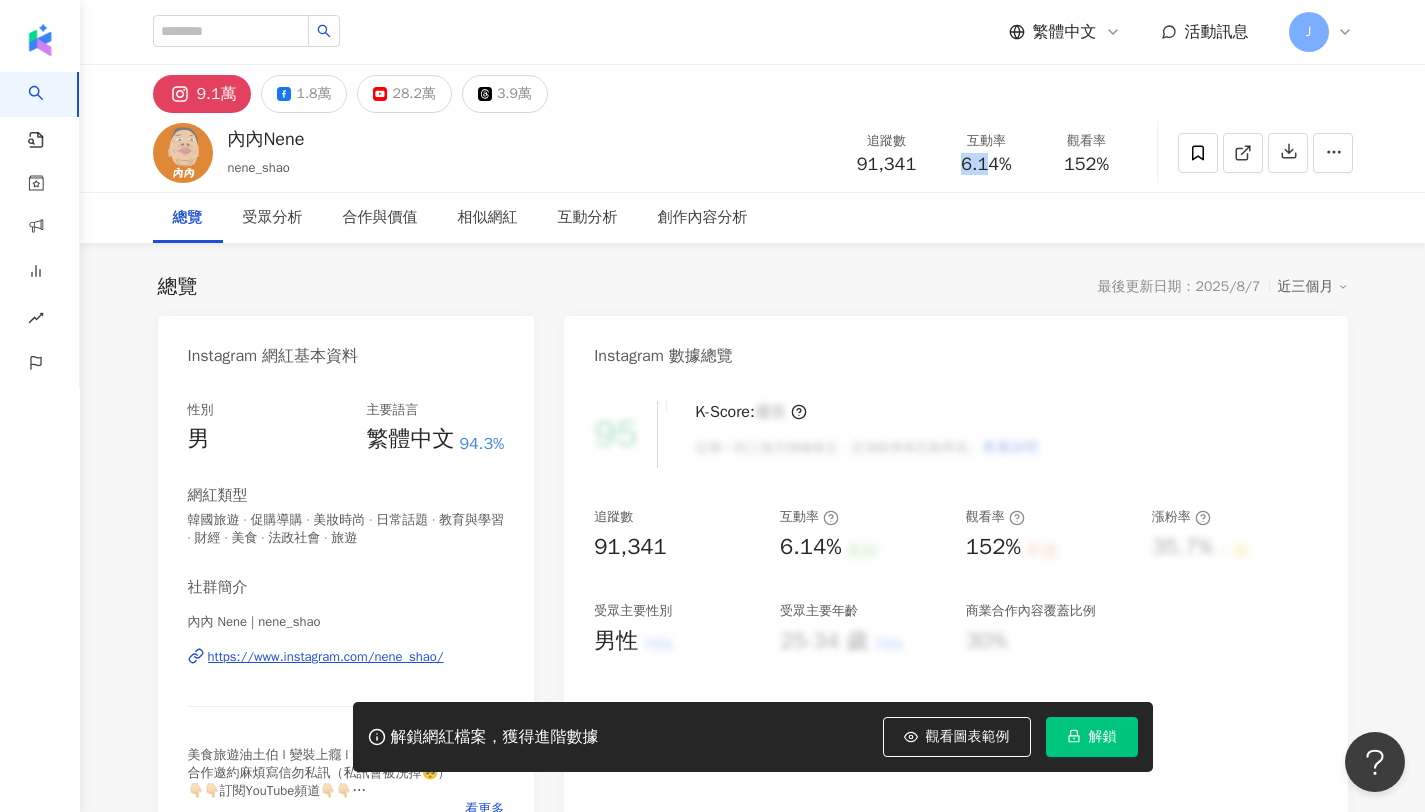 drag, startPoint x: 948, startPoint y: 163, endPoint x: 968, endPoint y: 176, distance: 23.853722 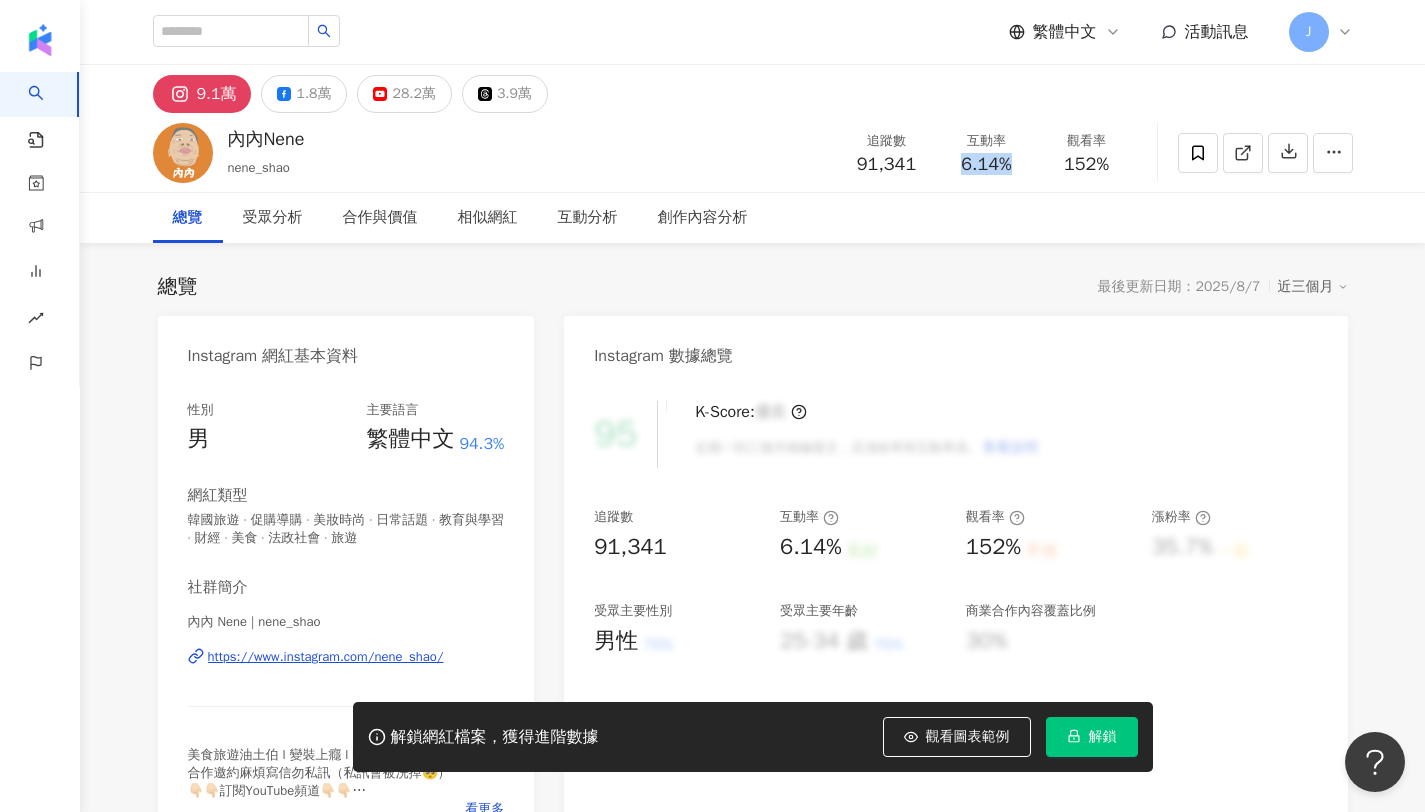 scroll, scrollTop: 123, scrollLeft: 0, axis: vertical 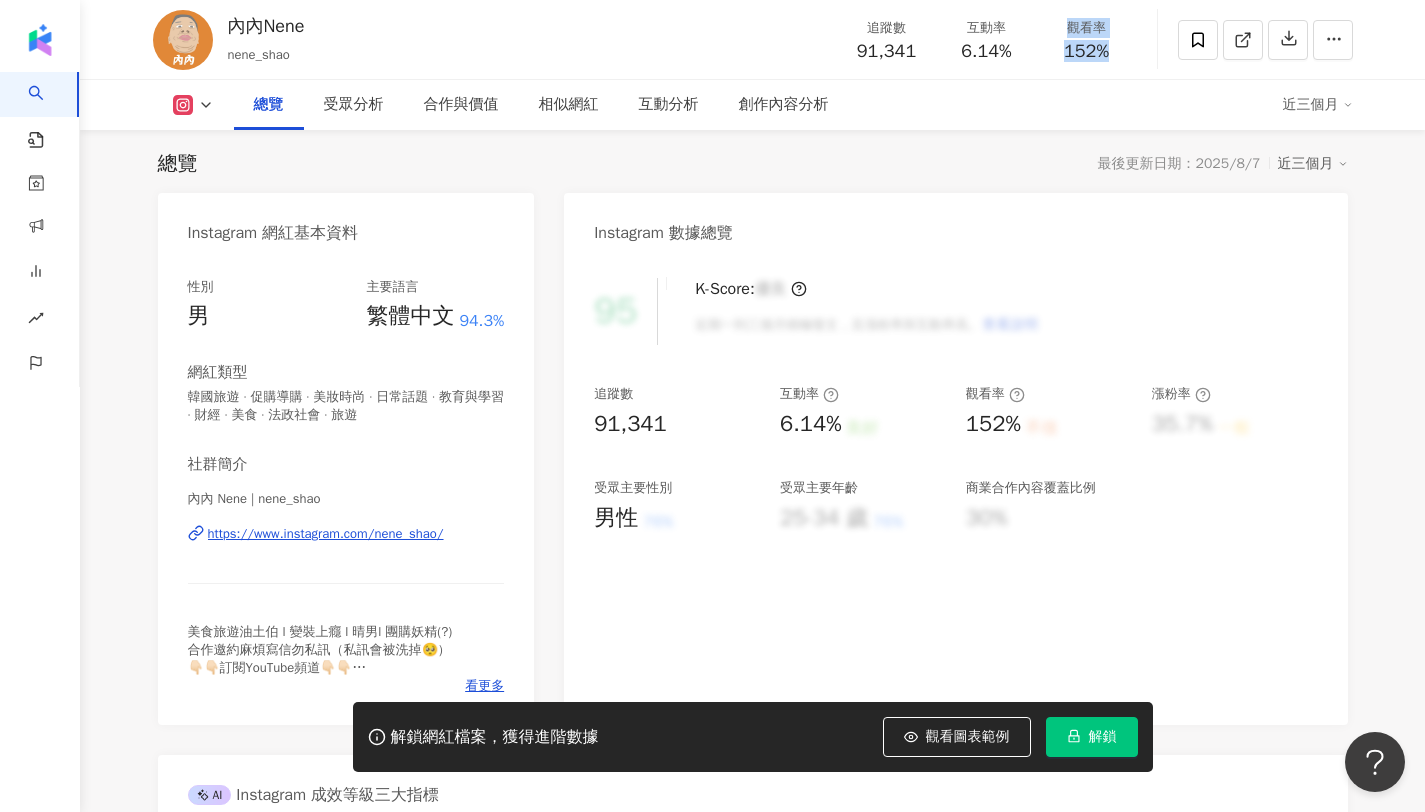 drag, startPoint x: 1056, startPoint y: 33, endPoint x: 1127, endPoint y: 52, distance: 73.4983 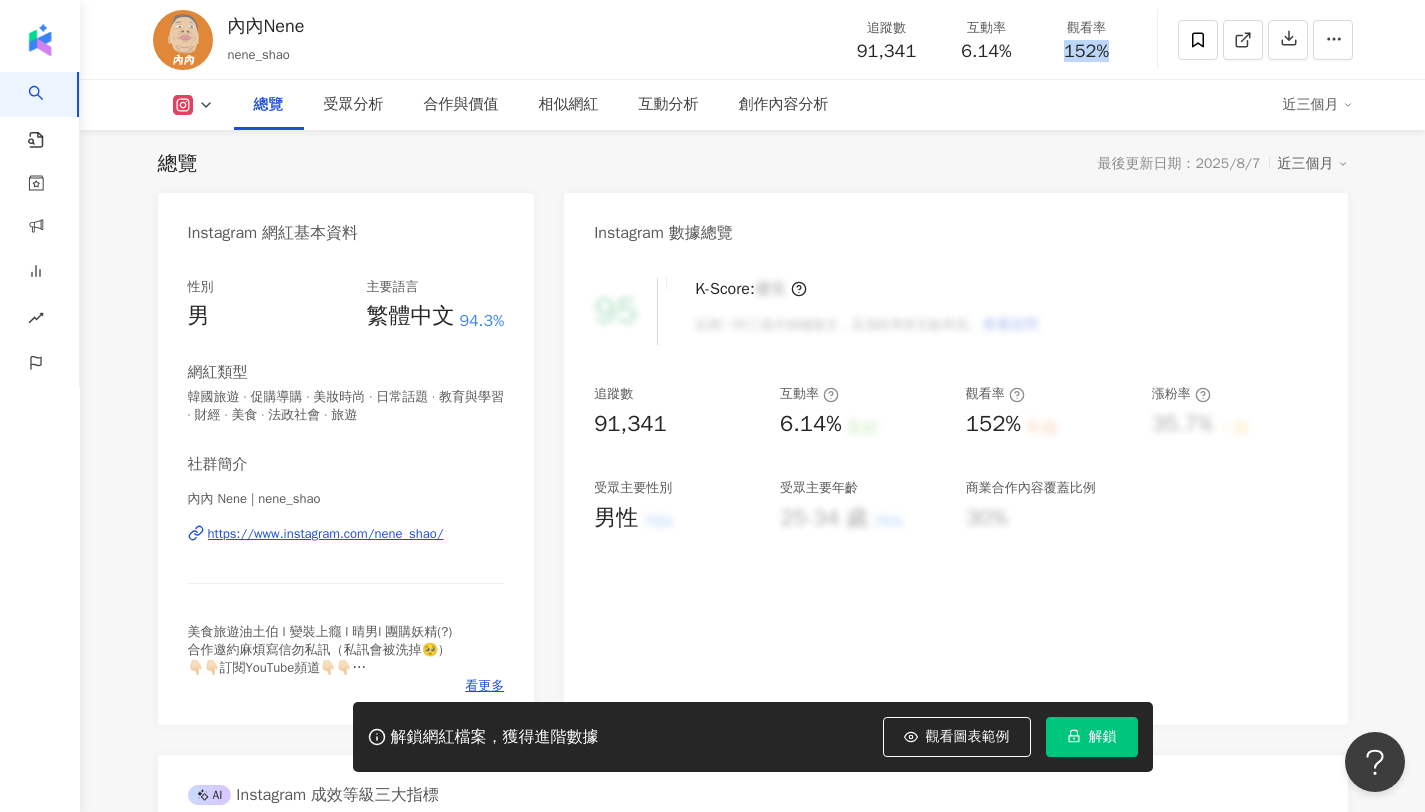 copy on "152%" 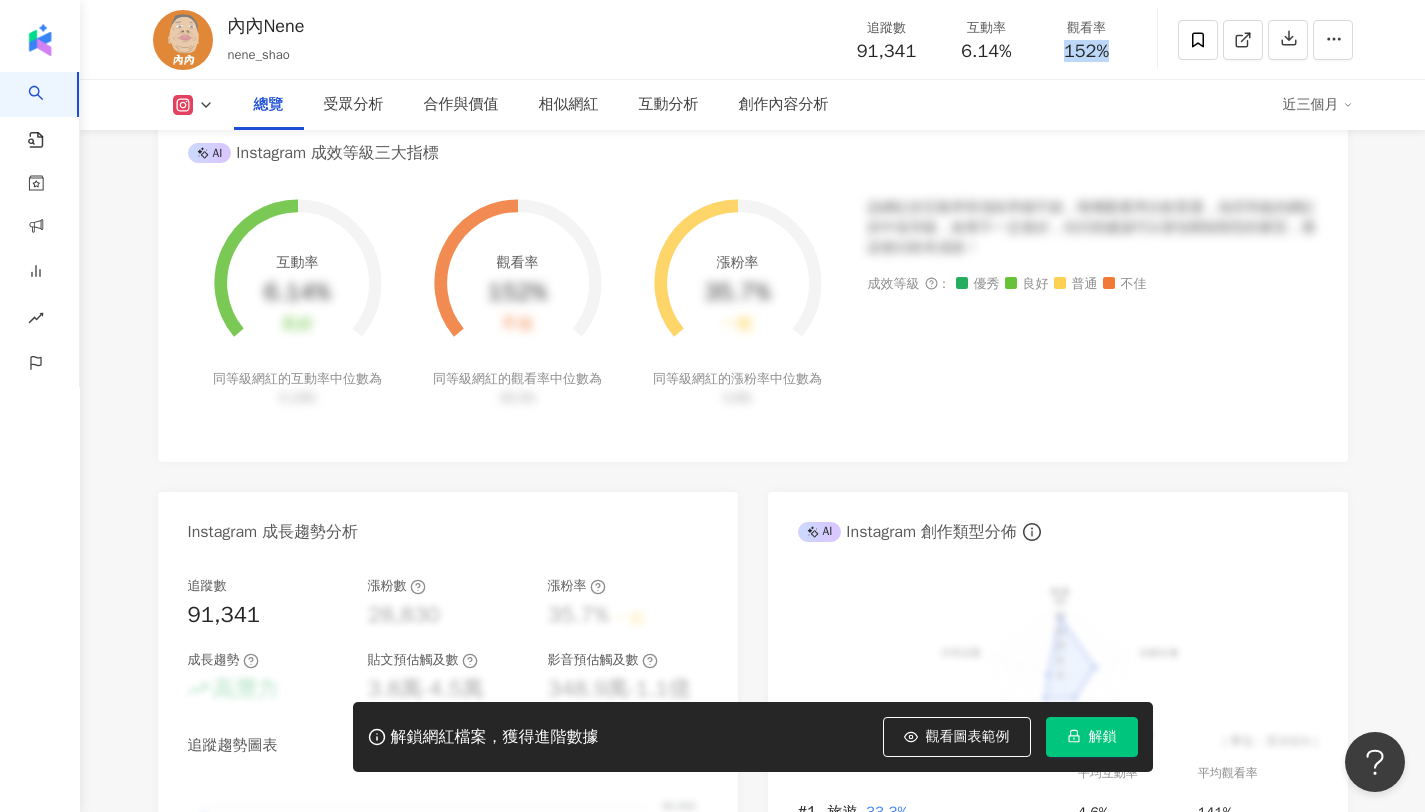 scroll, scrollTop: 780, scrollLeft: 0, axis: vertical 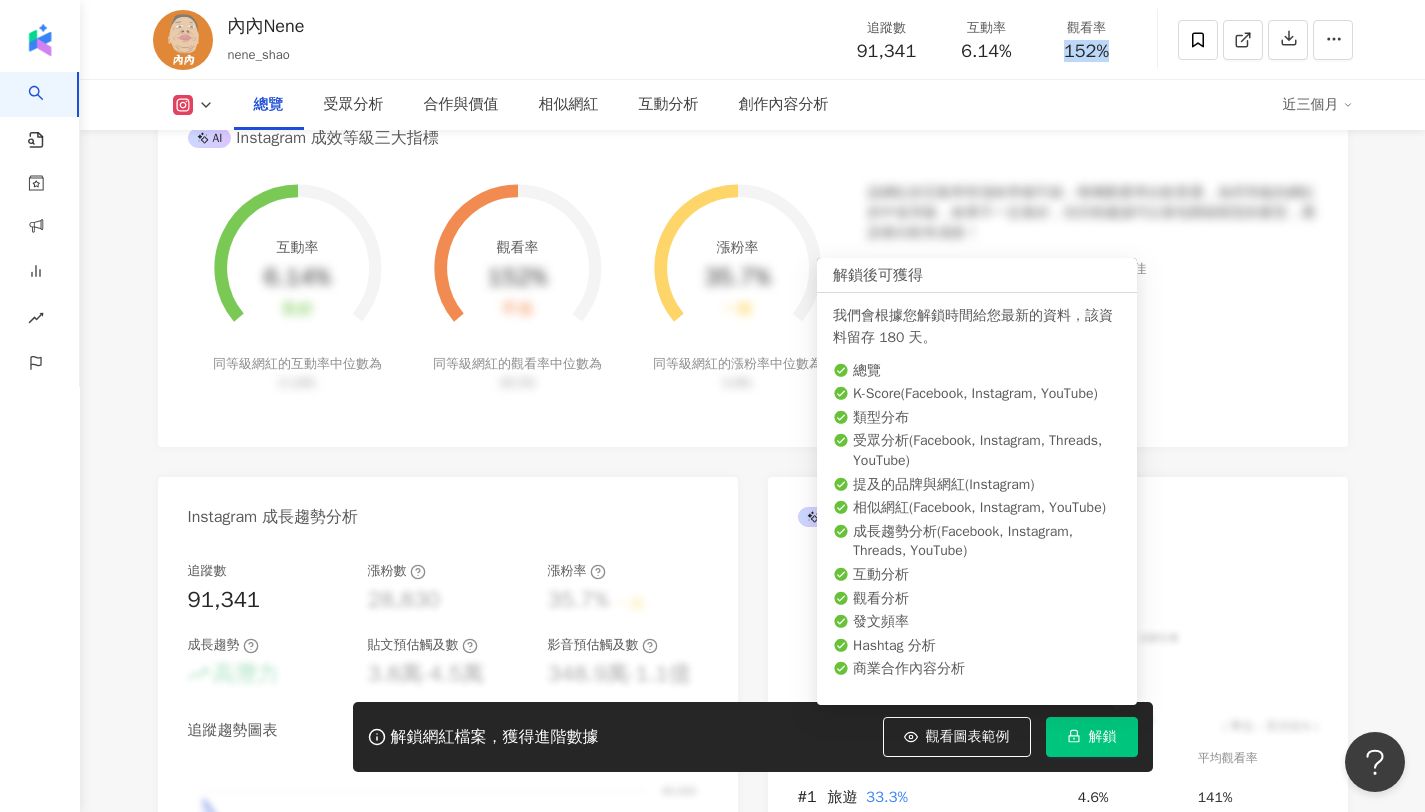 click on "解鎖" at bounding box center (1092, 737) 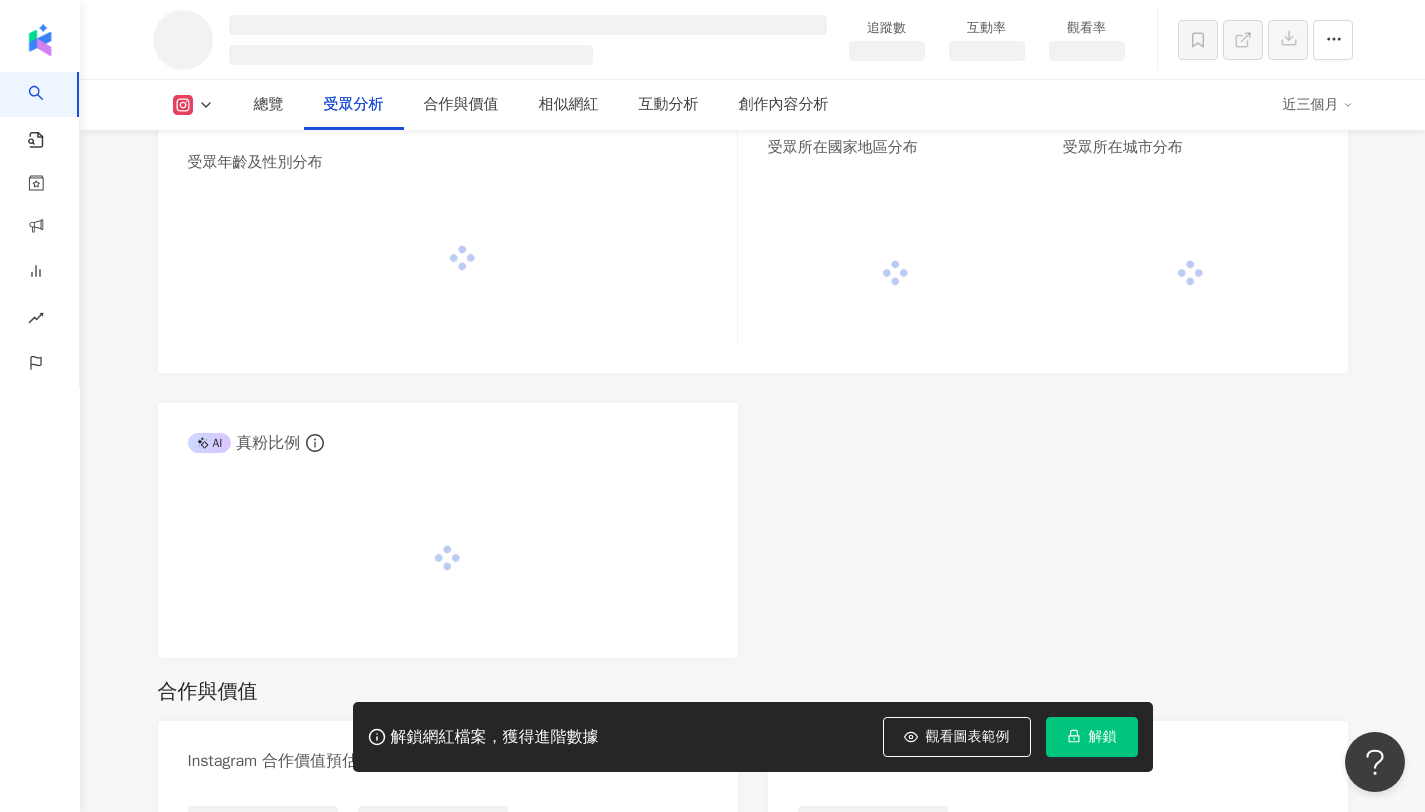scroll, scrollTop: 1730, scrollLeft: 0, axis: vertical 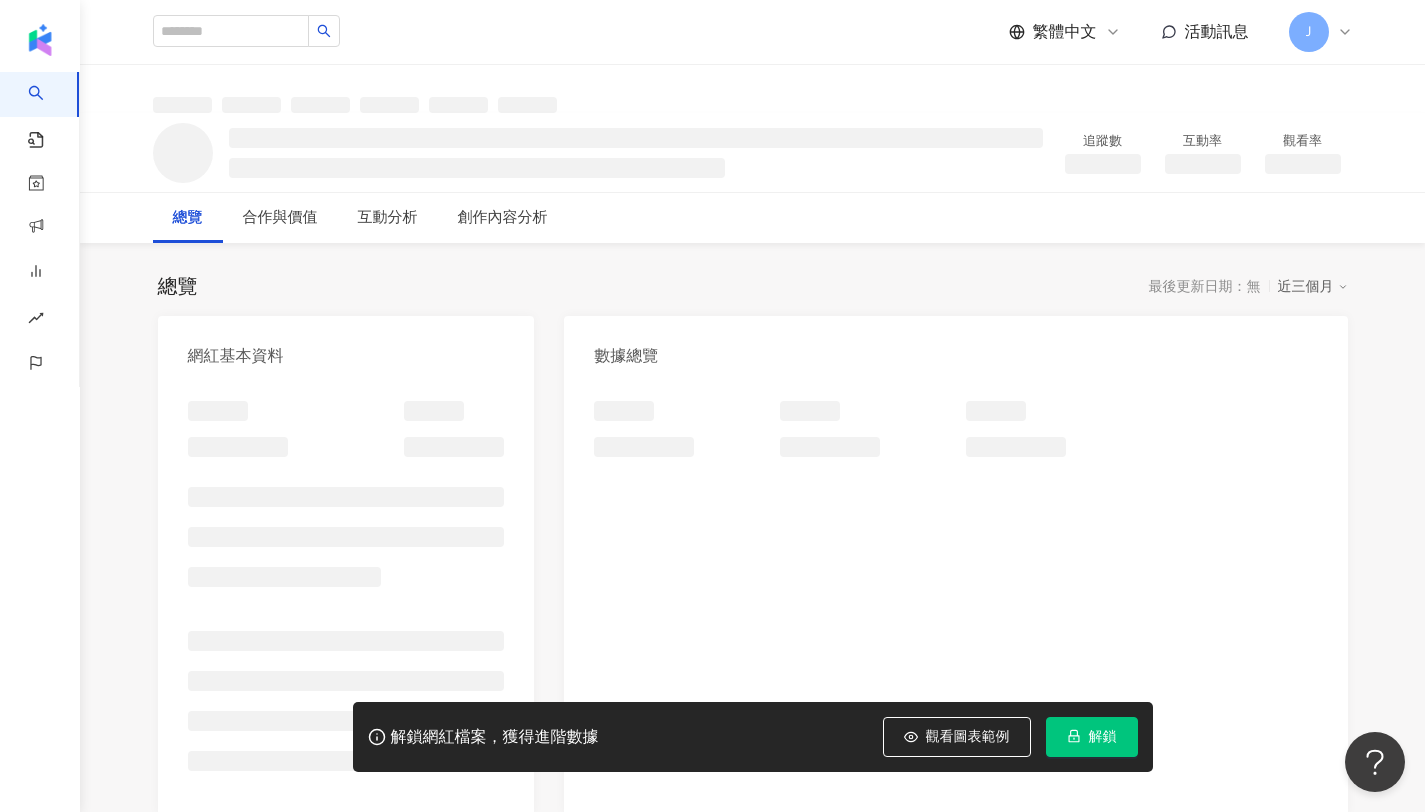 click on "解鎖" at bounding box center [1103, 737] 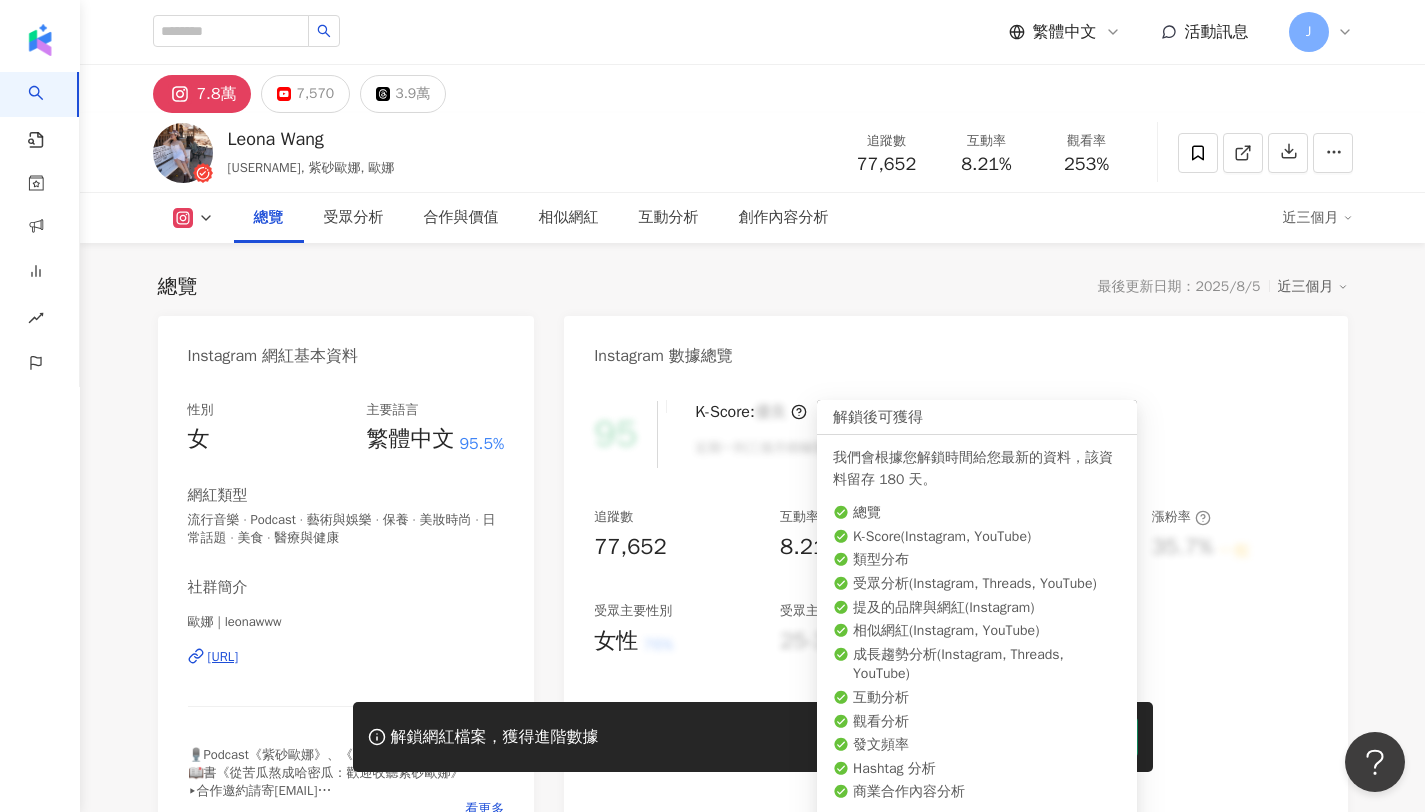 scroll, scrollTop: 123, scrollLeft: 0, axis: vertical 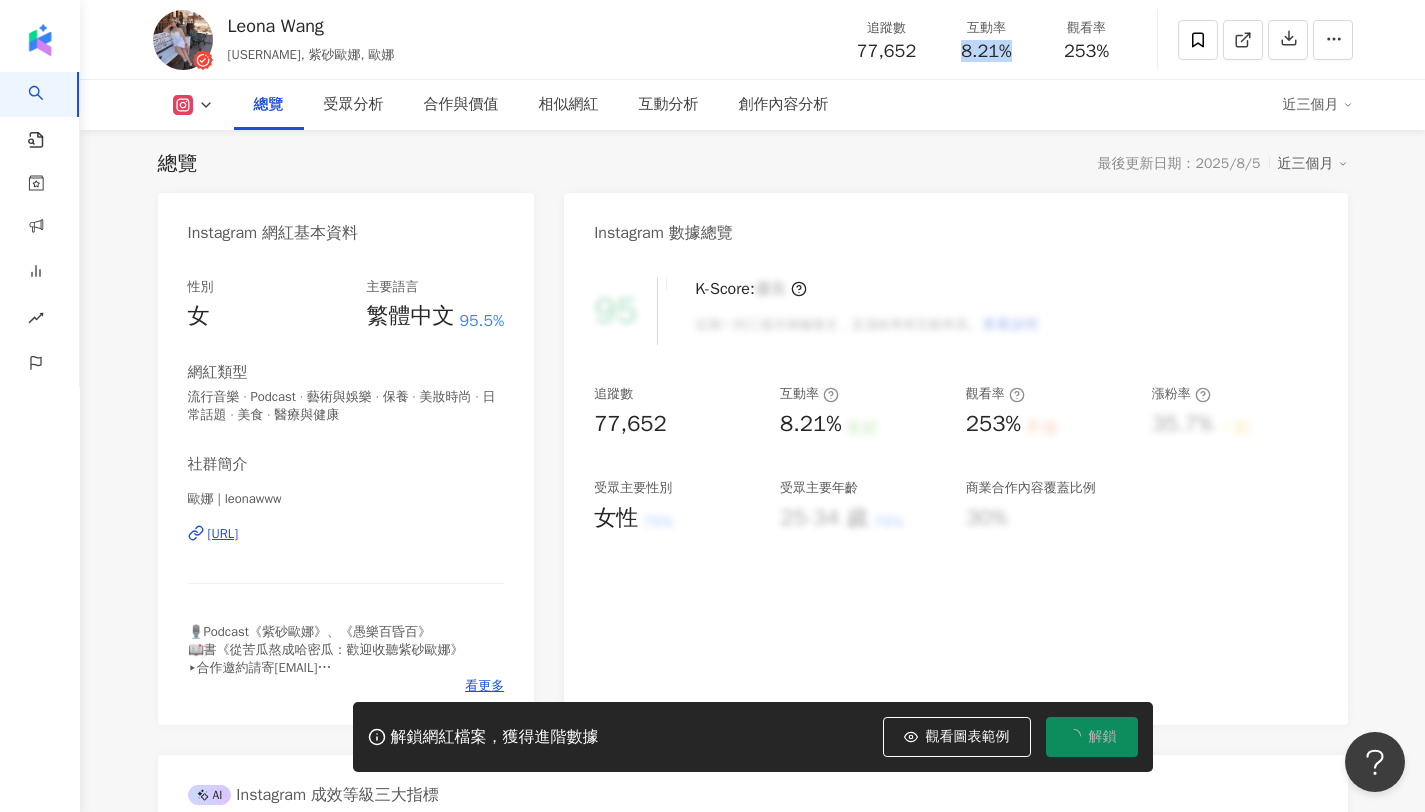 click on "互動率 8.21%" at bounding box center [987, 39] 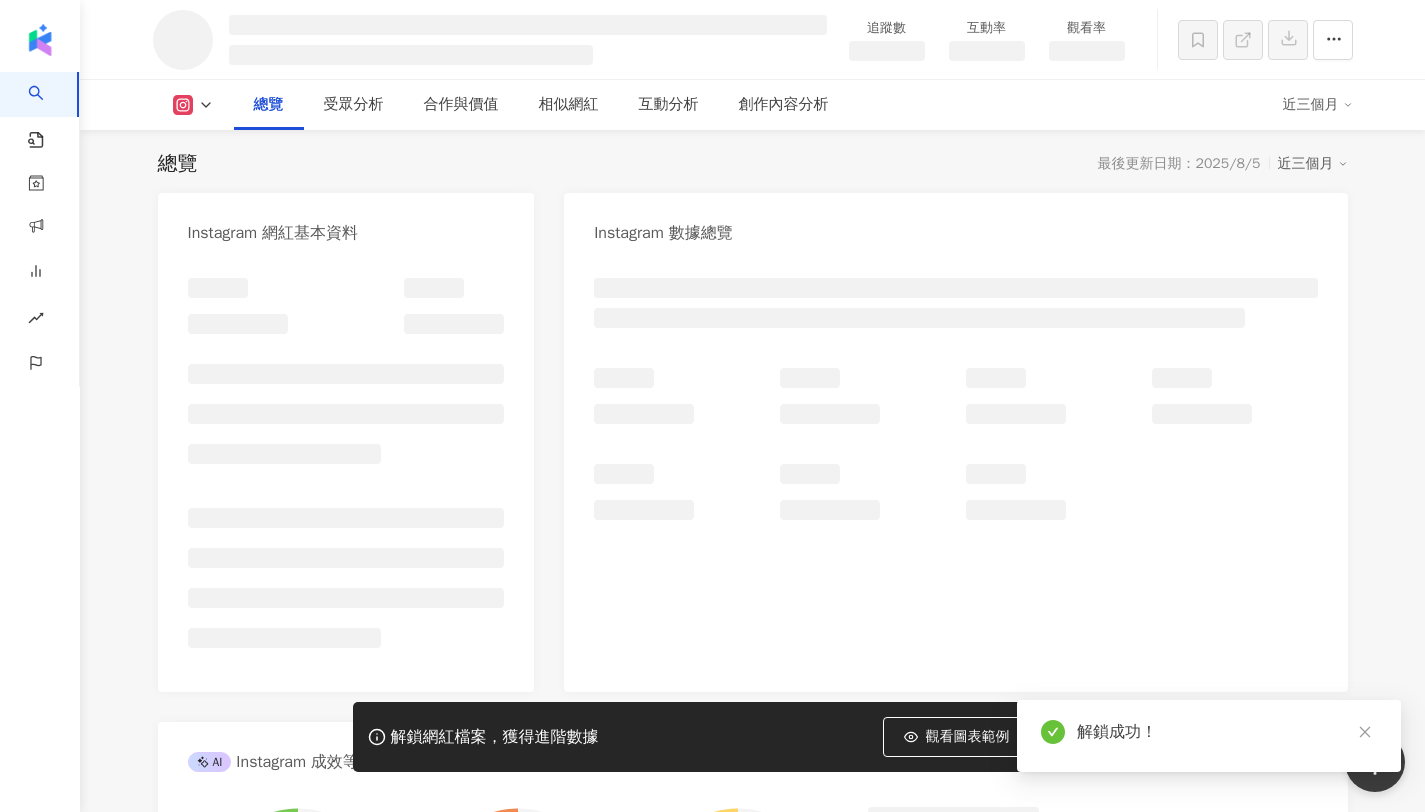 drag, startPoint x: 1057, startPoint y: 52, endPoint x: 1150, endPoint y: 58, distance: 93.193344 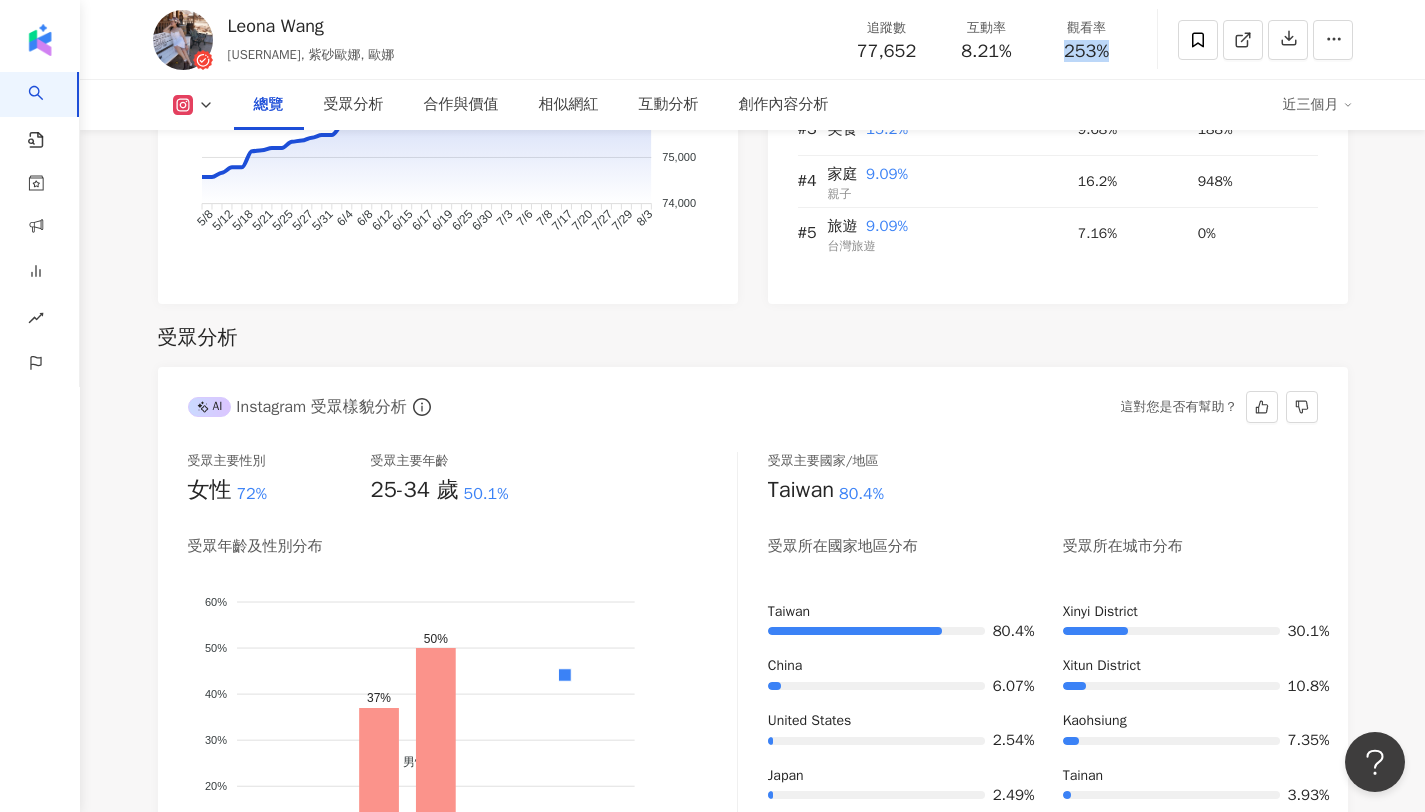 scroll, scrollTop: 1575, scrollLeft: 0, axis: vertical 